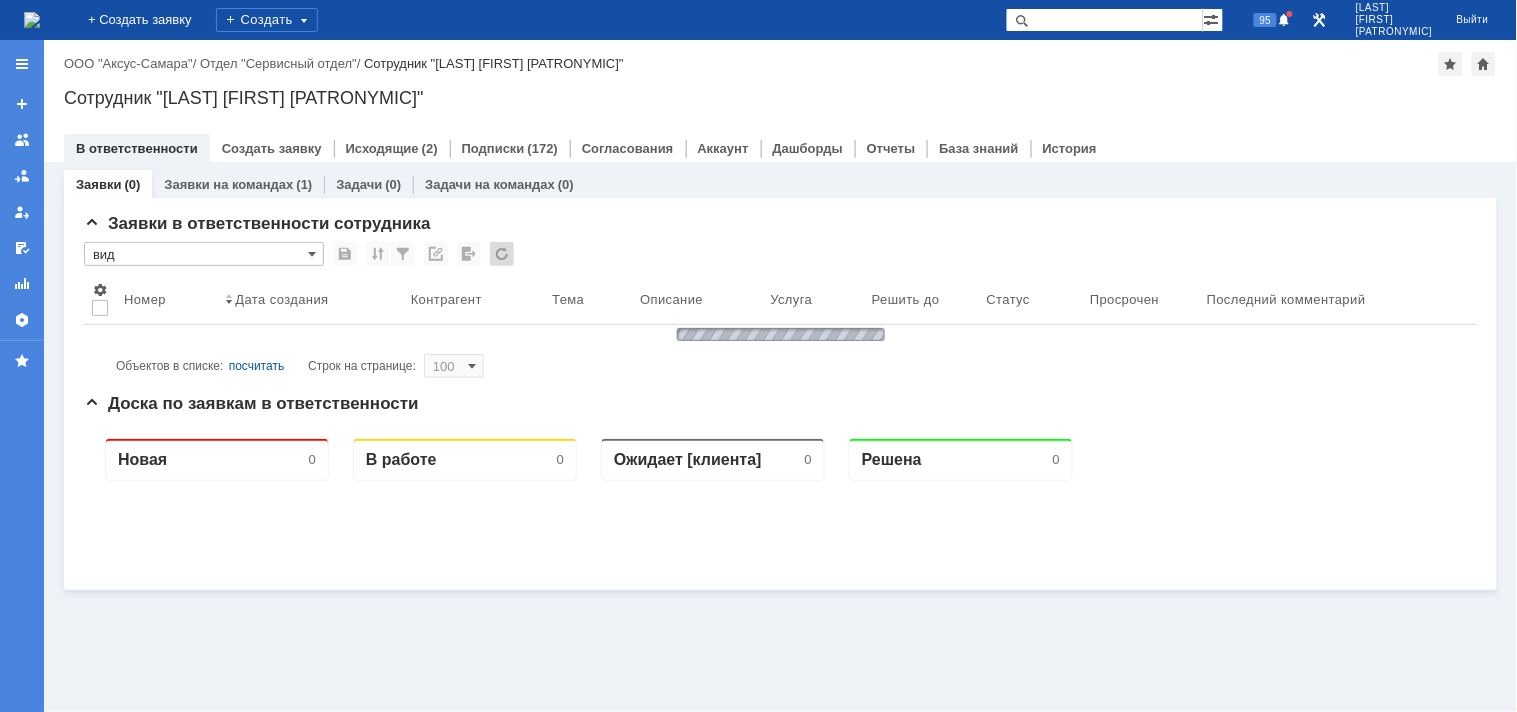 scroll, scrollTop: 0, scrollLeft: 0, axis: both 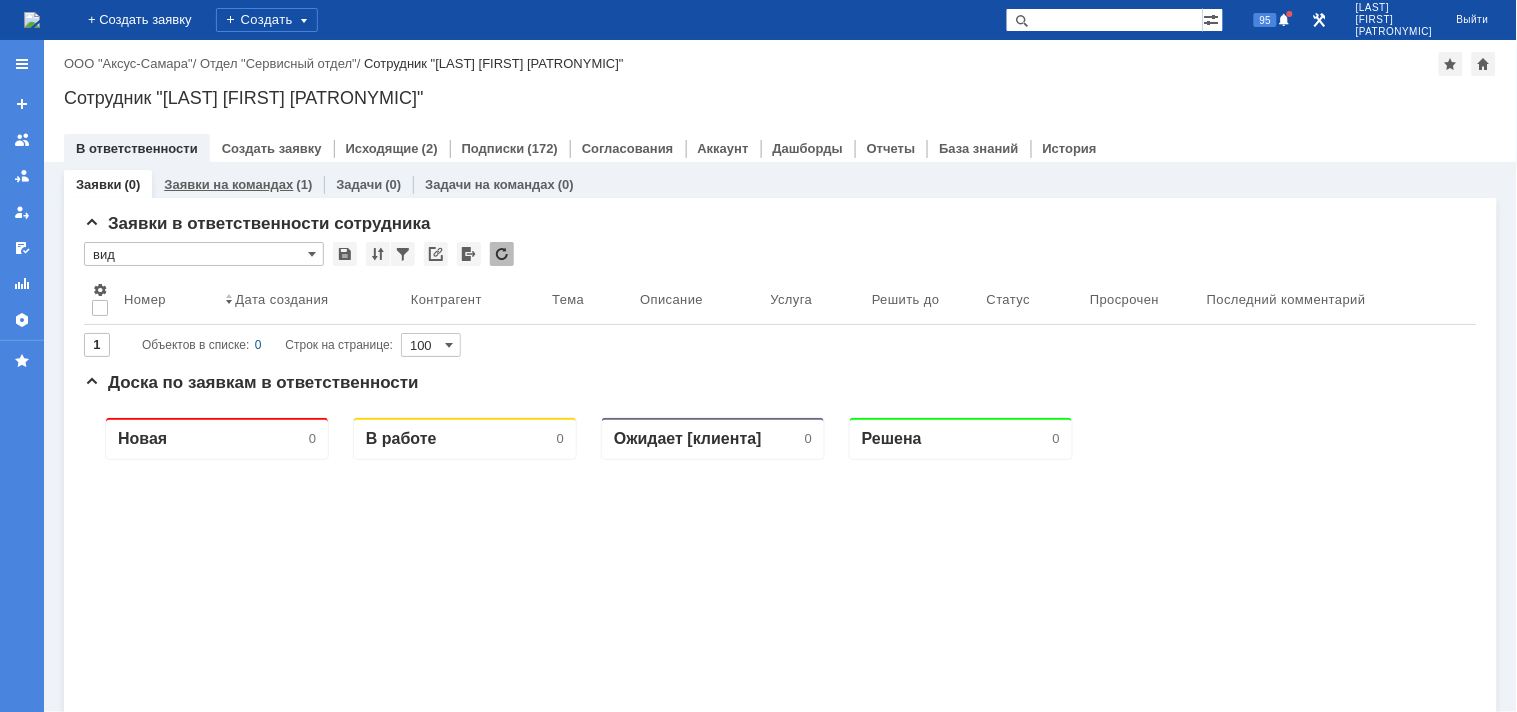 click on "Заявки на командах" at bounding box center [228, 184] 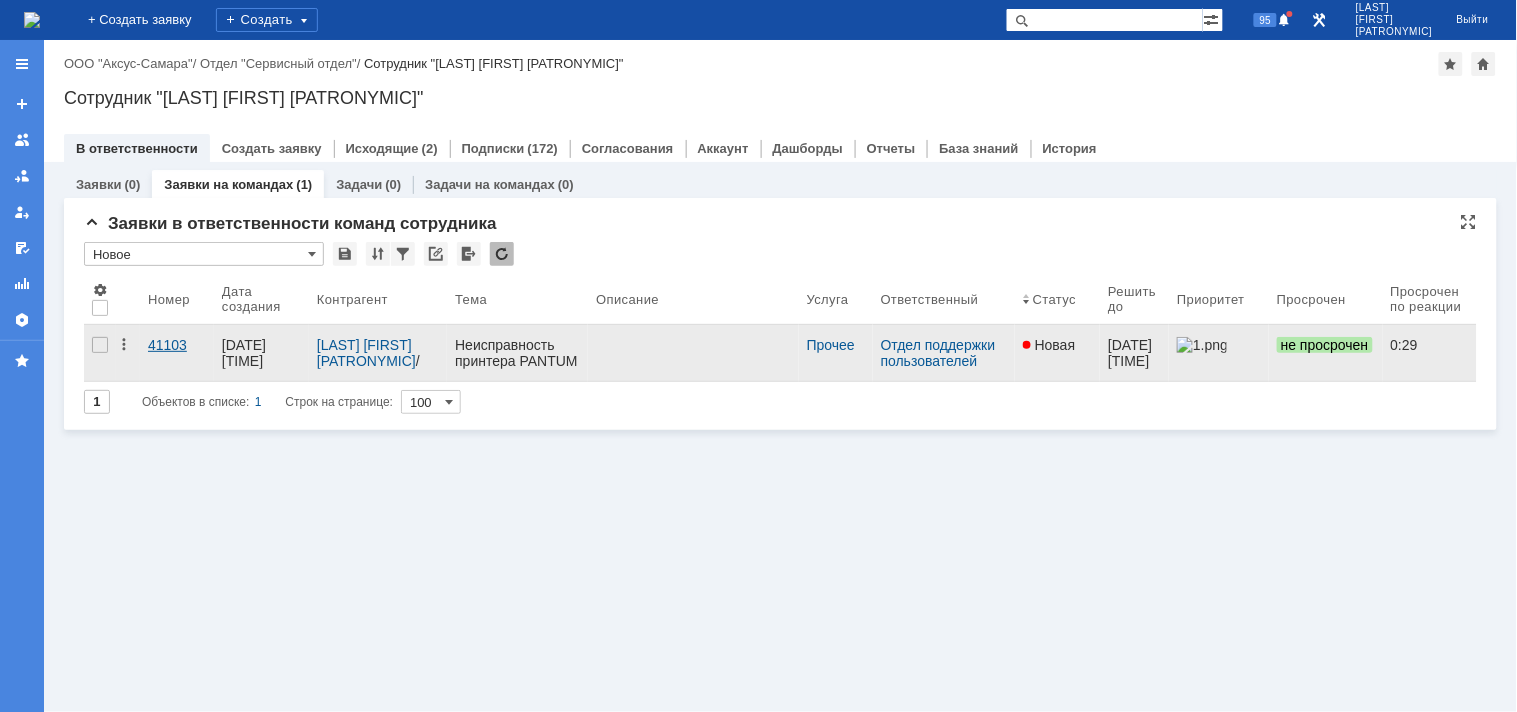 scroll, scrollTop: 0, scrollLeft: 0, axis: both 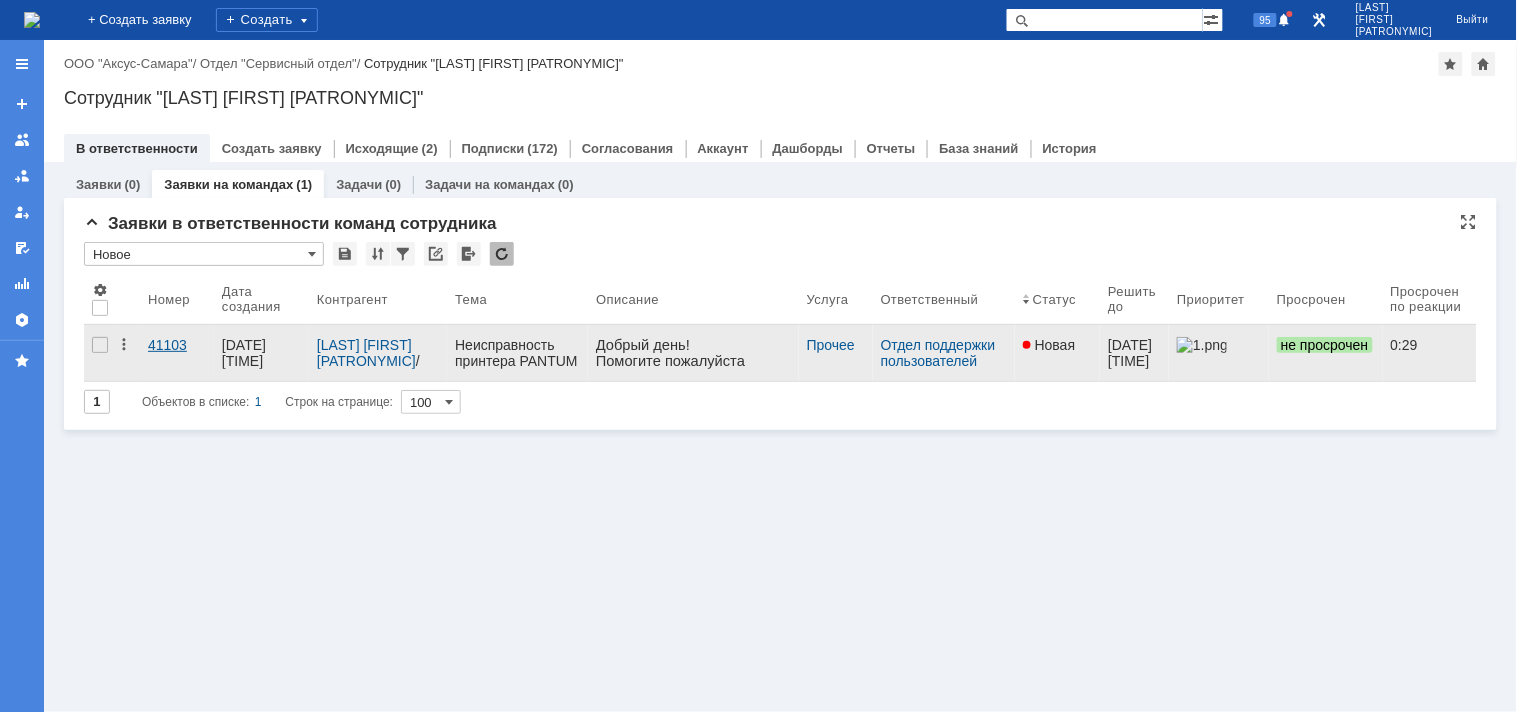 click on "41103" at bounding box center [177, 345] 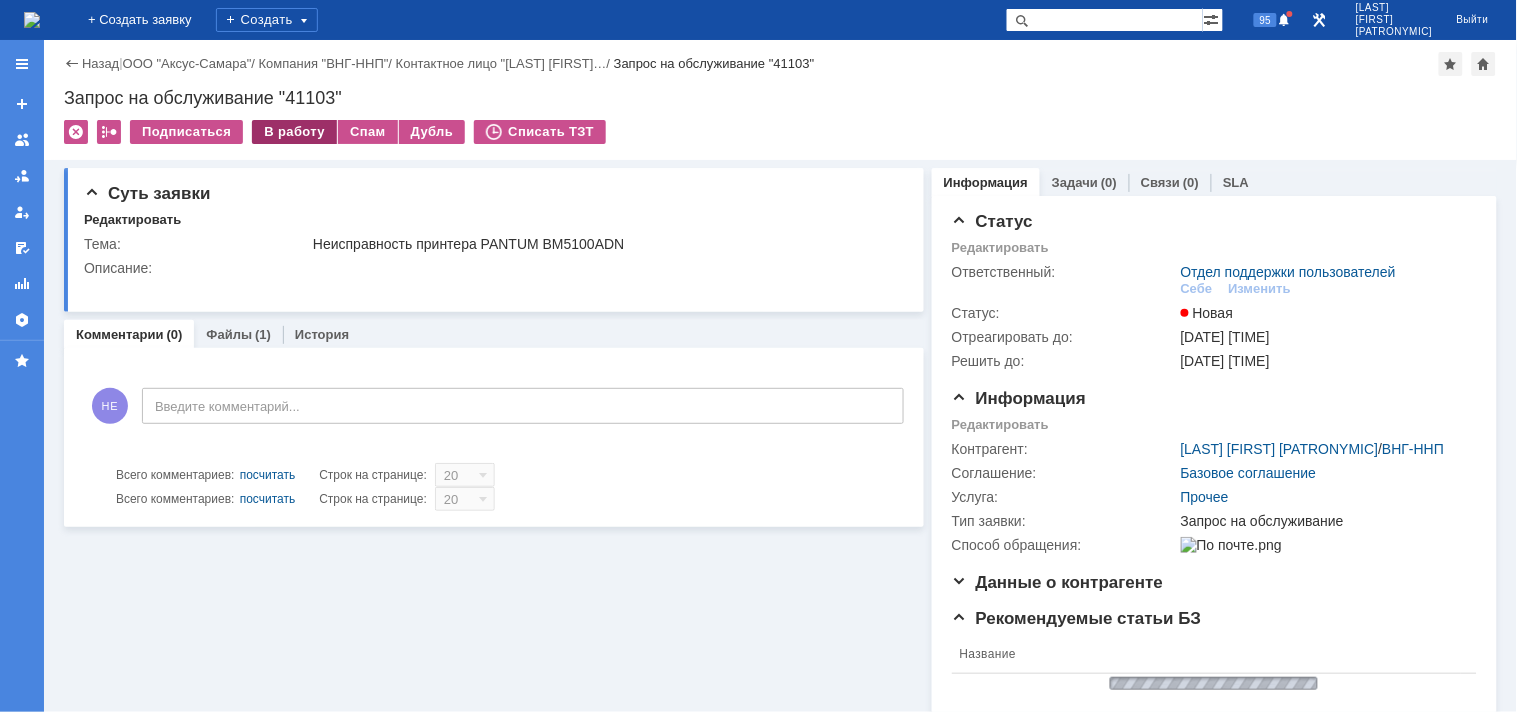 scroll, scrollTop: 0, scrollLeft: 0, axis: both 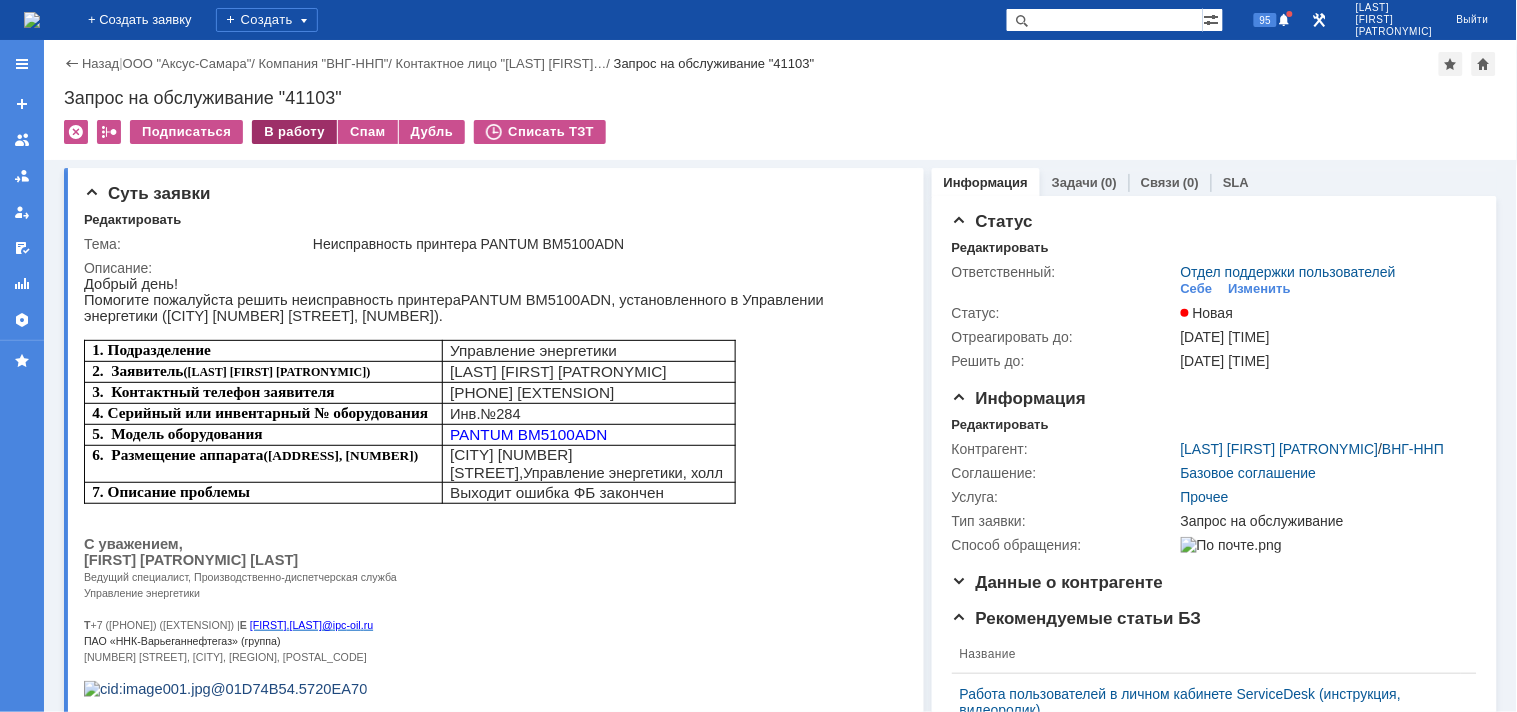 click on "В работу" at bounding box center [294, 132] 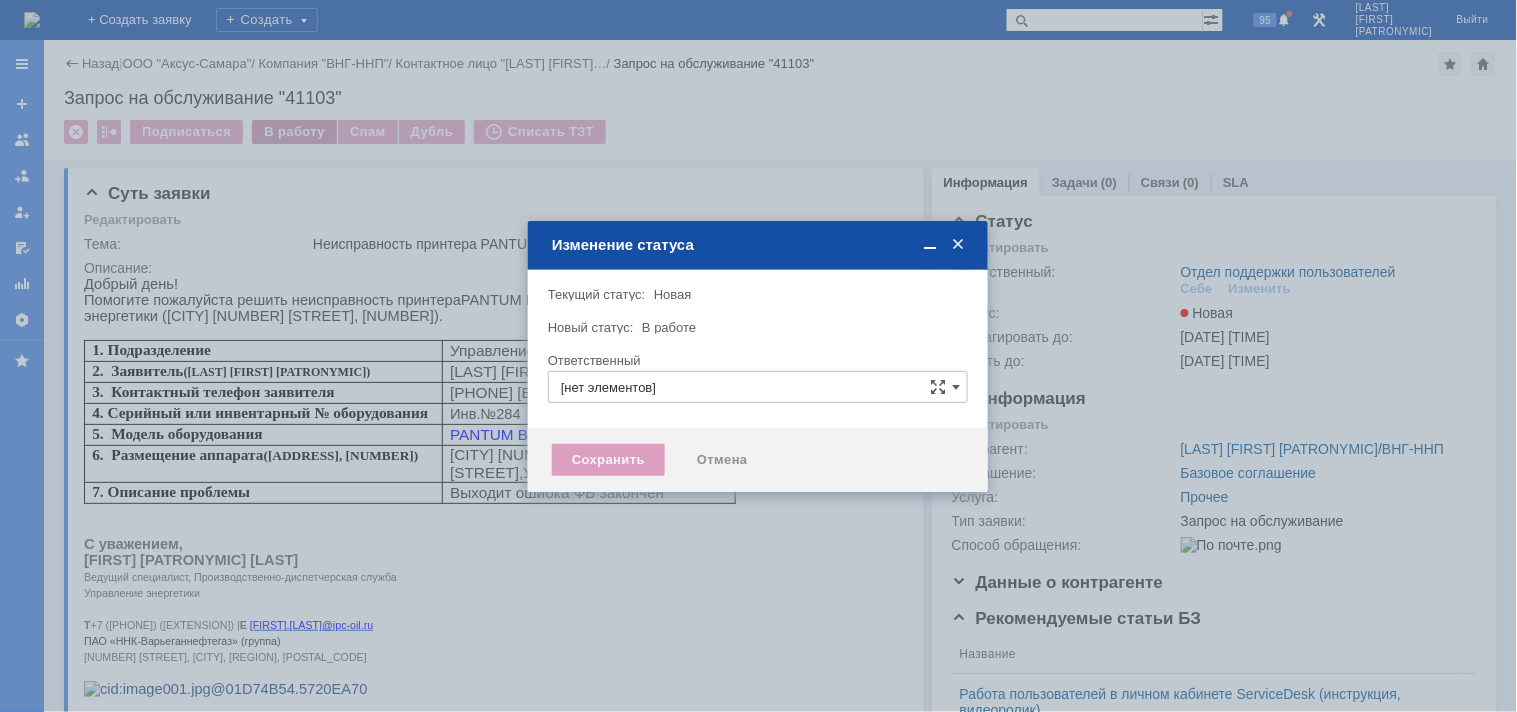 type on "Отдел поддержки пользователей" 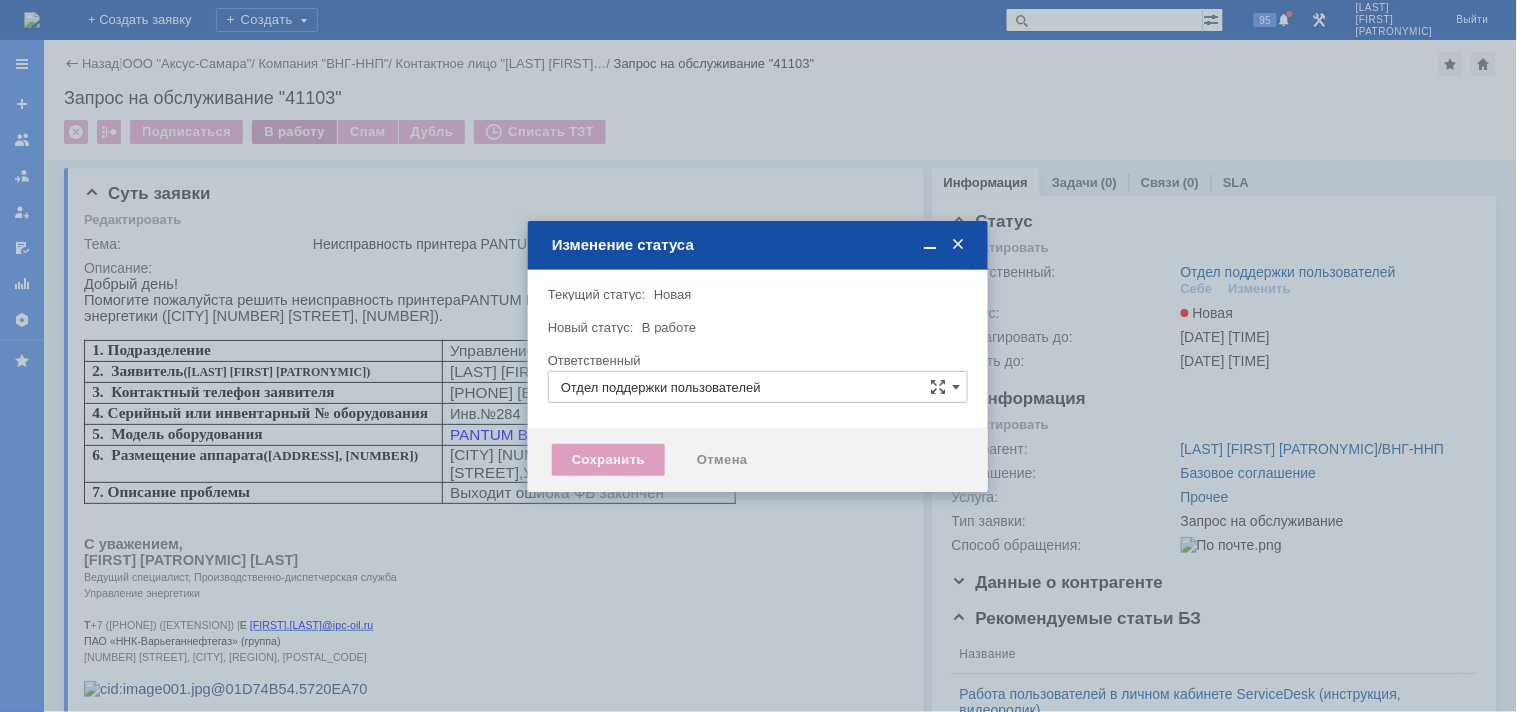 type 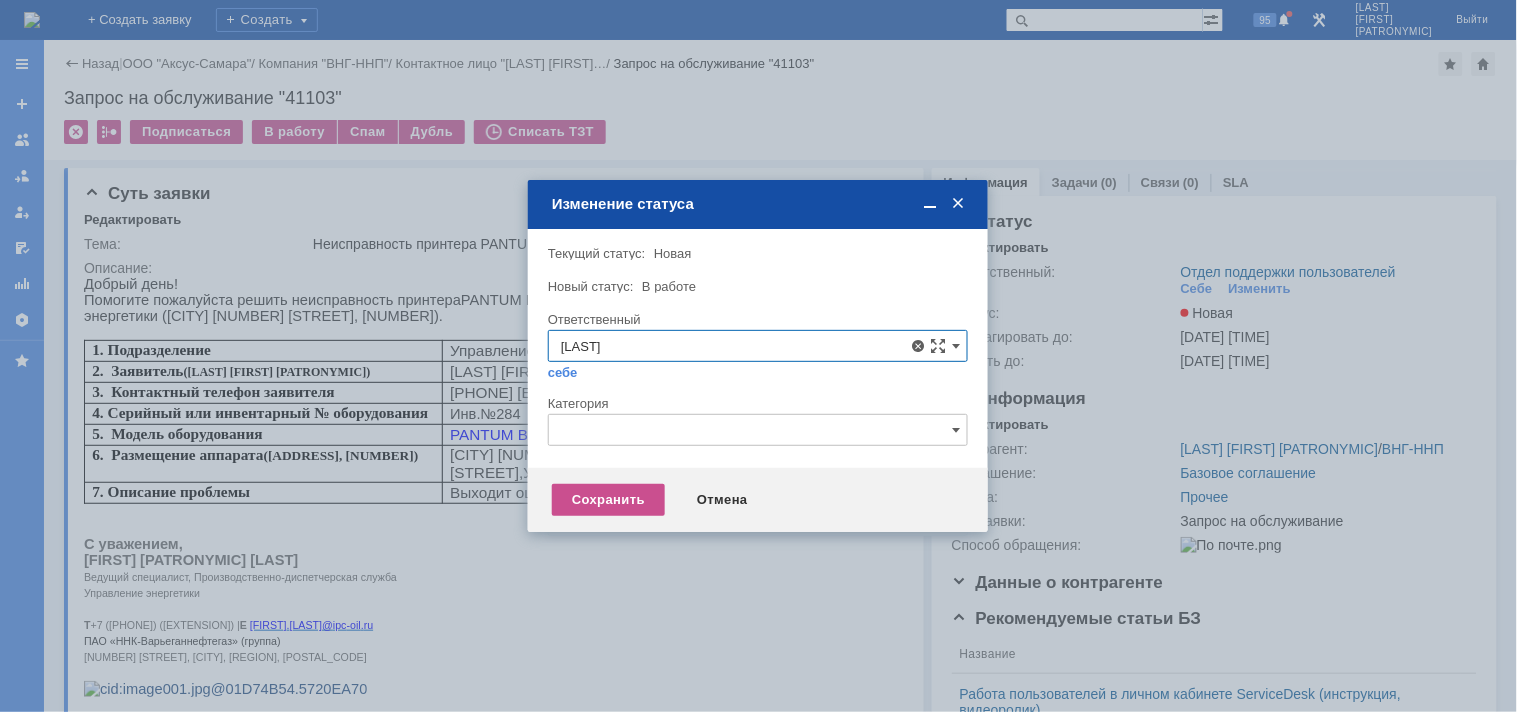 click on "[LAST] [FIRST] [MIDDLE]" at bounding box center [758, 491] 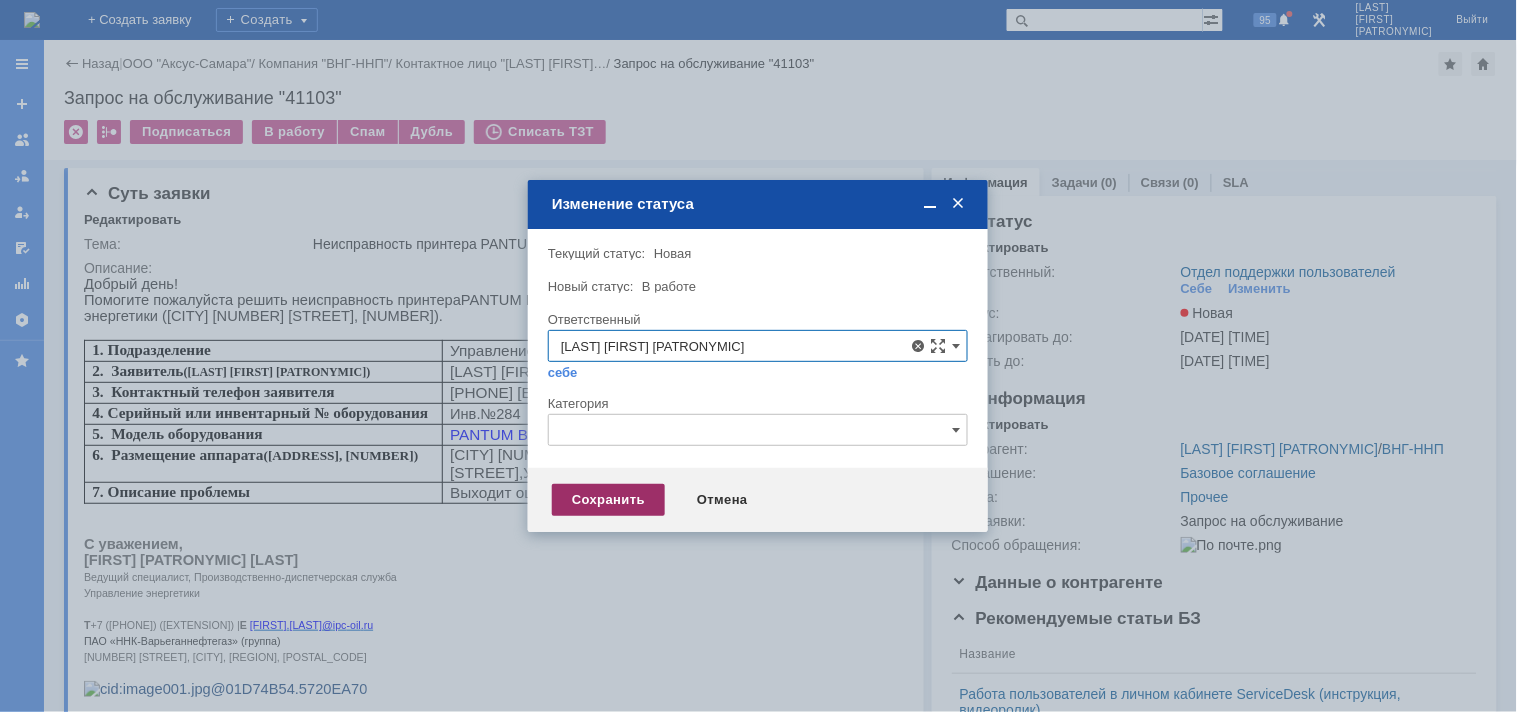 type on "[LAST] [FIRST] [MIDDLE]" 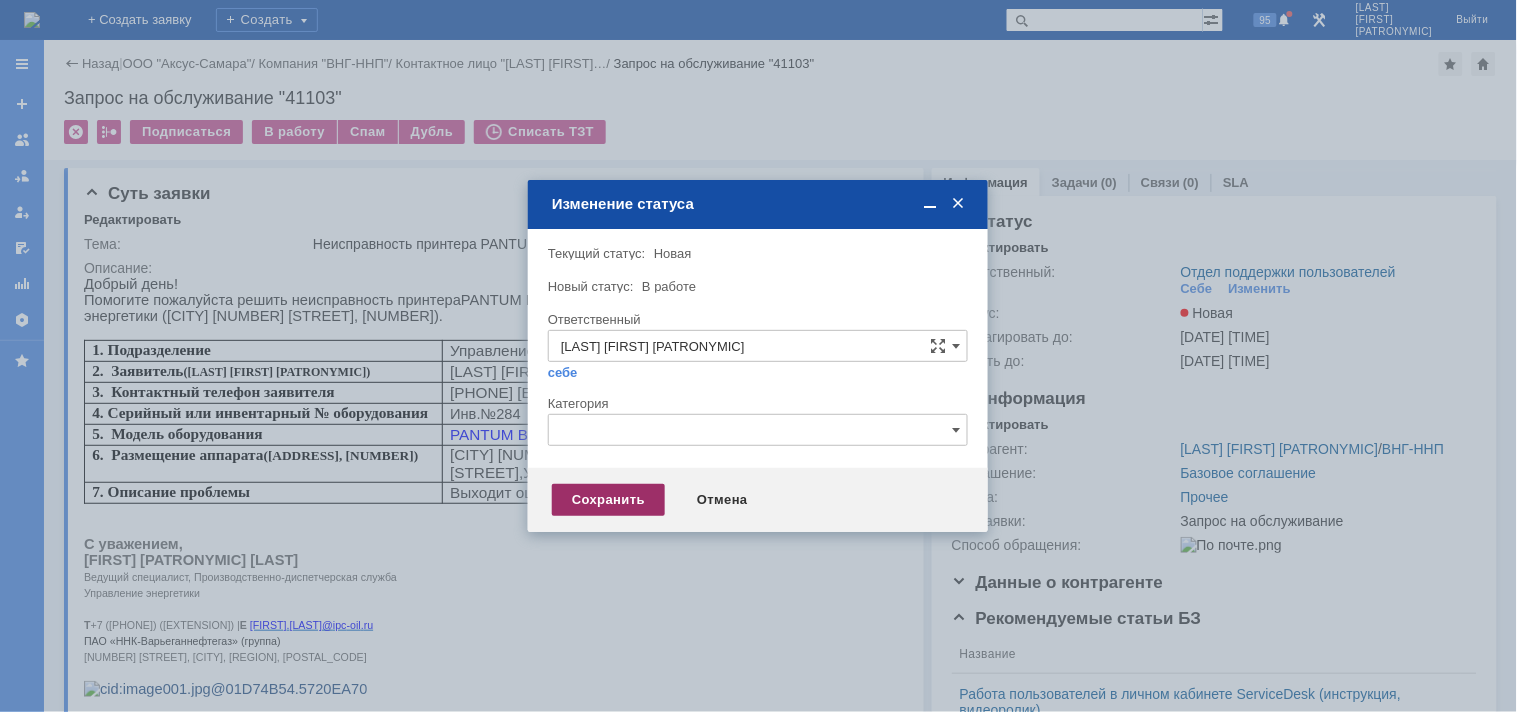 click on "Сохранить" at bounding box center (608, 500) 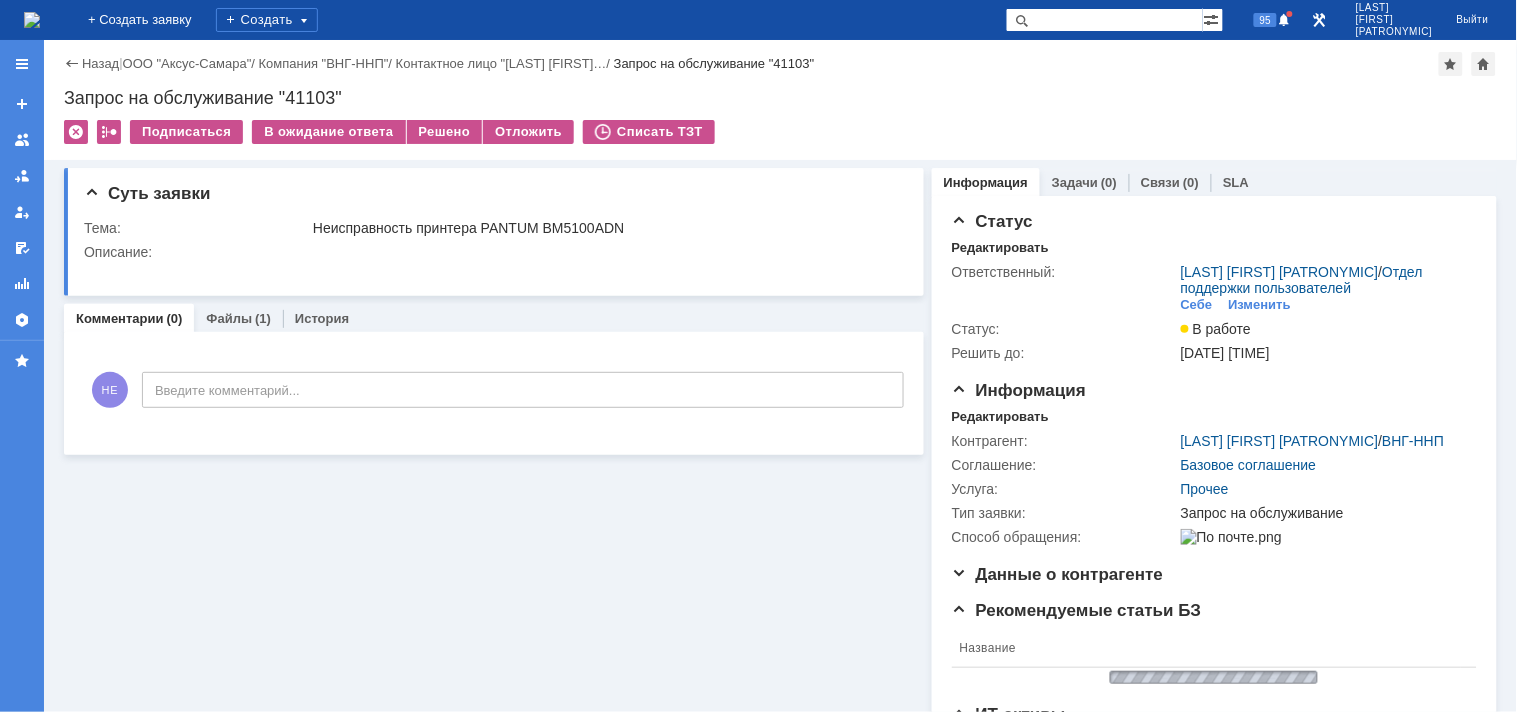 scroll, scrollTop: 0, scrollLeft: 0, axis: both 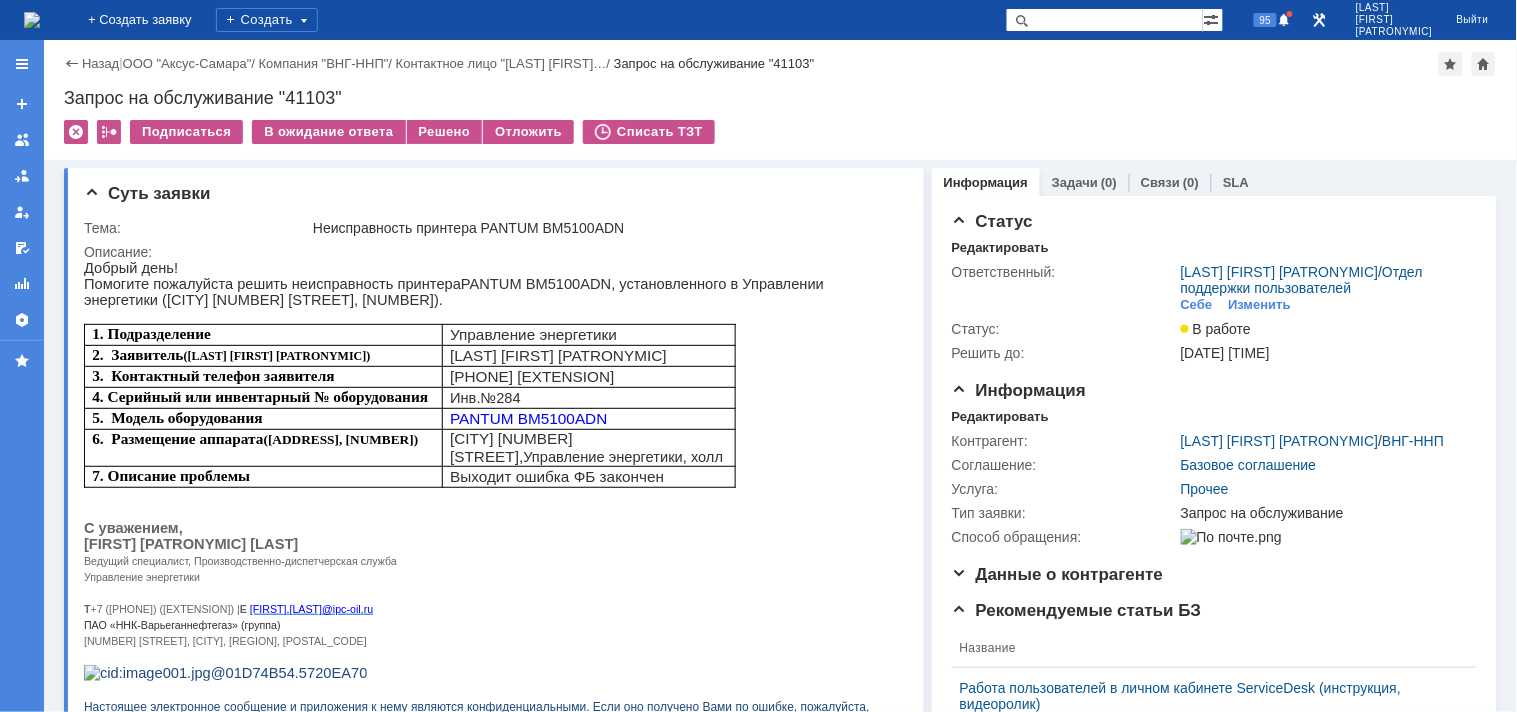 click on "Запрос на обслуживание "41103"" at bounding box center (780, 98) 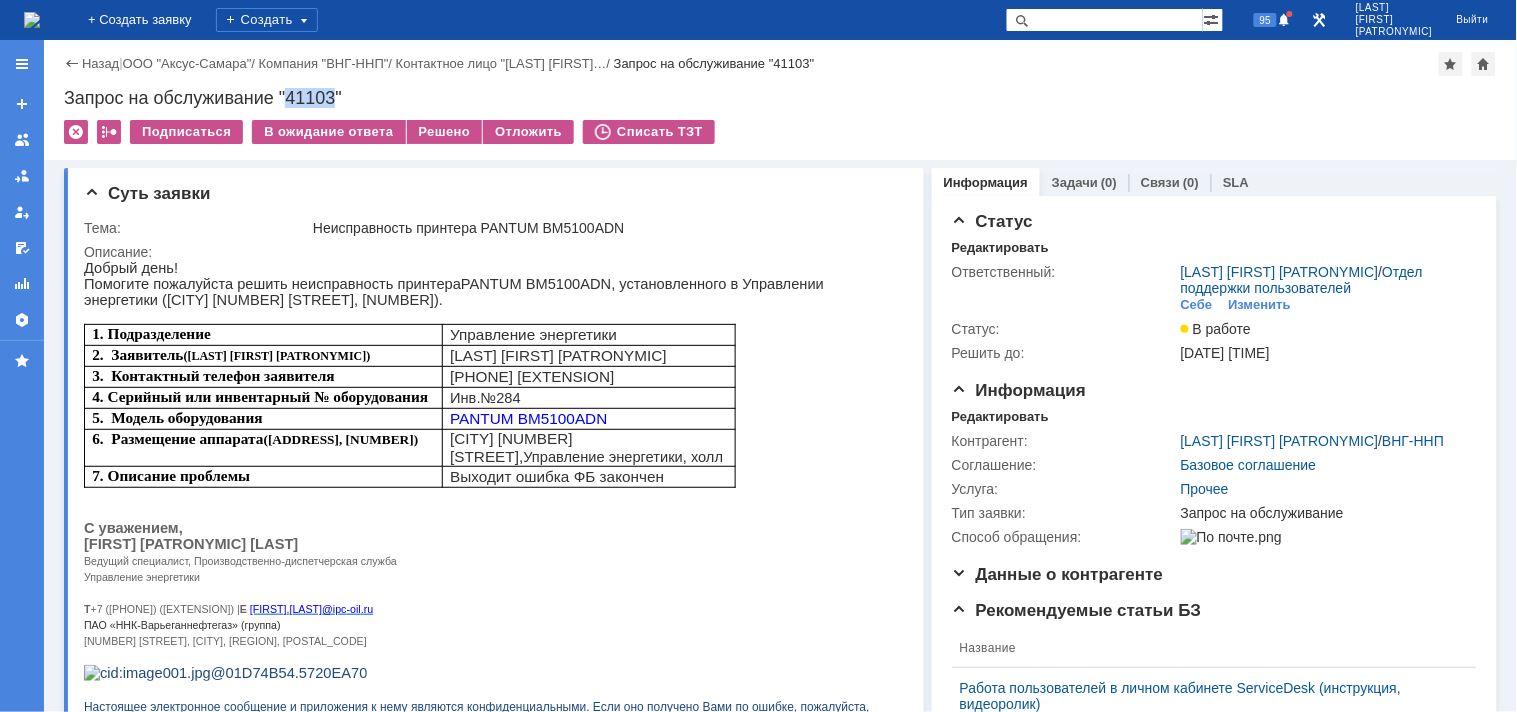 click on "Запрос на обслуживание "41103"" at bounding box center [780, 98] 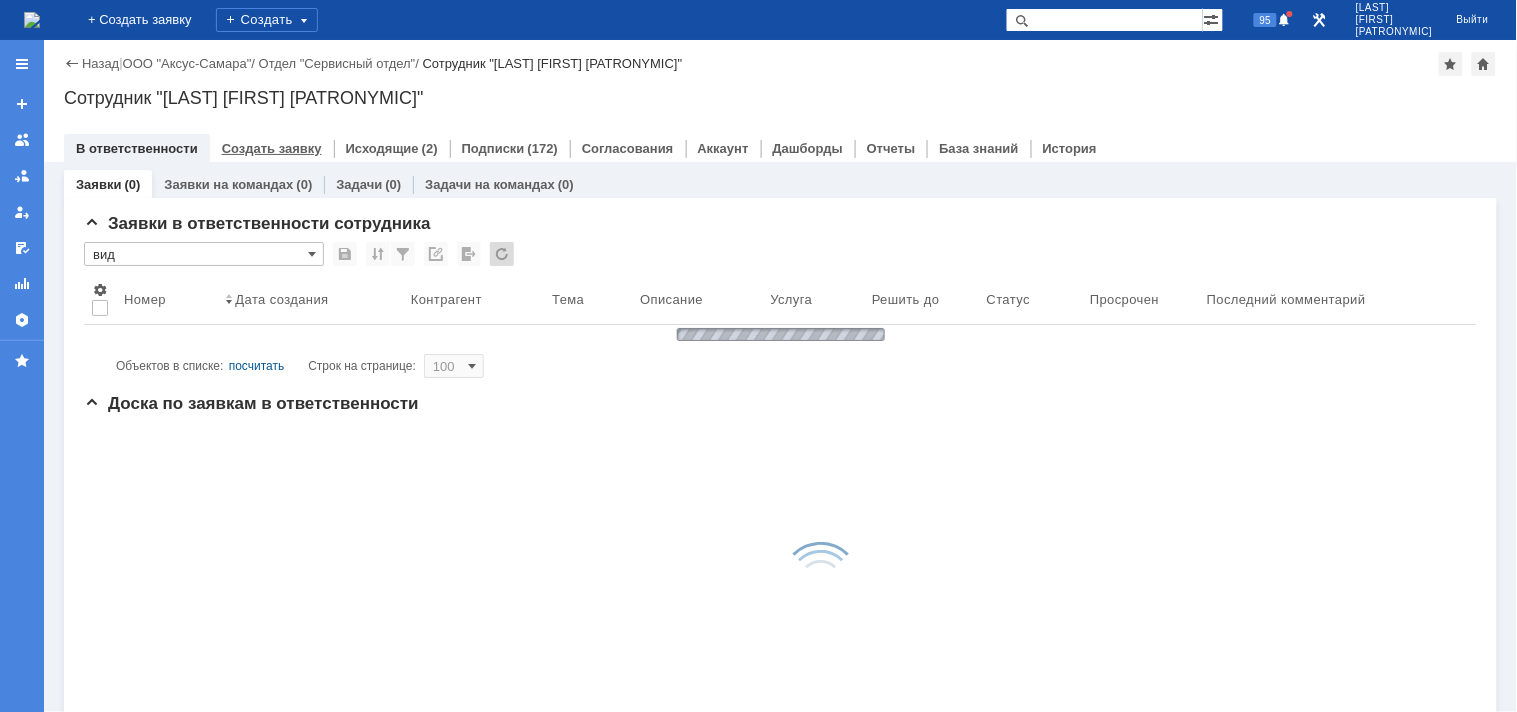 scroll, scrollTop: 0, scrollLeft: 0, axis: both 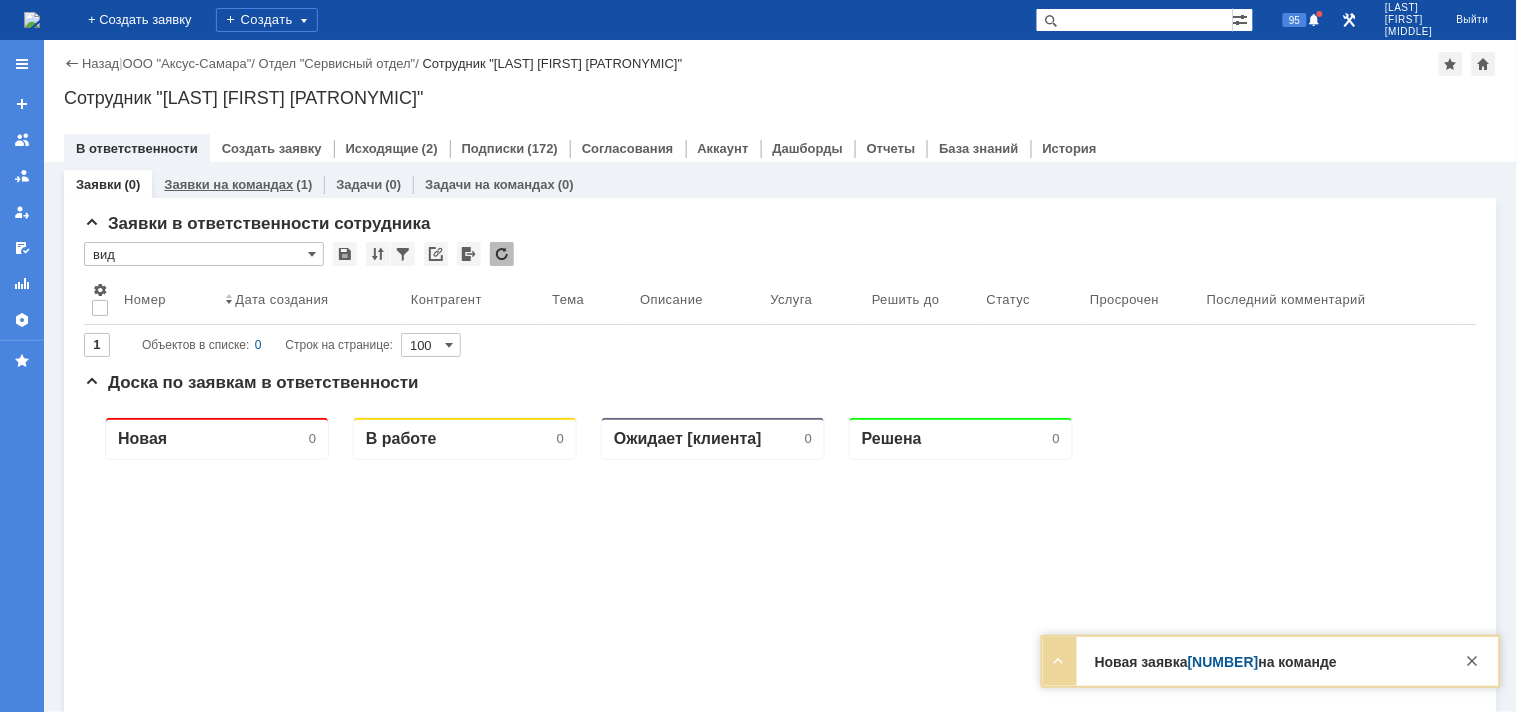 click on "Заявки на командах" at bounding box center [228, 184] 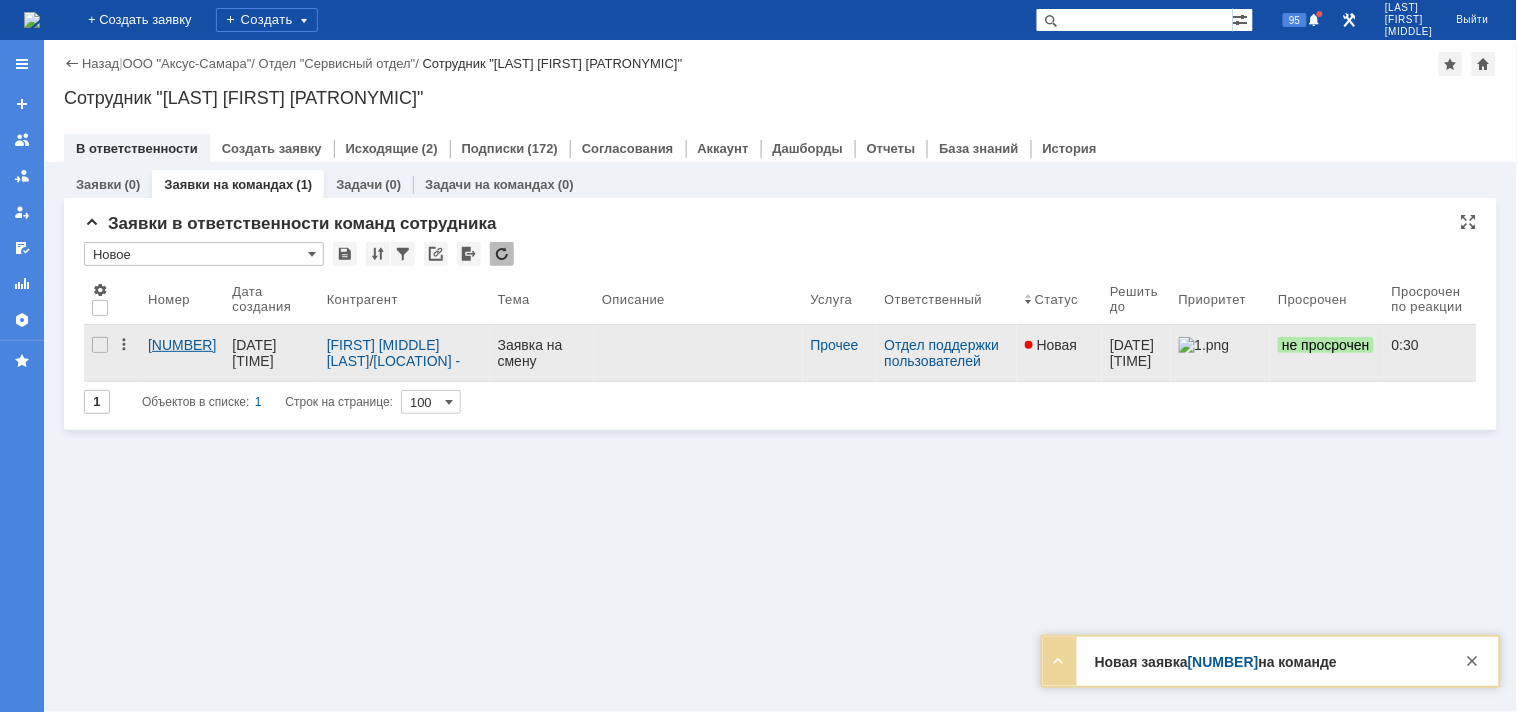 scroll, scrollTop: 0, scrollLeft: 0, axis: both 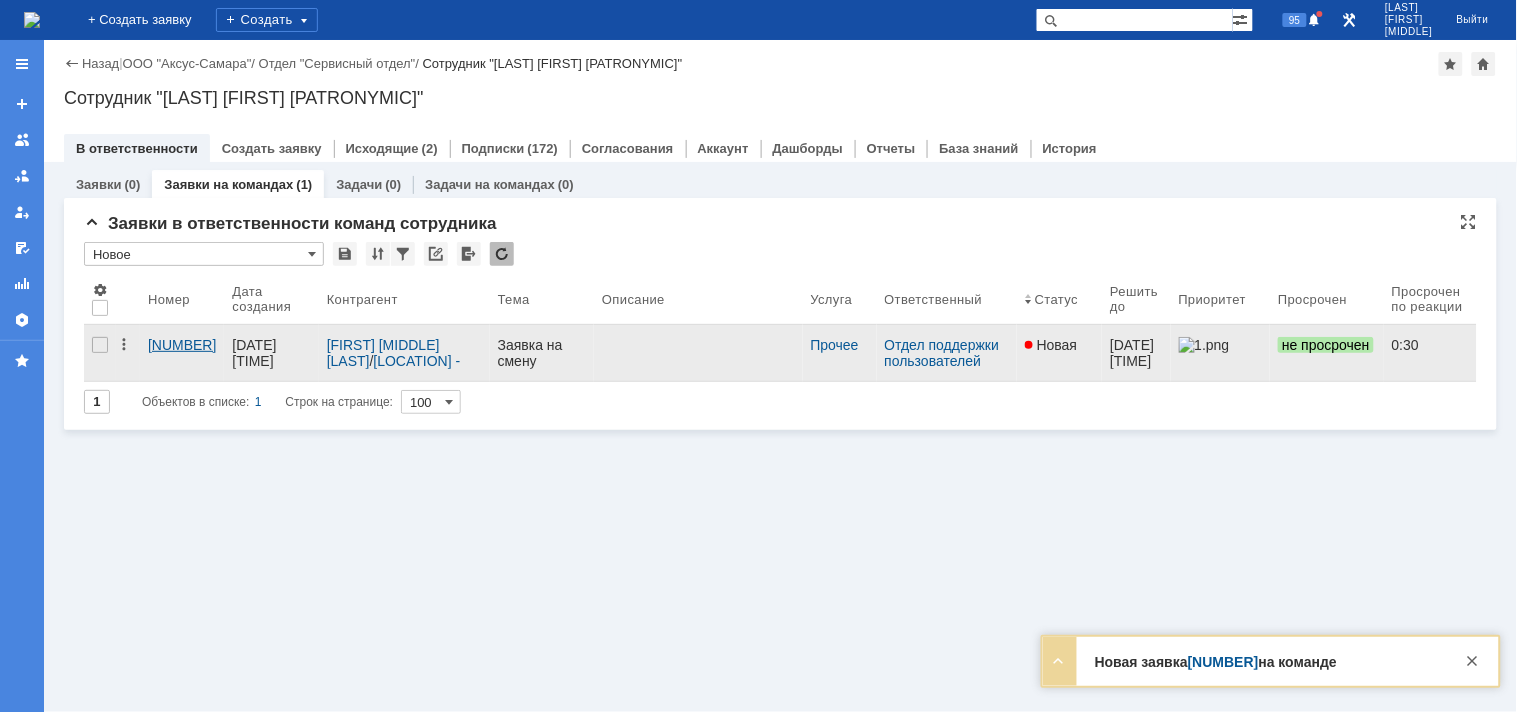 click on "[NUMBER]" at bounding box center [182, 345] 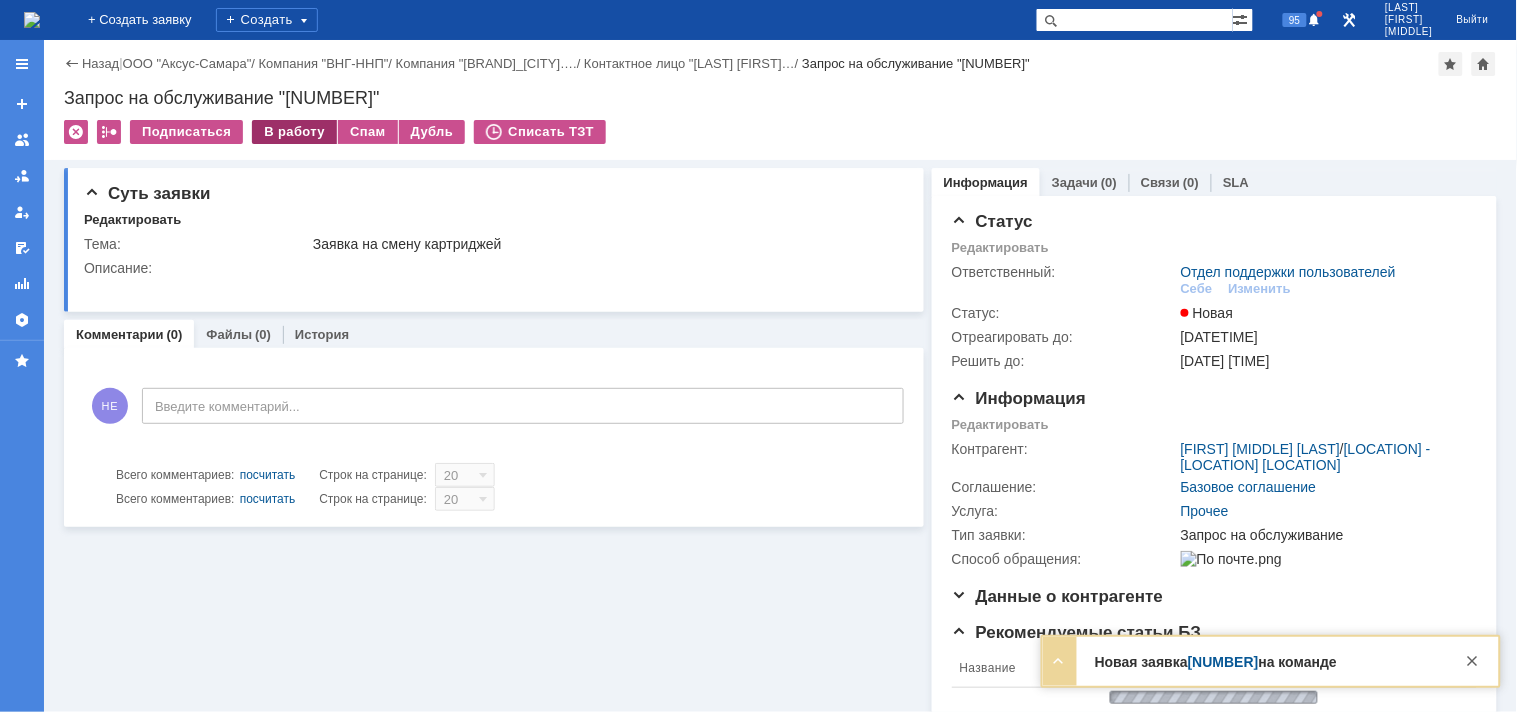 scroll, scrollTop: 0, scrollLeft: 0, axis: both 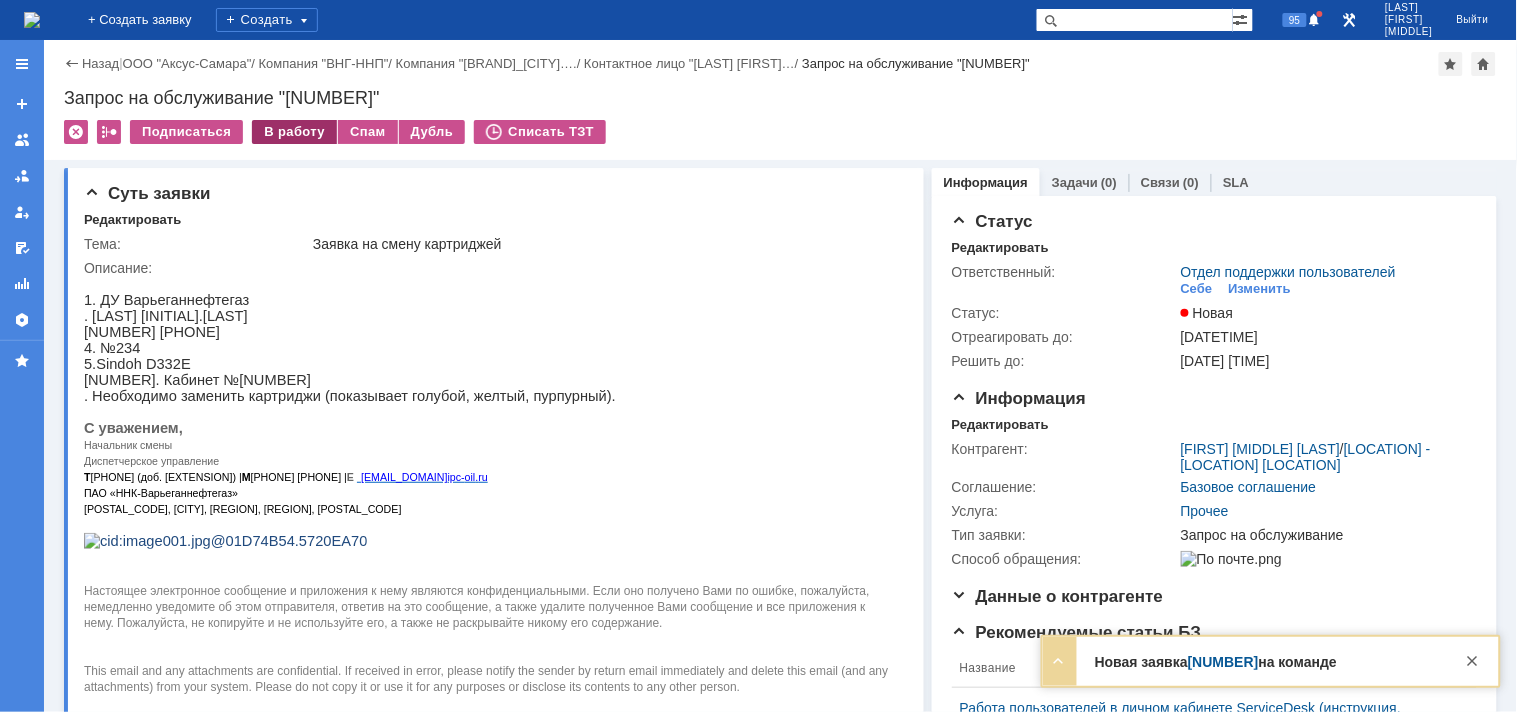 click on "В работу" at bounding box center (294, 132) 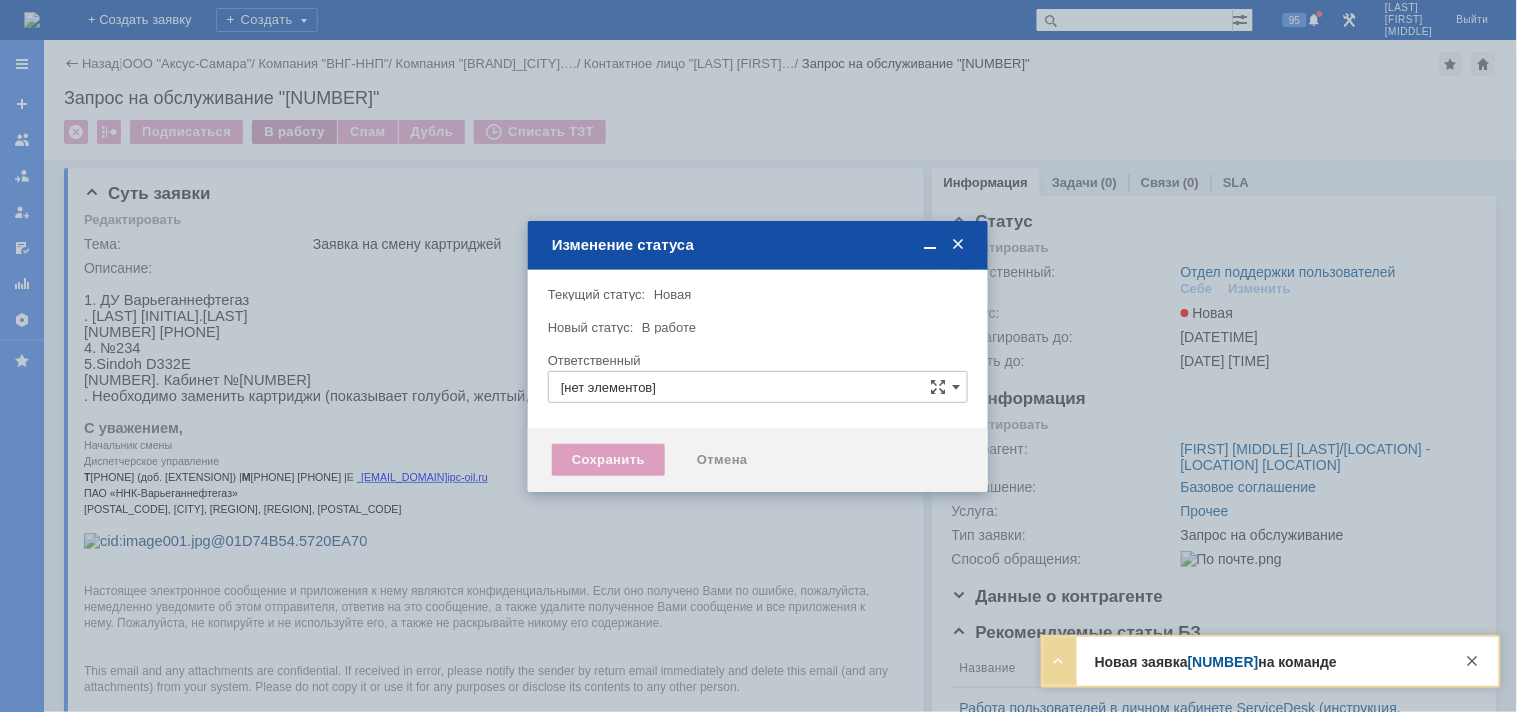 type on "Отдел поддержки пользователей" 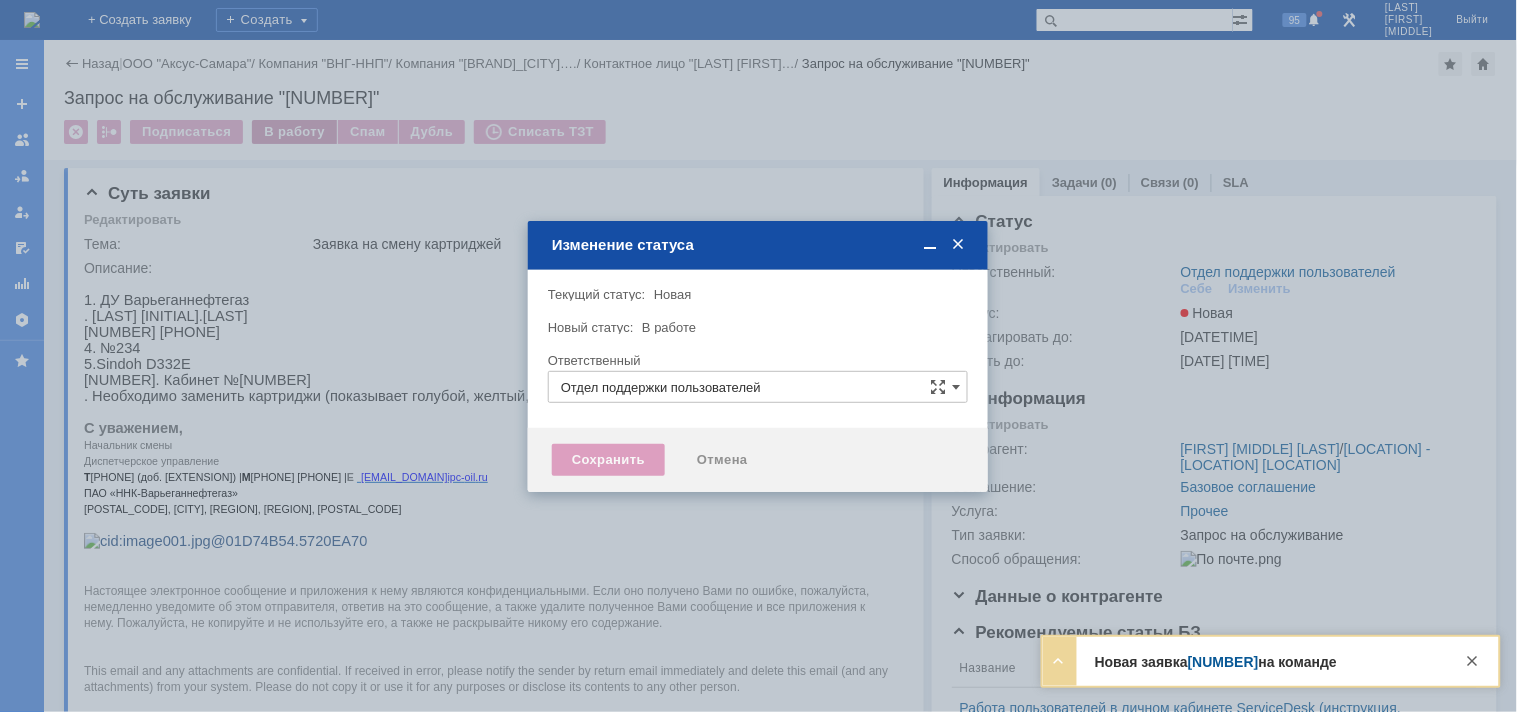 type 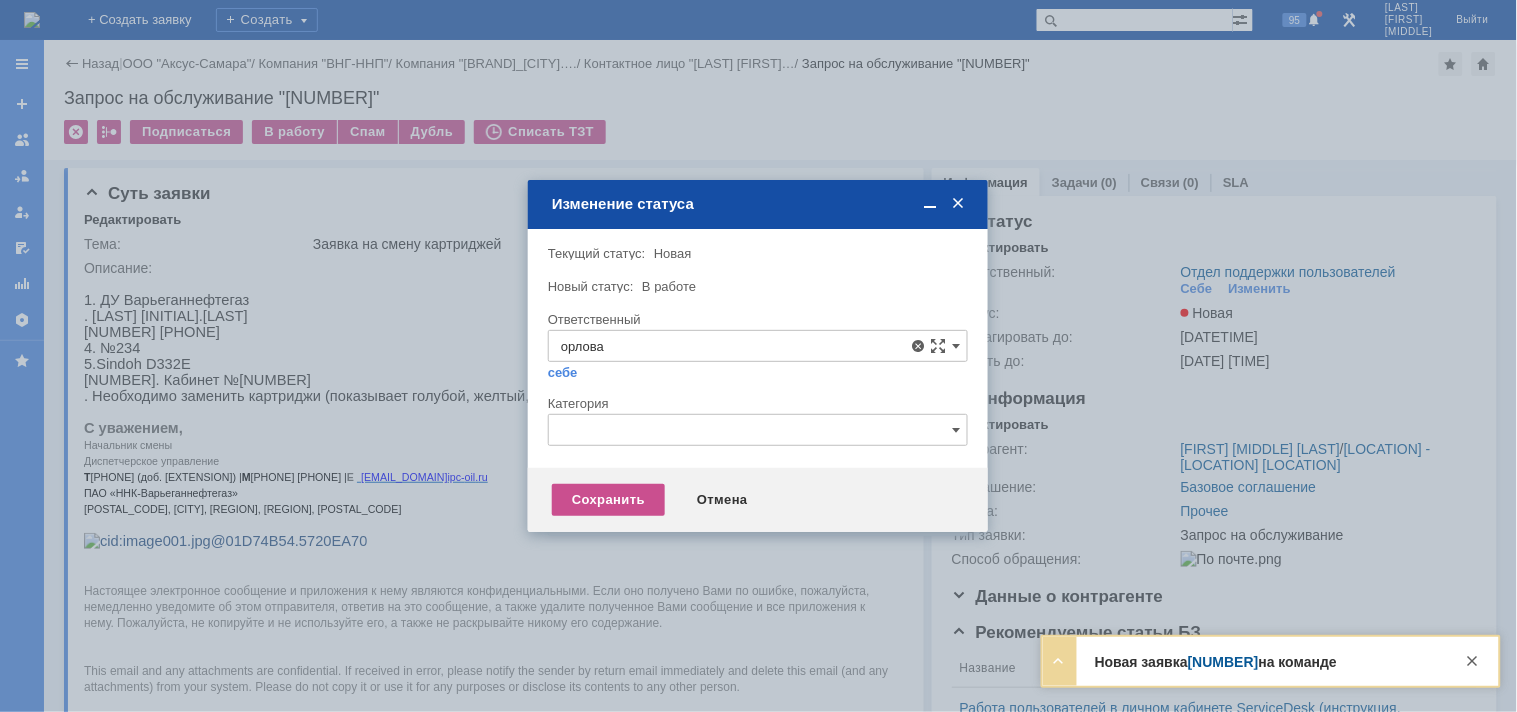 click on "[LAST] [FIRST] [PATRONYMIC]" at bounding box center [758, 491] 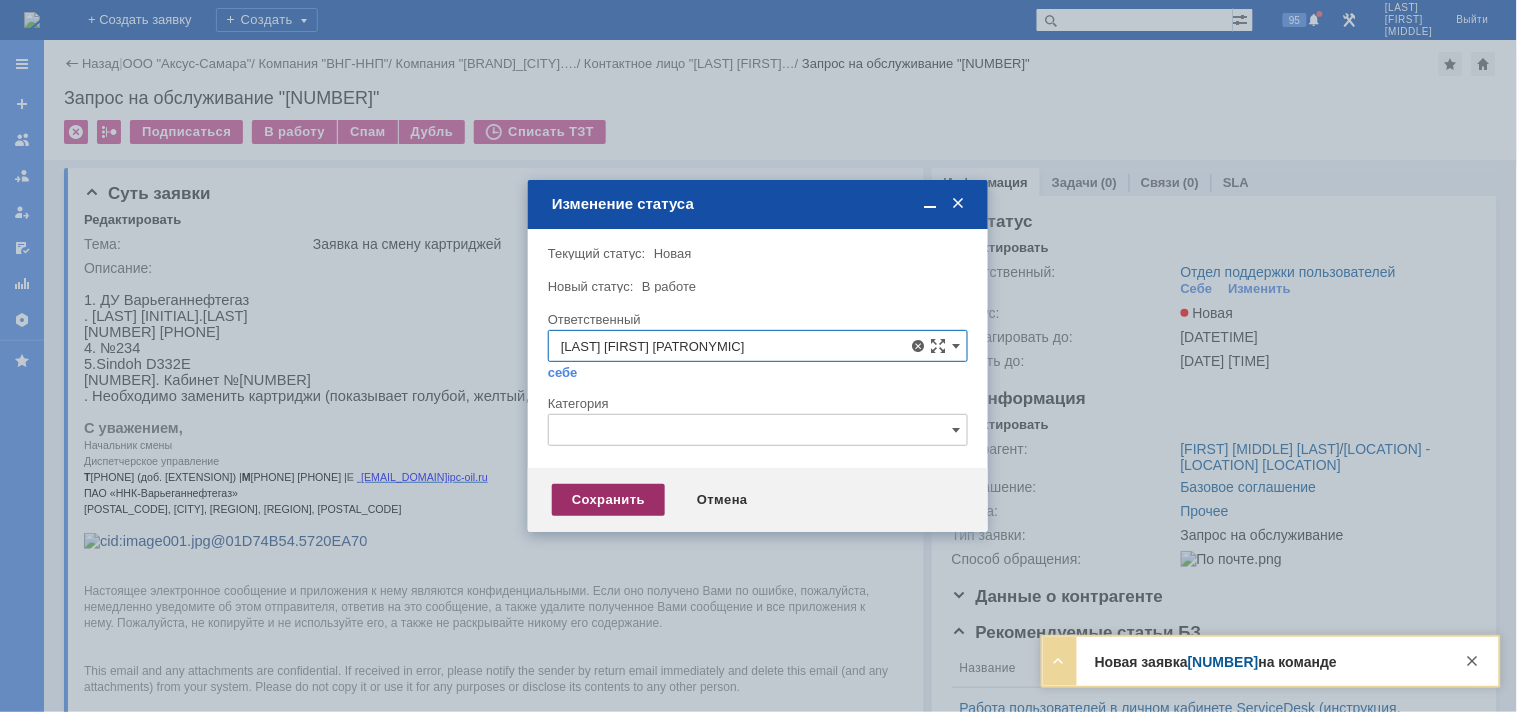 type on "[LAST] [FIRST] [PATRONYMIC]" 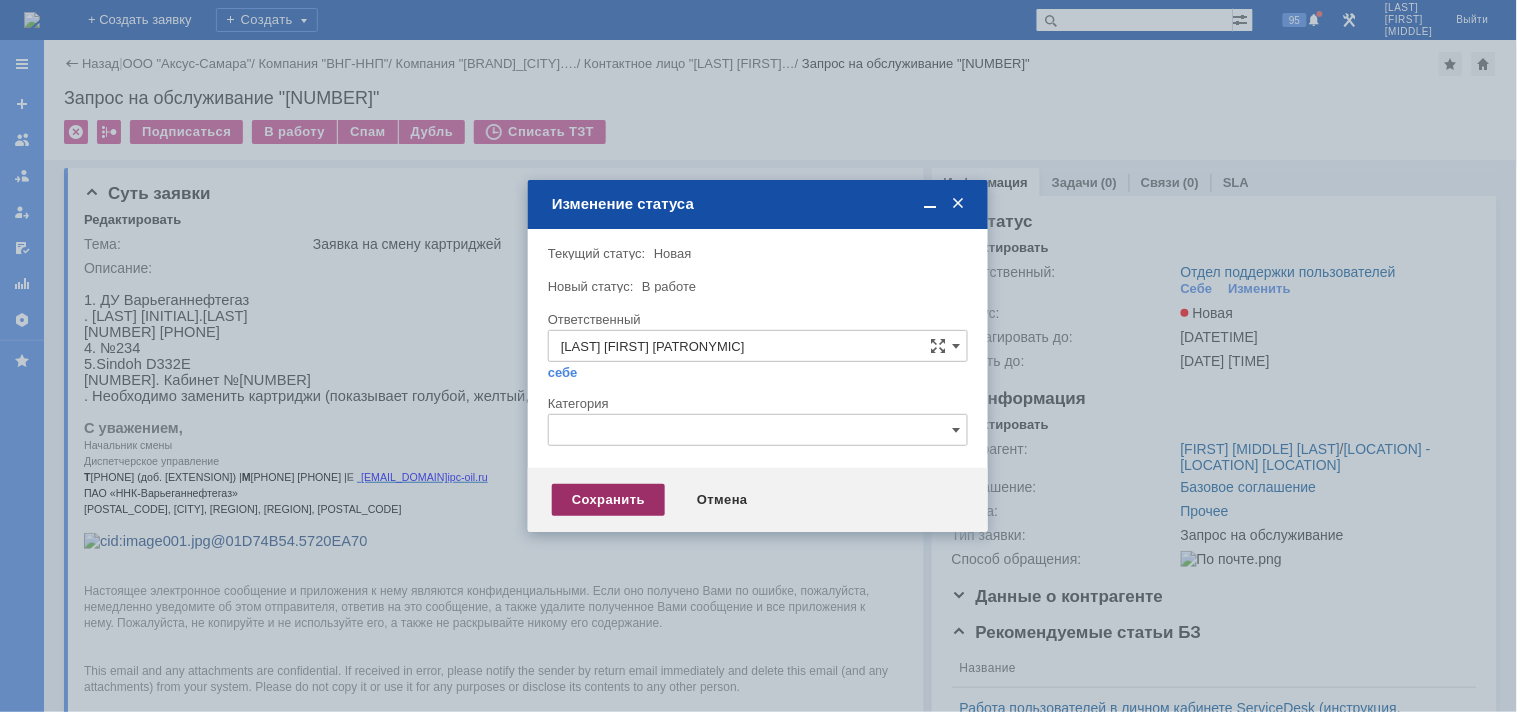 click on "Сохранить" at bounding box center (608, 500) 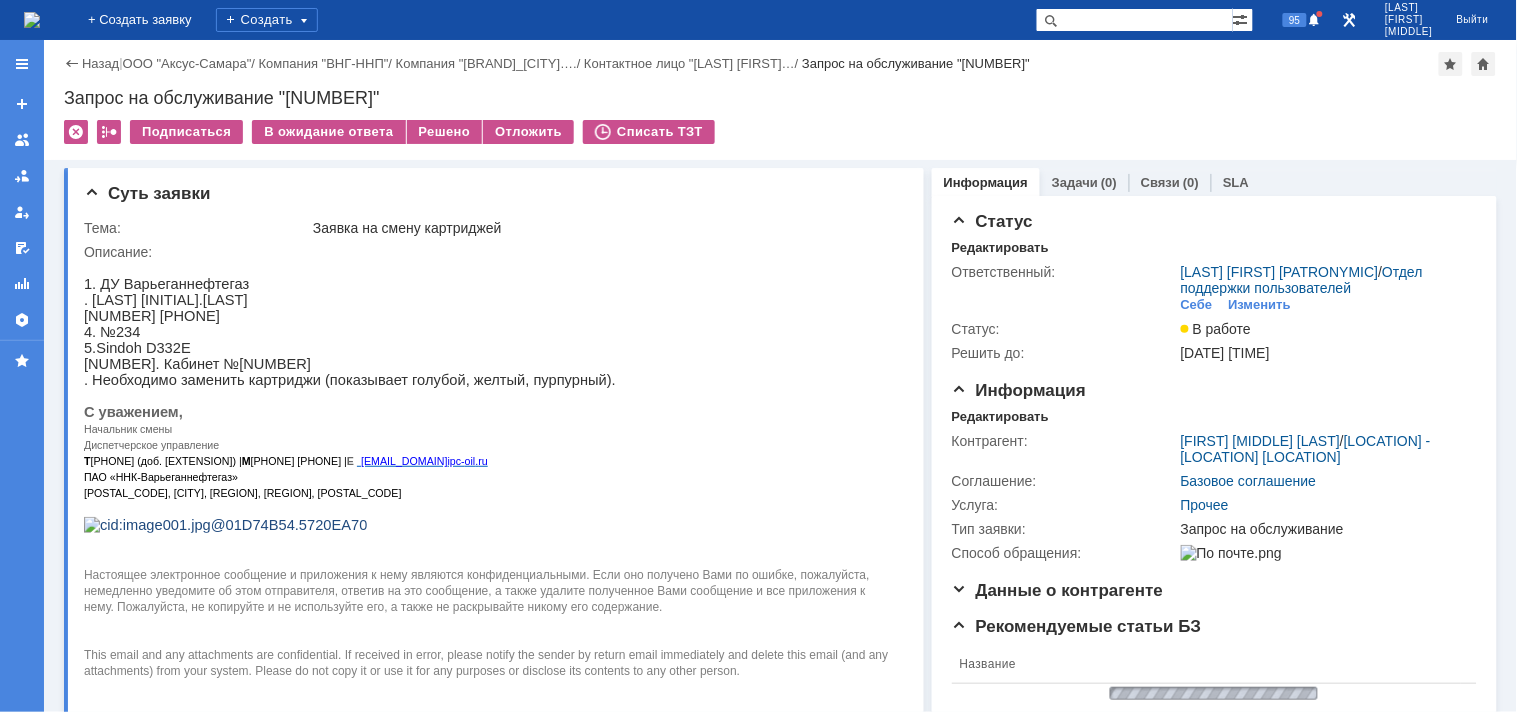 scroll, scrollTop: 0, scrollLeft: 0, axis: both 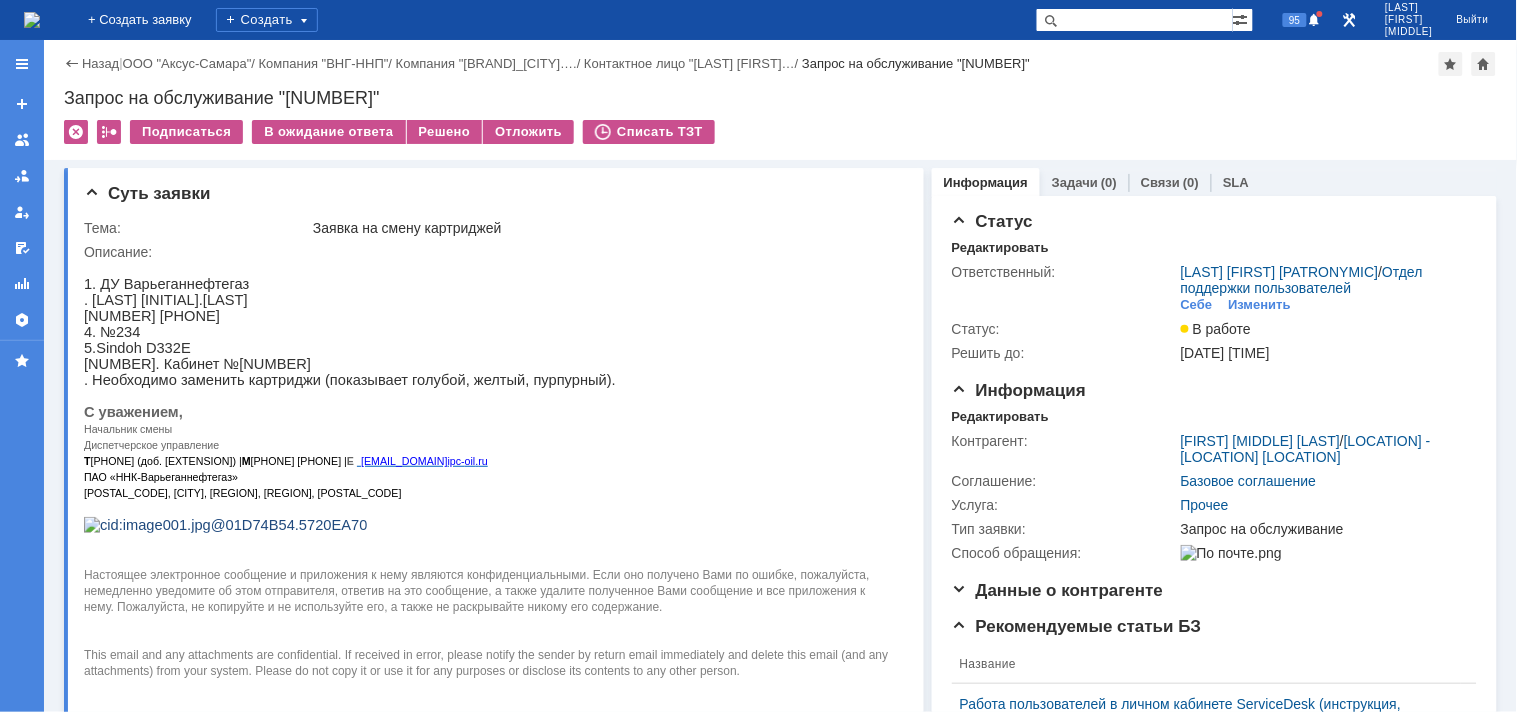 click on "Запрос на обслуживание "41104"" at bounding box center [780, 98] 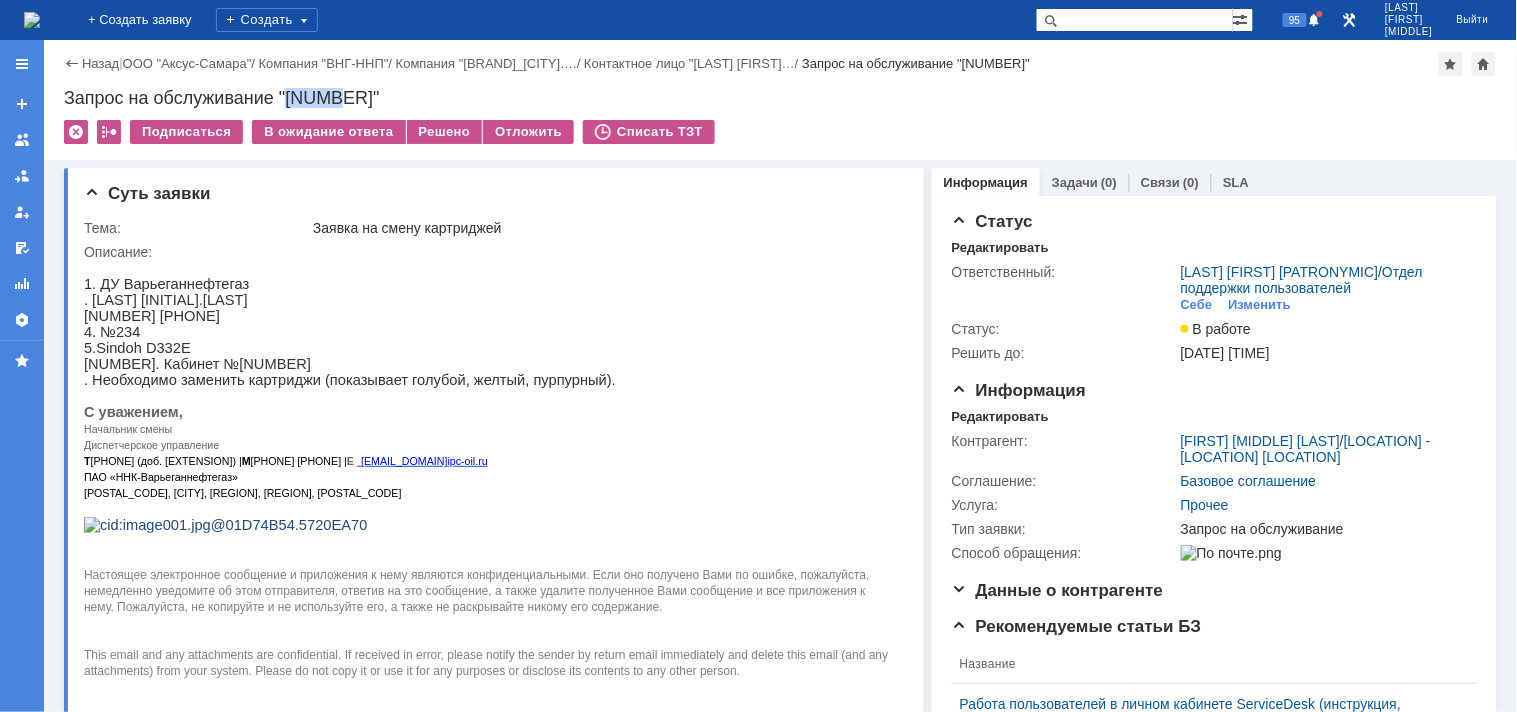 click on "Запрос на обслуживание "41104"" at bounding box center (780, 98) 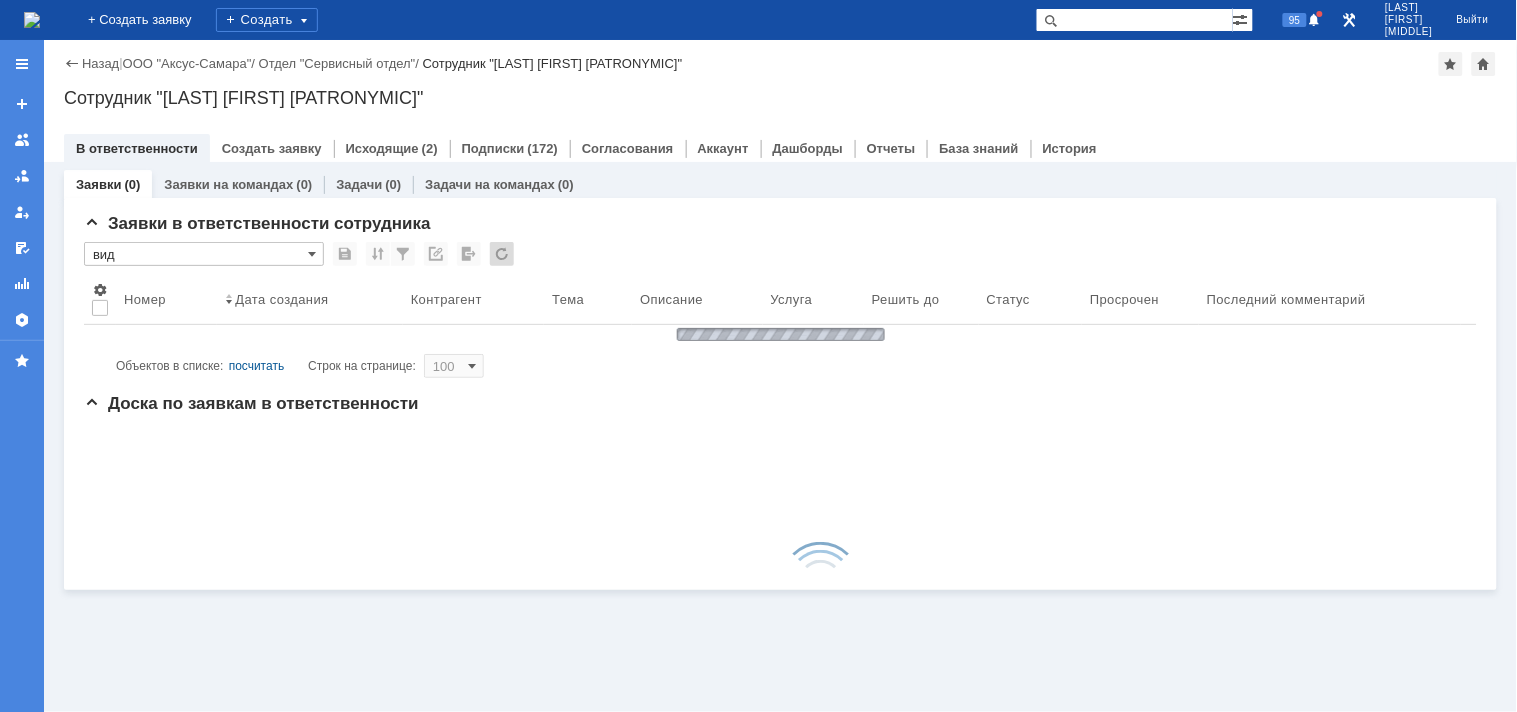 scroll, scrollTop: 0, scrollLeft: 0, axis: both 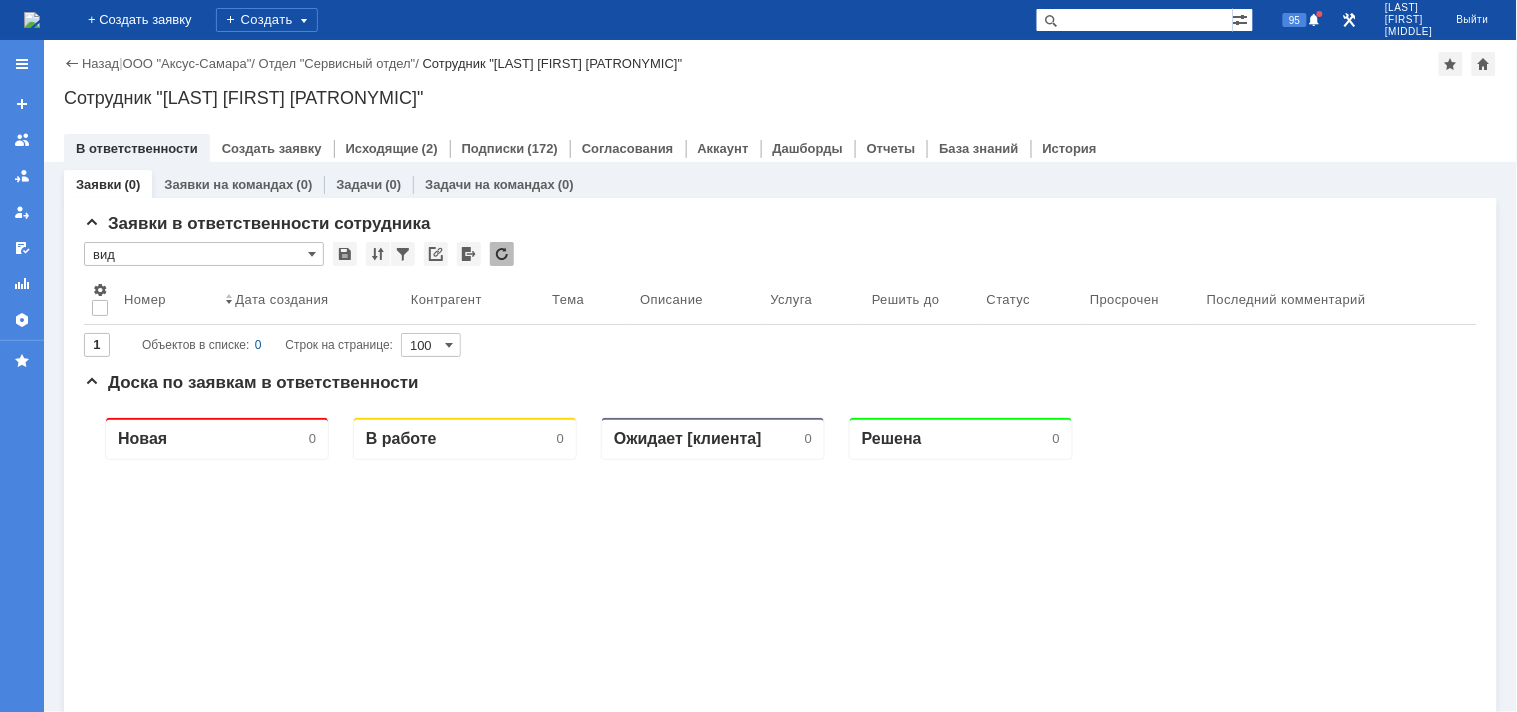 click at bounding box center [1134, 20] 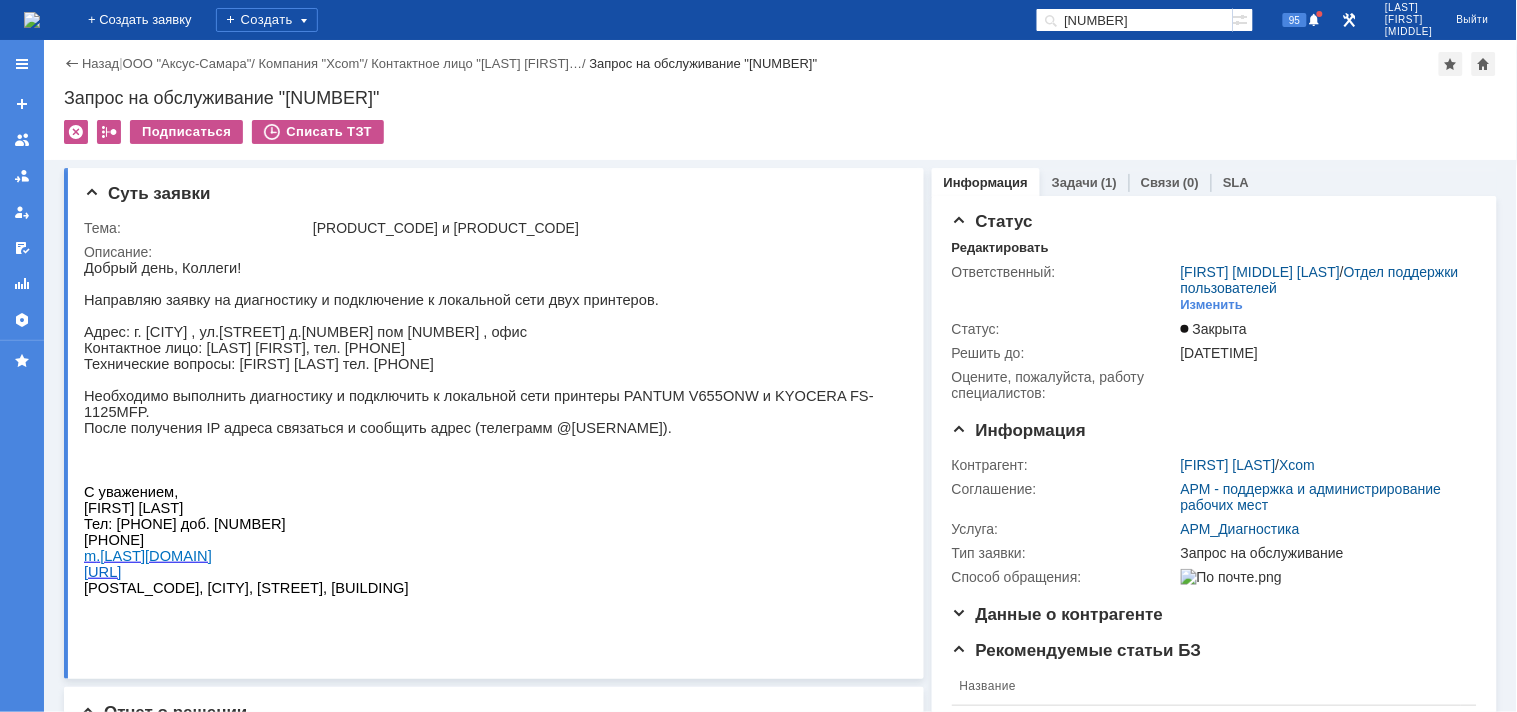 scroll, scrollTop: 0, scrollLeft: 0, axis: both 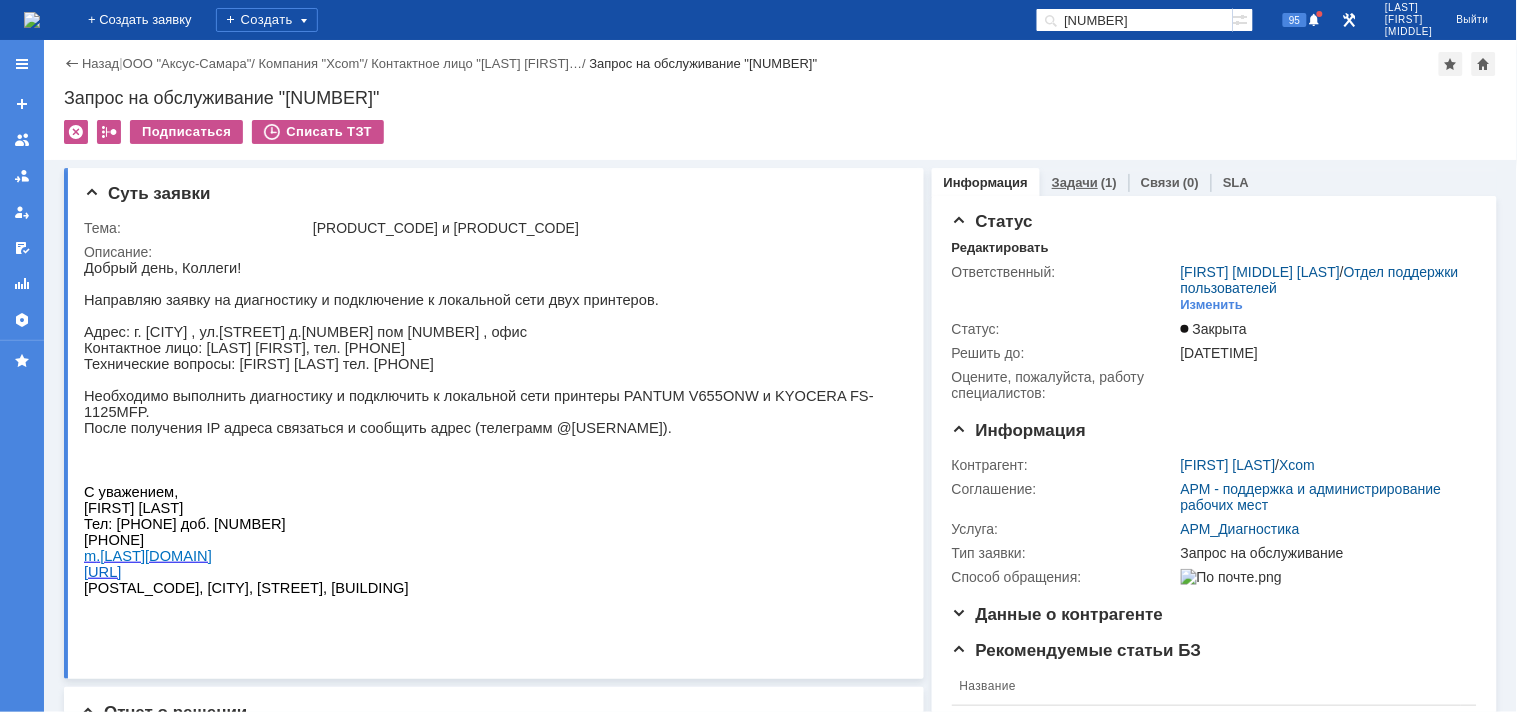 click on "Задачи" at bounding box center (1075, 182) 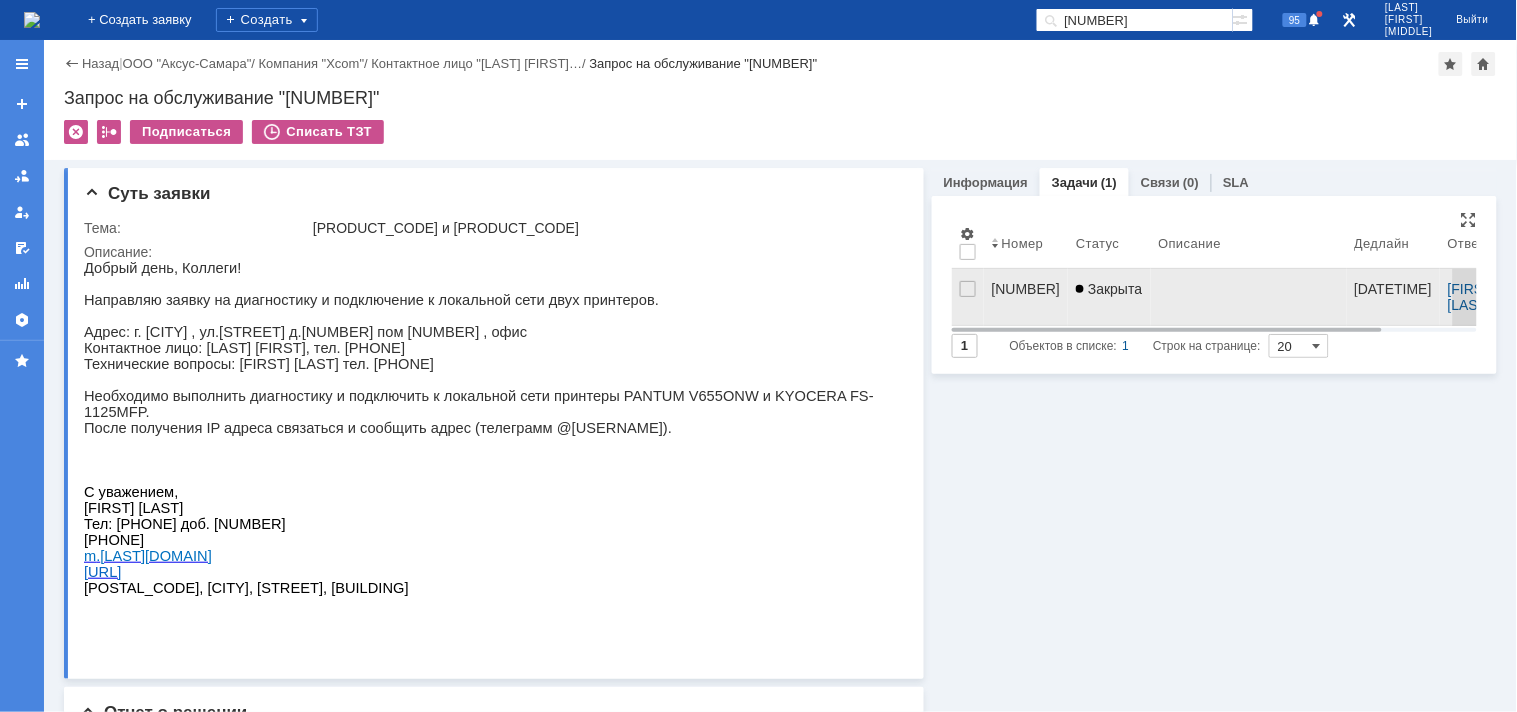 scroll, scrollTop: 0, scrollLeft: 0, axis: both 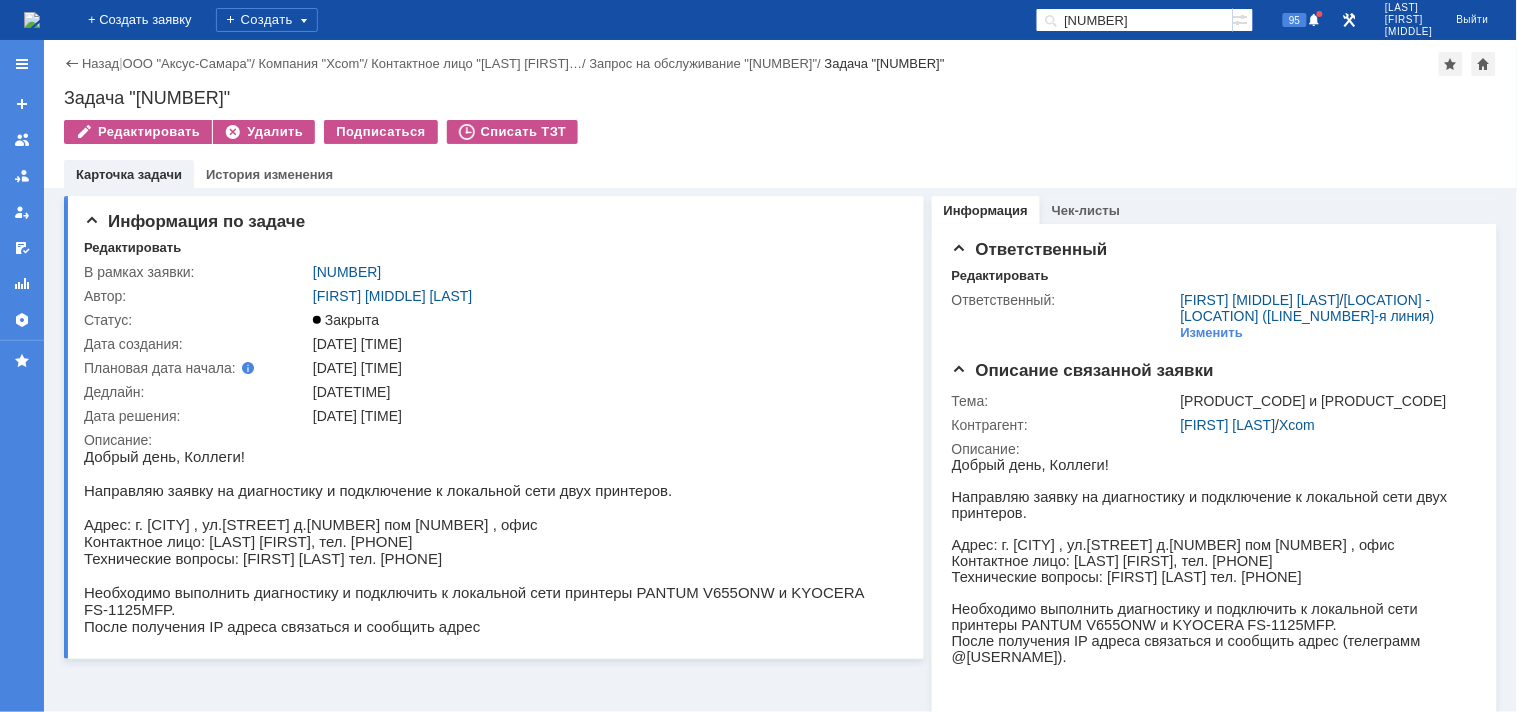 click at bounding box center [32, 20] 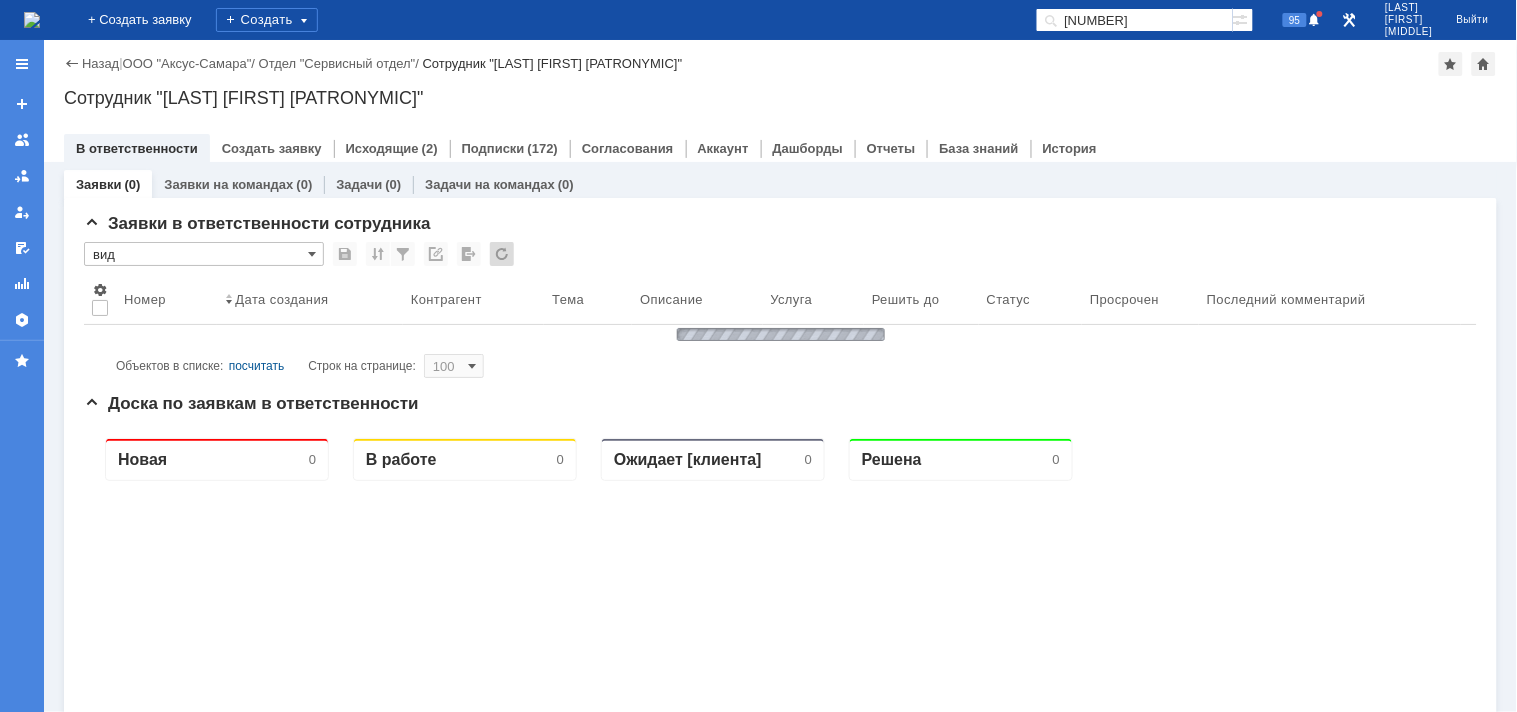 scroll, scrollTop: 0, scrollLeft: 0, axis: both 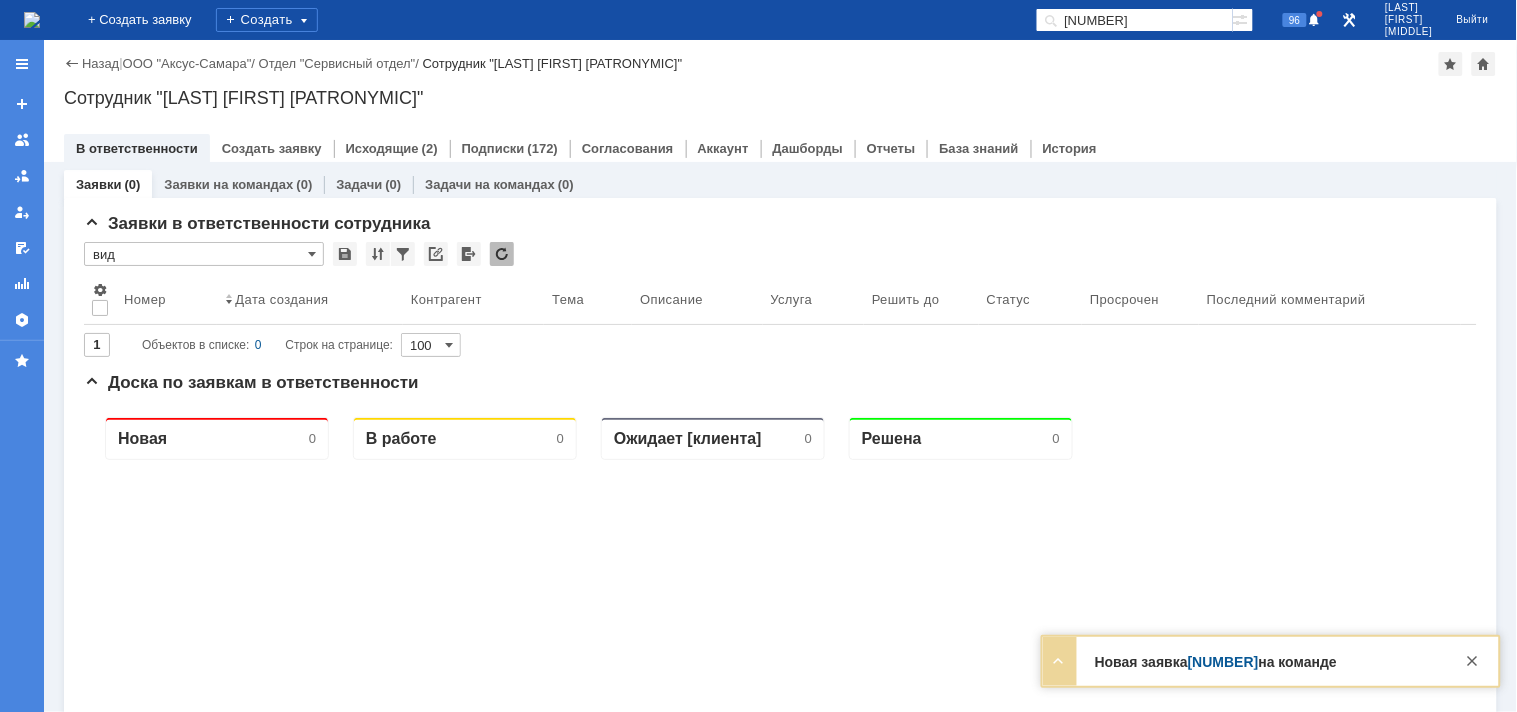 click on "40516" at bounding box center (1134, 20) 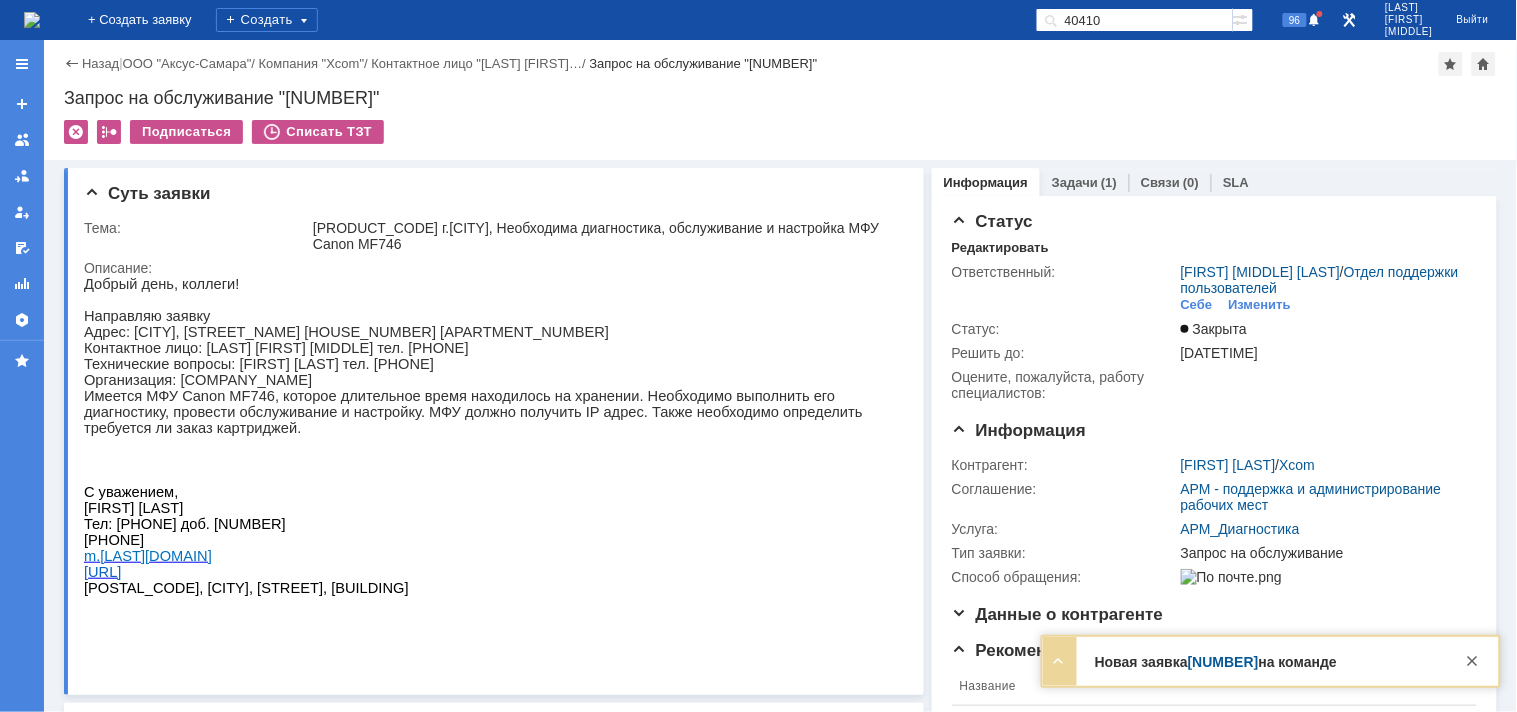 scroll, scrollTop: 0, scrollLeft: 0, axis: both 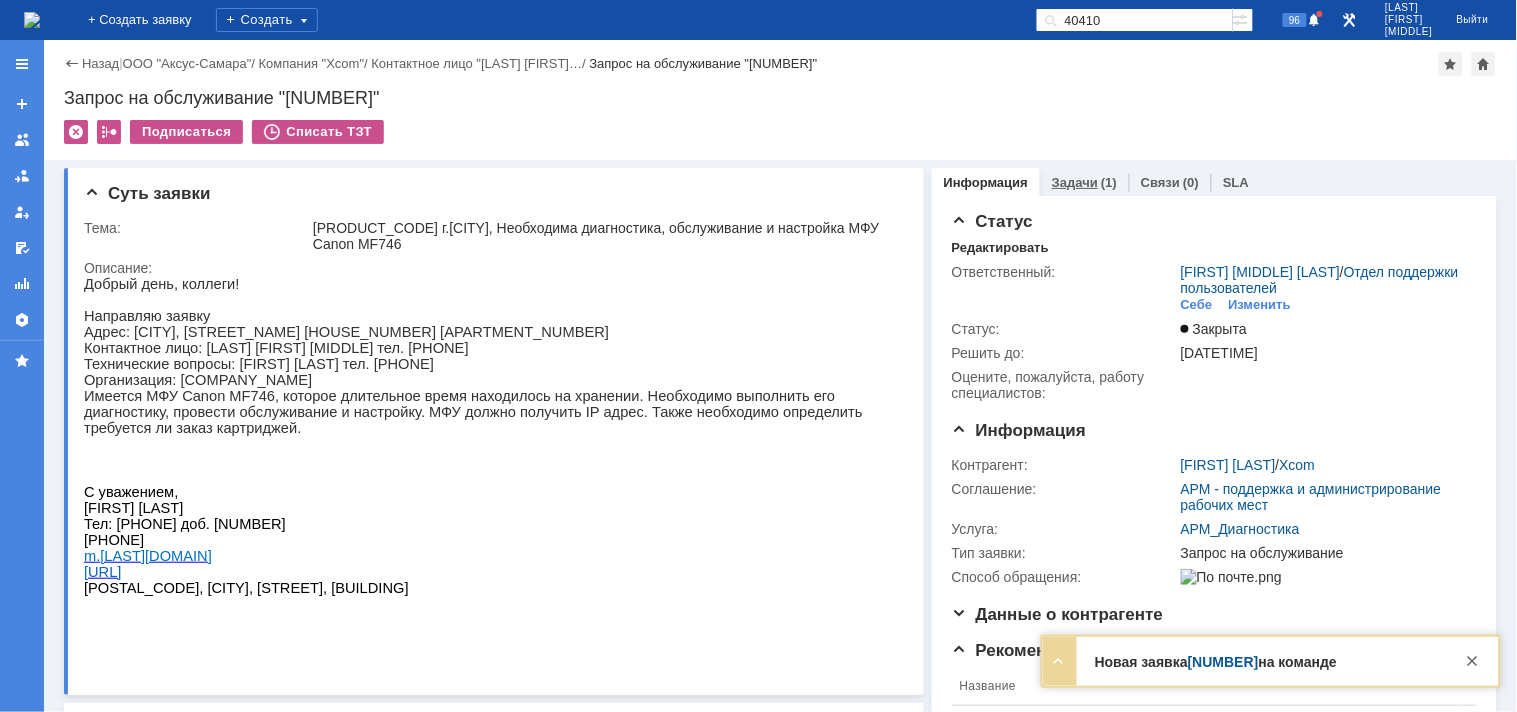 click on "Задачи" at bounding box center (1075, 182) 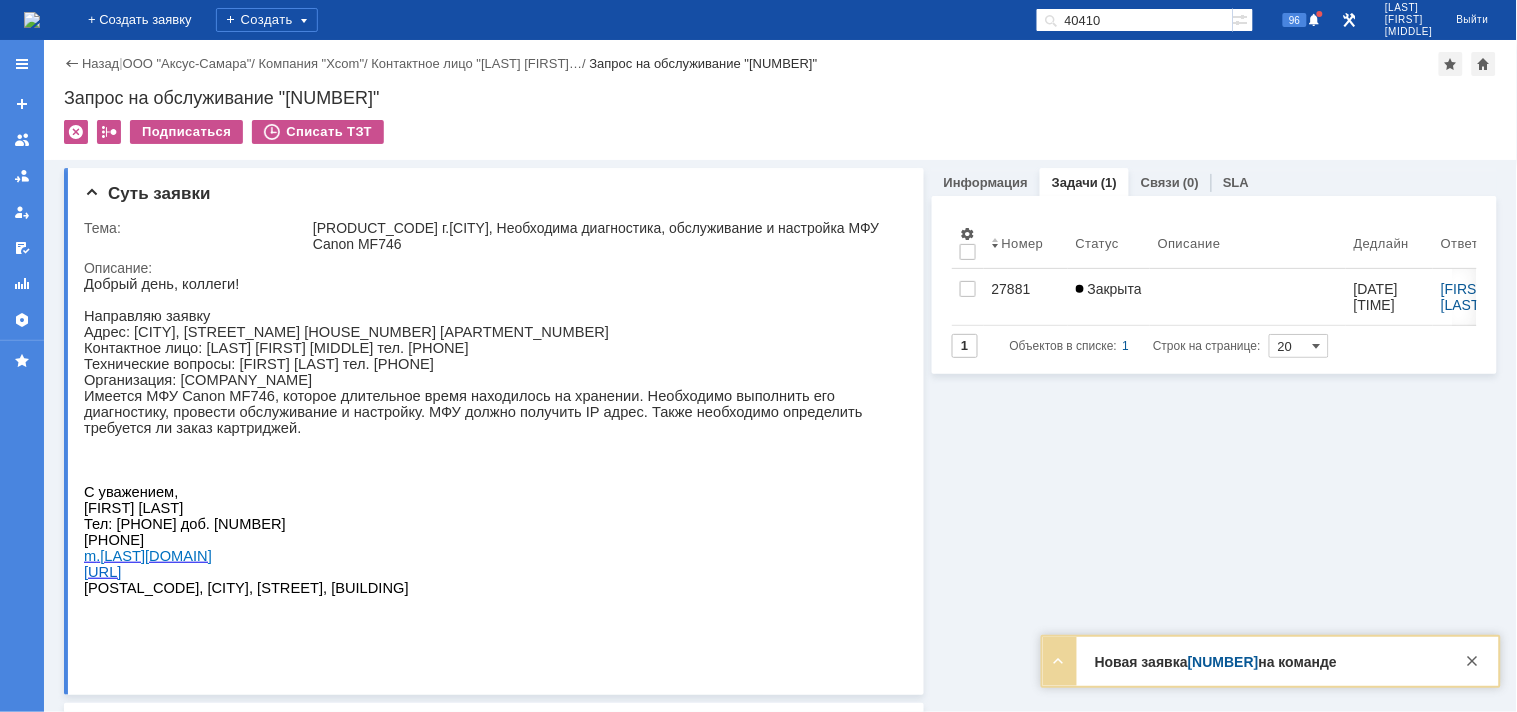 scroll, scrollTop: 0, scrollLeft: 0, axis: both 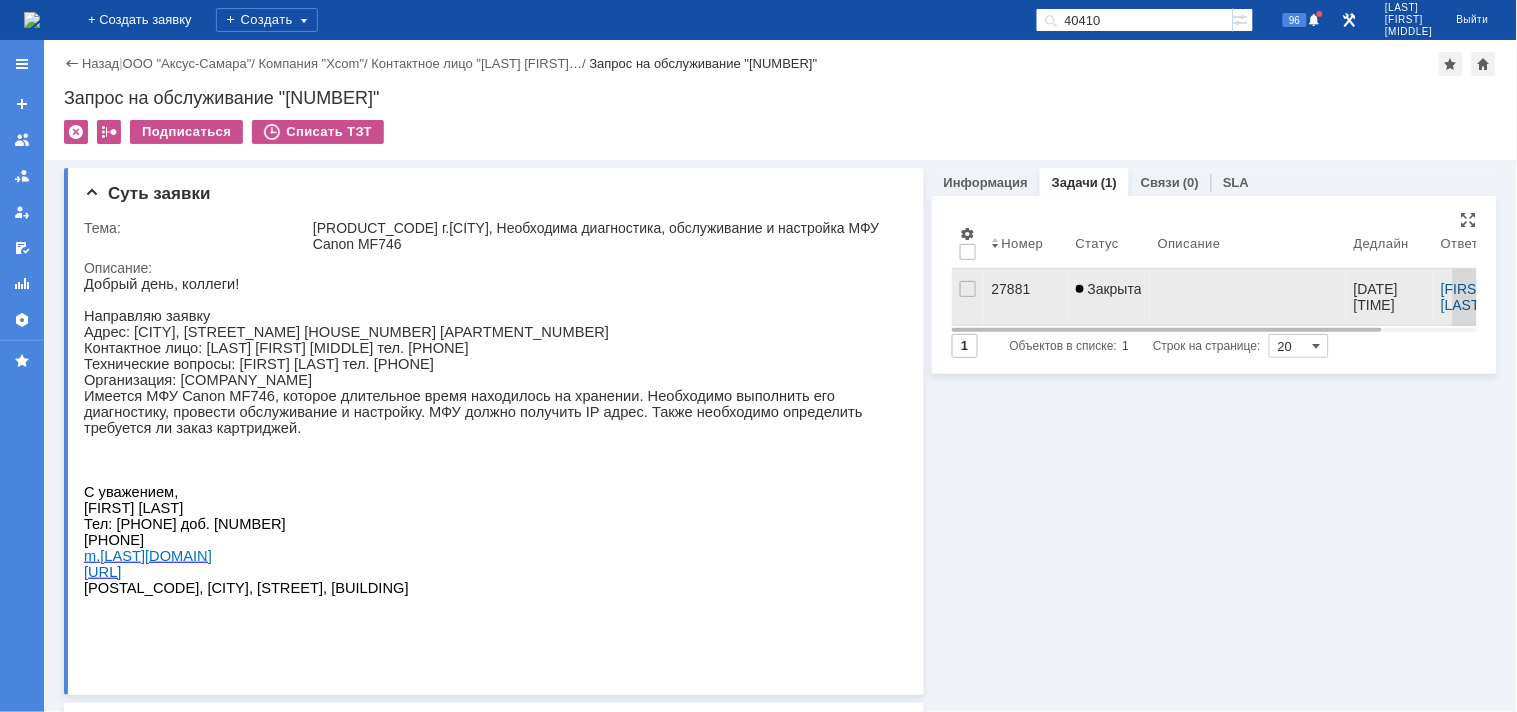 click on "27881" at bounding box center (1026, 289) 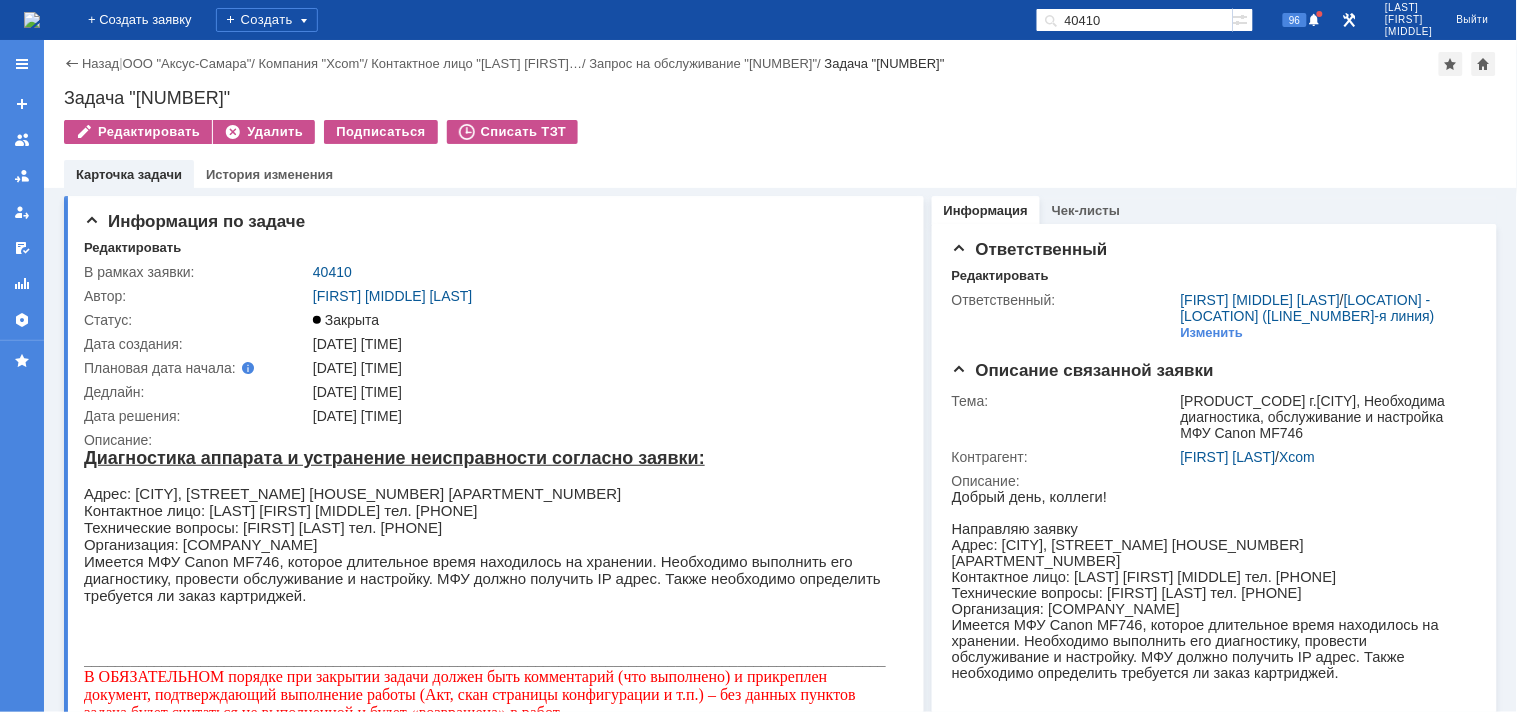 scroll, scrollTop: 0, scrollLeft: 0, axis: both 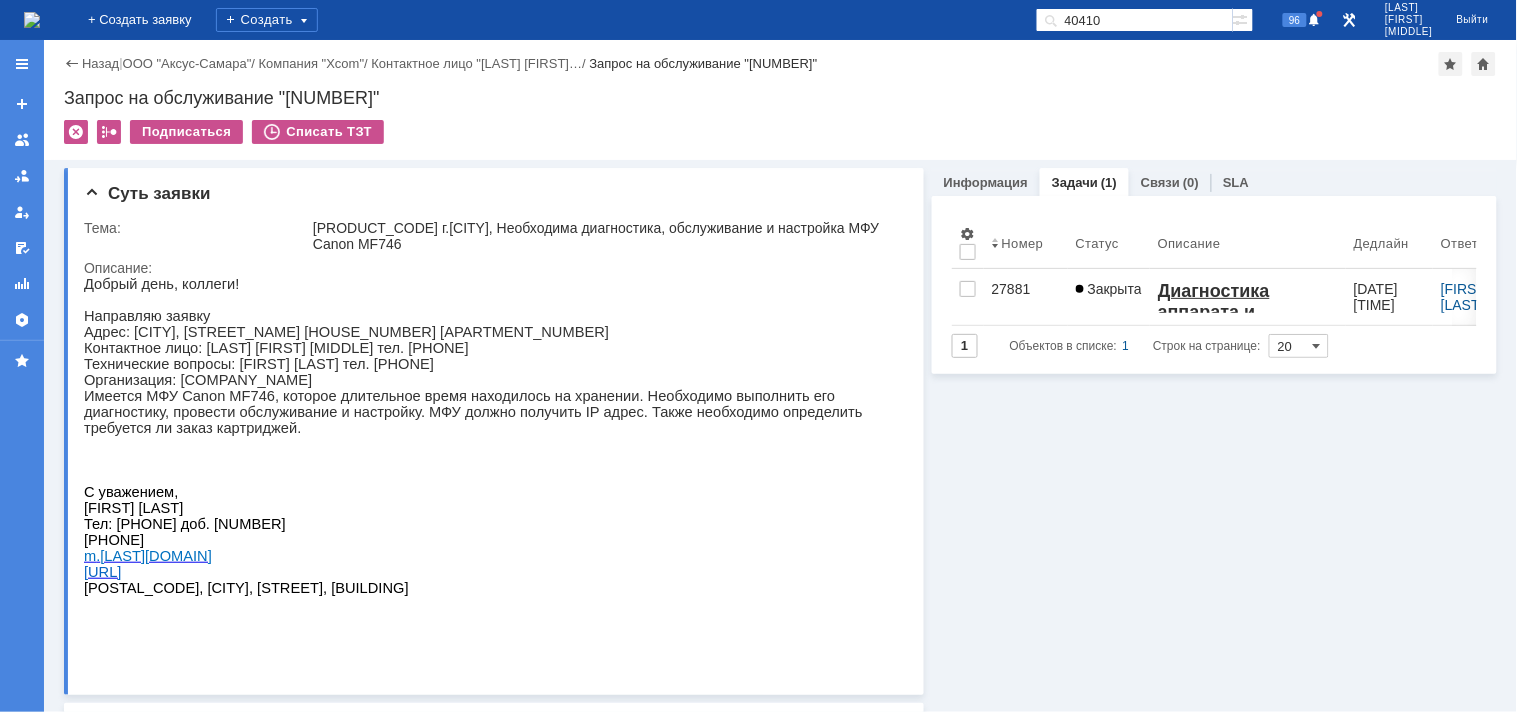 click on "40410" at bounding box center [1134, 20] 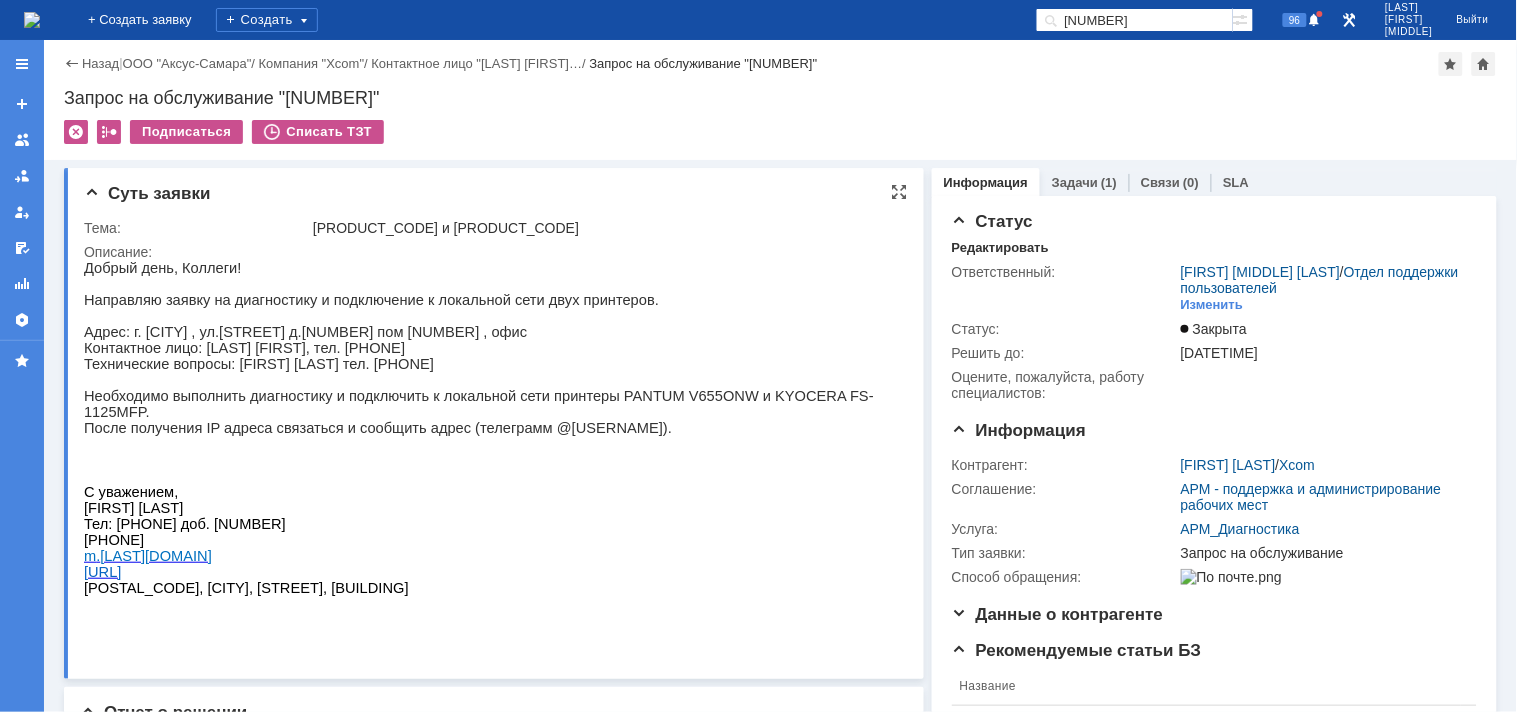 click on "RM0014741 и RM0014745" at bounding box center [604, 228] 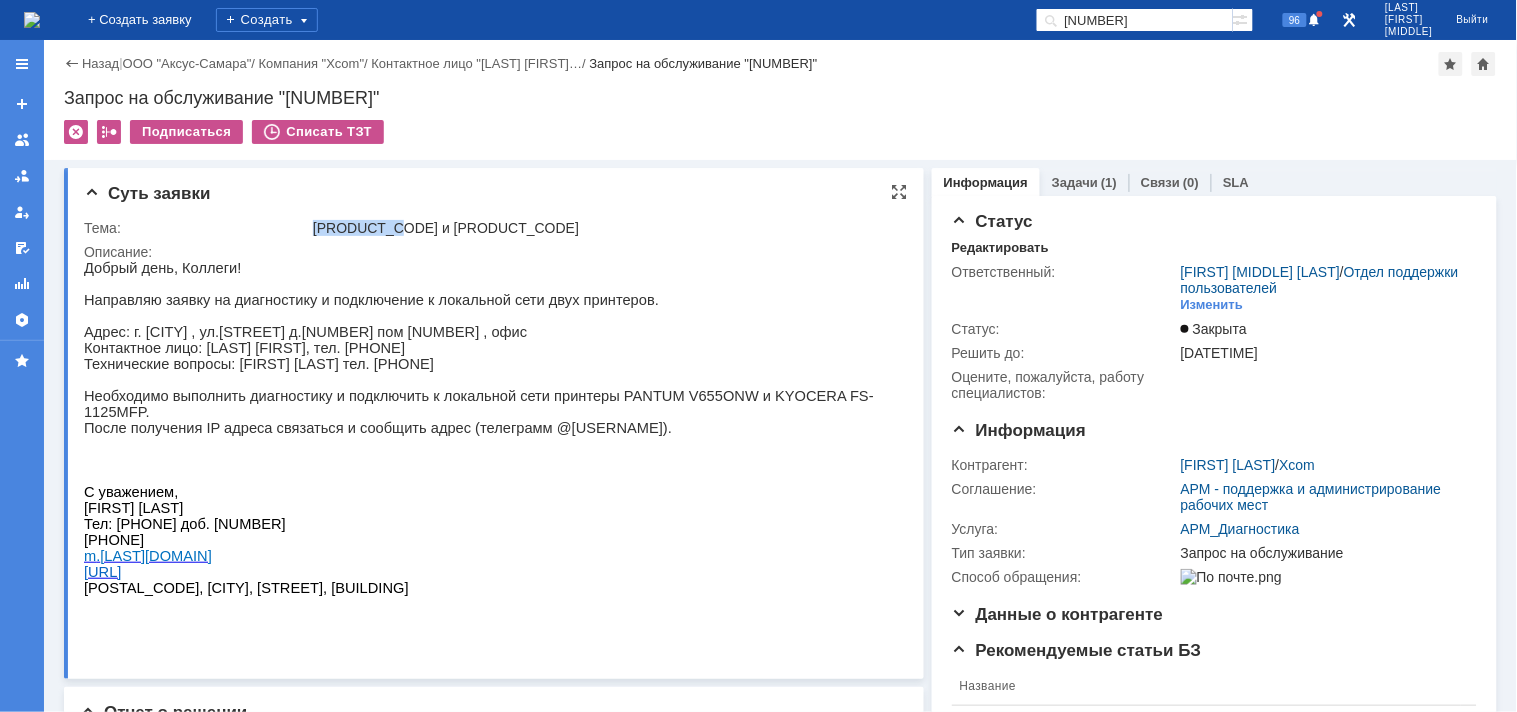 click on "RM0014741 и RM0014745" at bounding box center (604, 228) 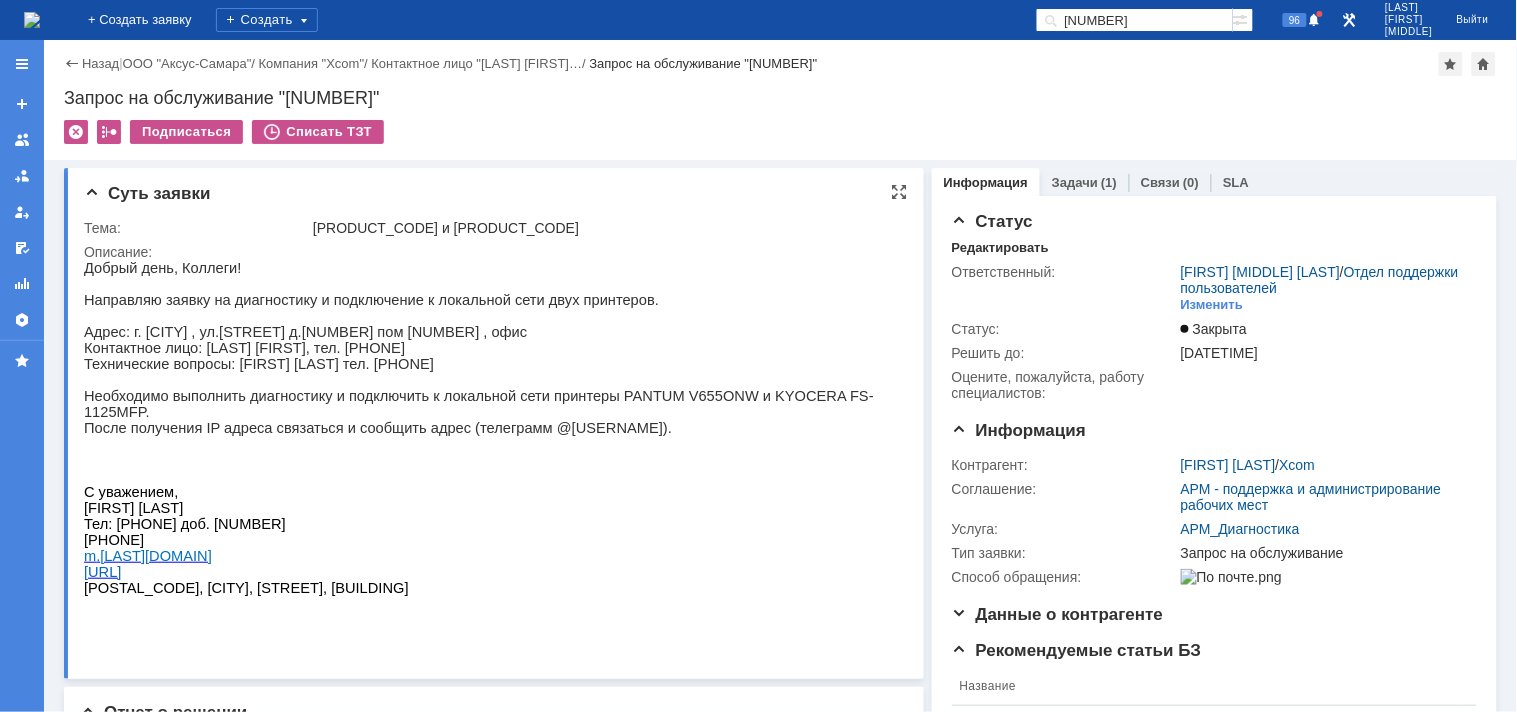 click on "RM0014741 и RM0014745" at bounding box center (604, 228) 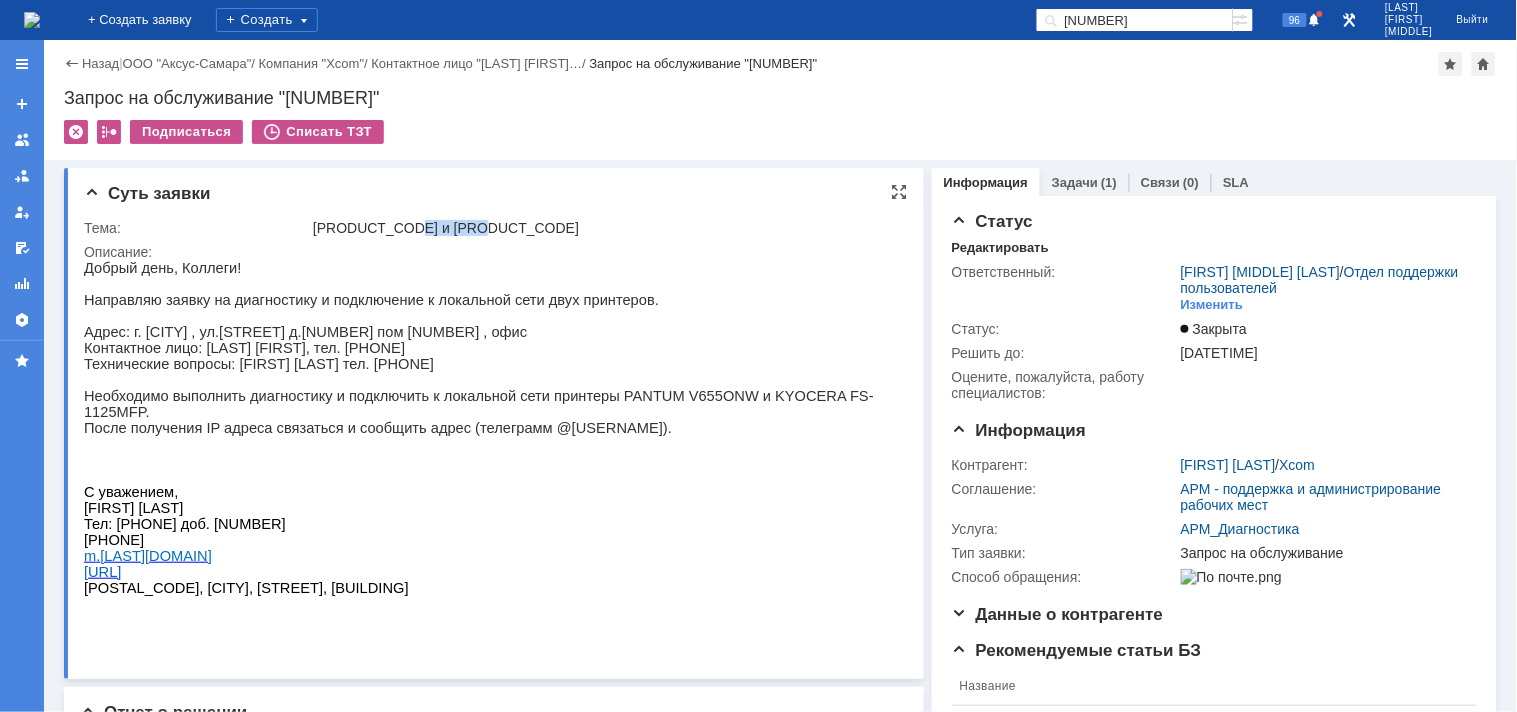 click on "RM0014741 и RM0014745" at bounding box center (604, 228) 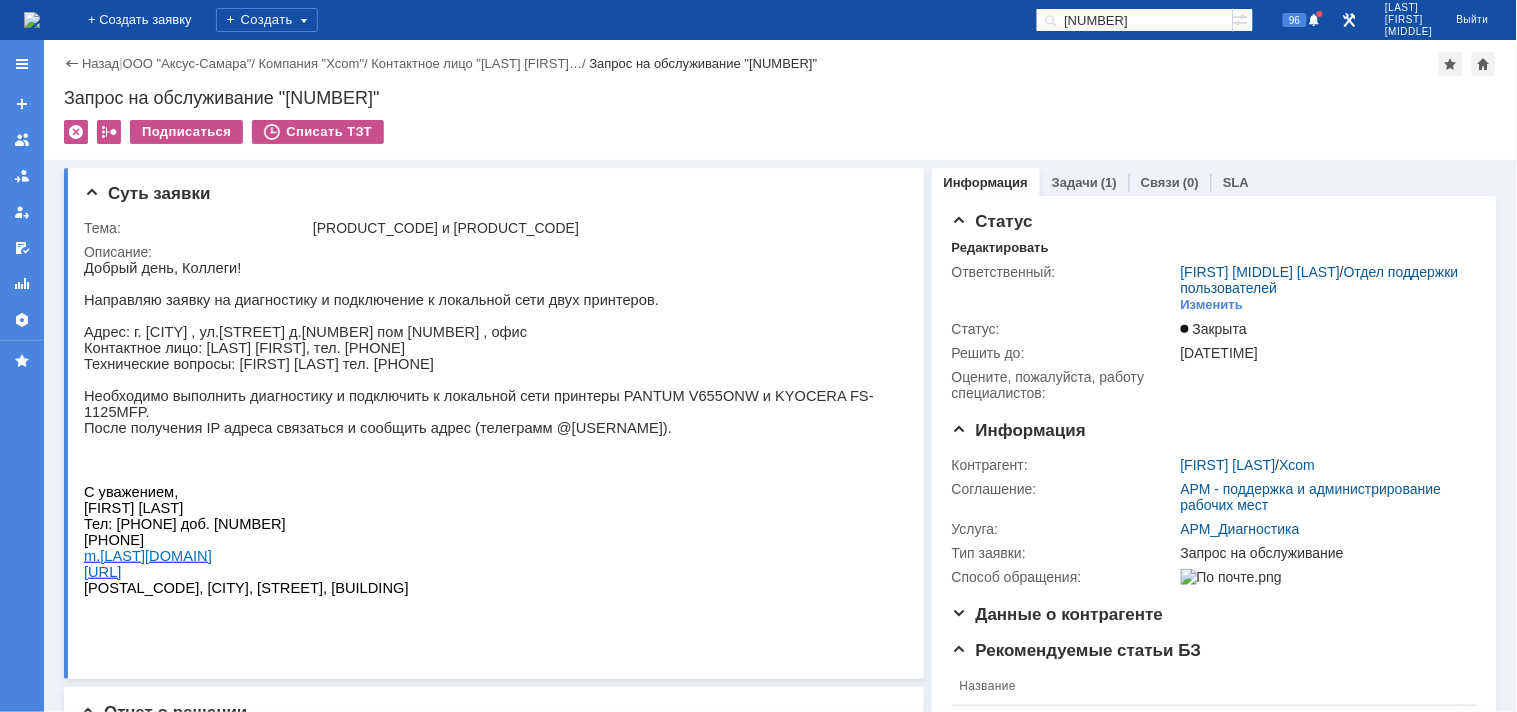 click on "40516" at bounding box center (1134, 20) 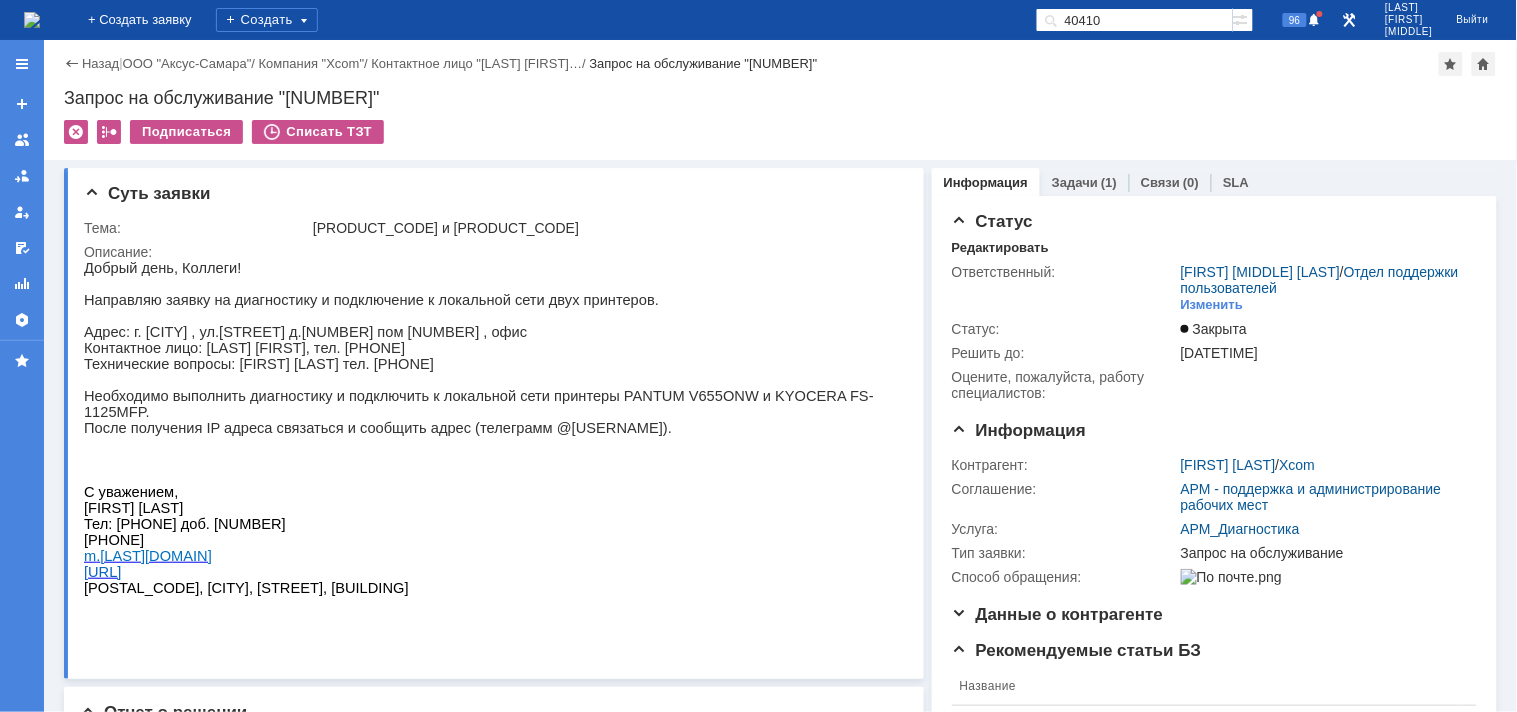 type on "40410" 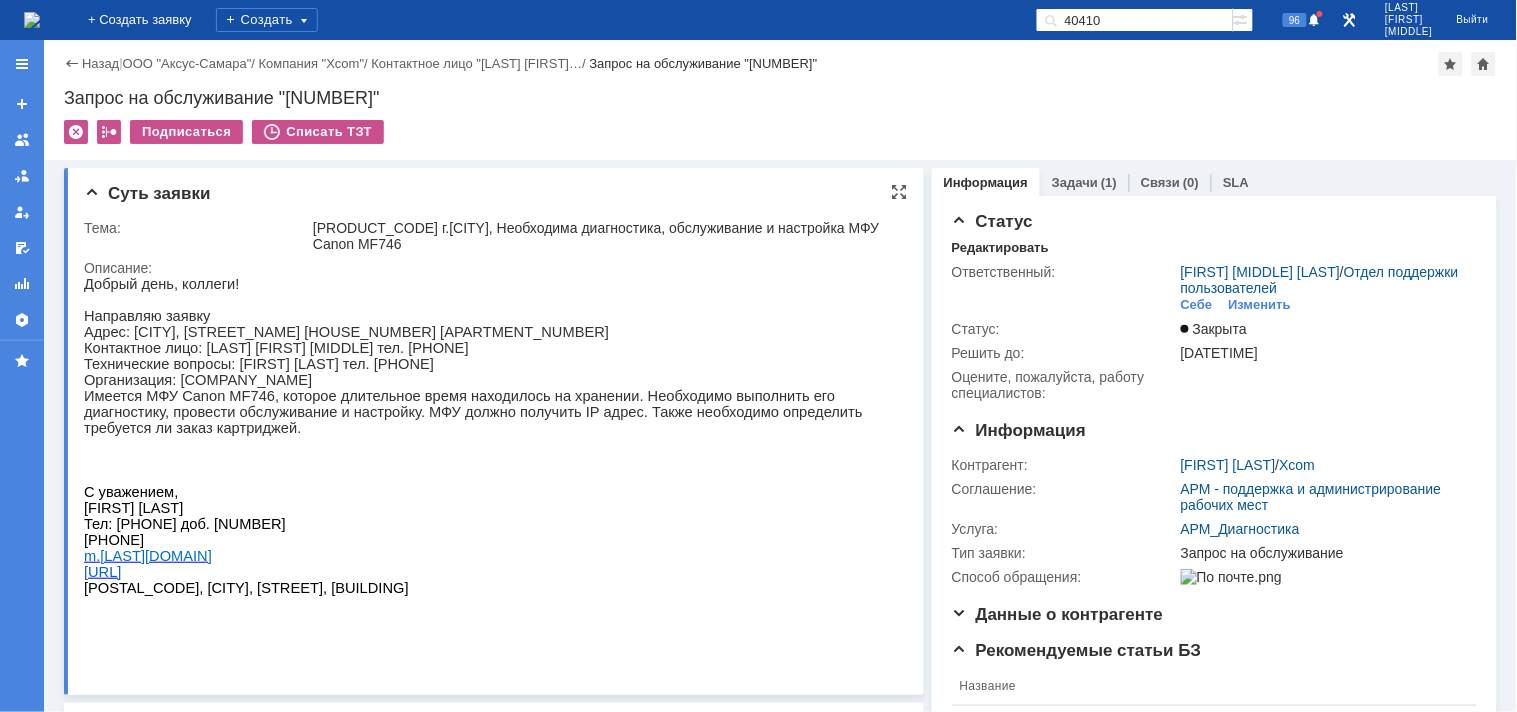 scroll, scrollTop: 0, scrollLeft: 0, axis: both 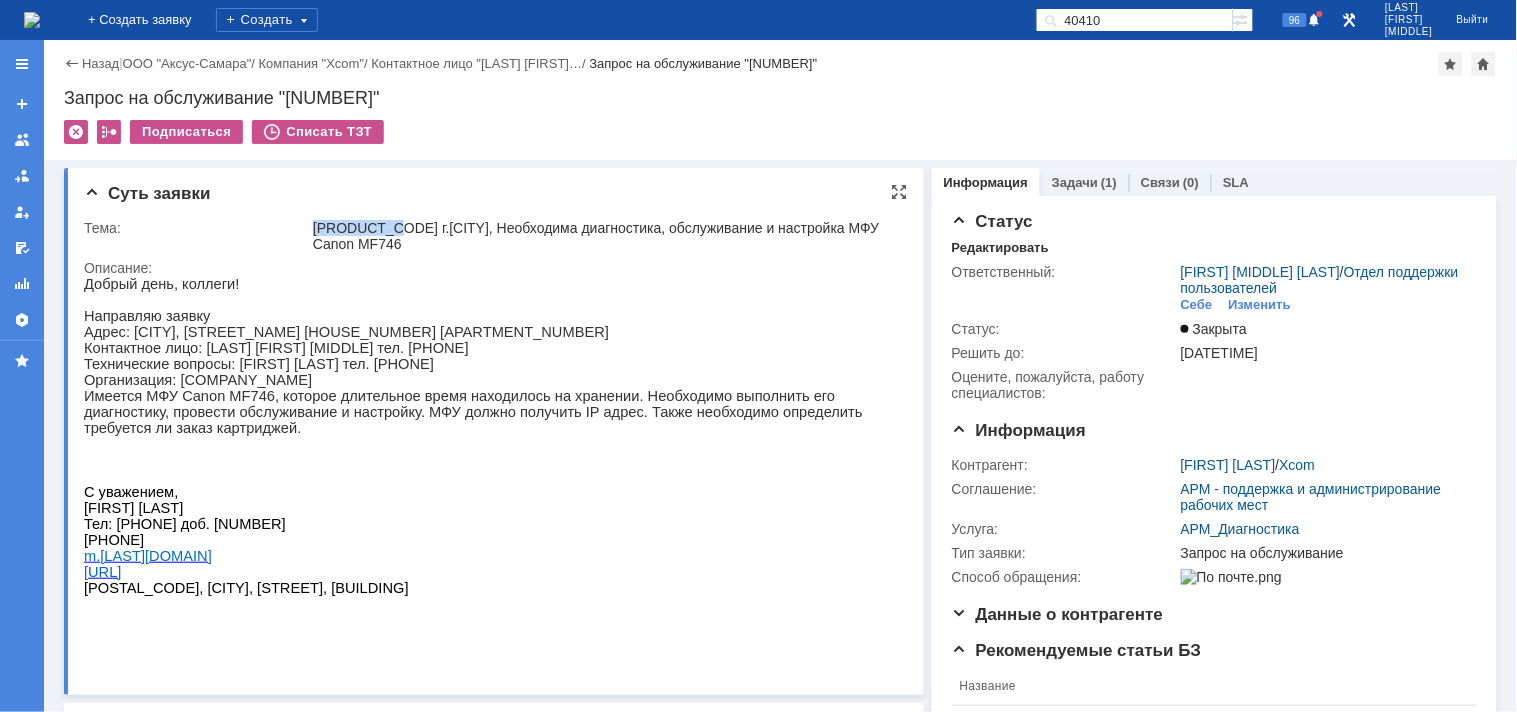 click on "RM0014266 г.Тюмень, Необходима диагностика, обслуживание и настройка МФУ Canon MF746" at bounding box center (604, 236) 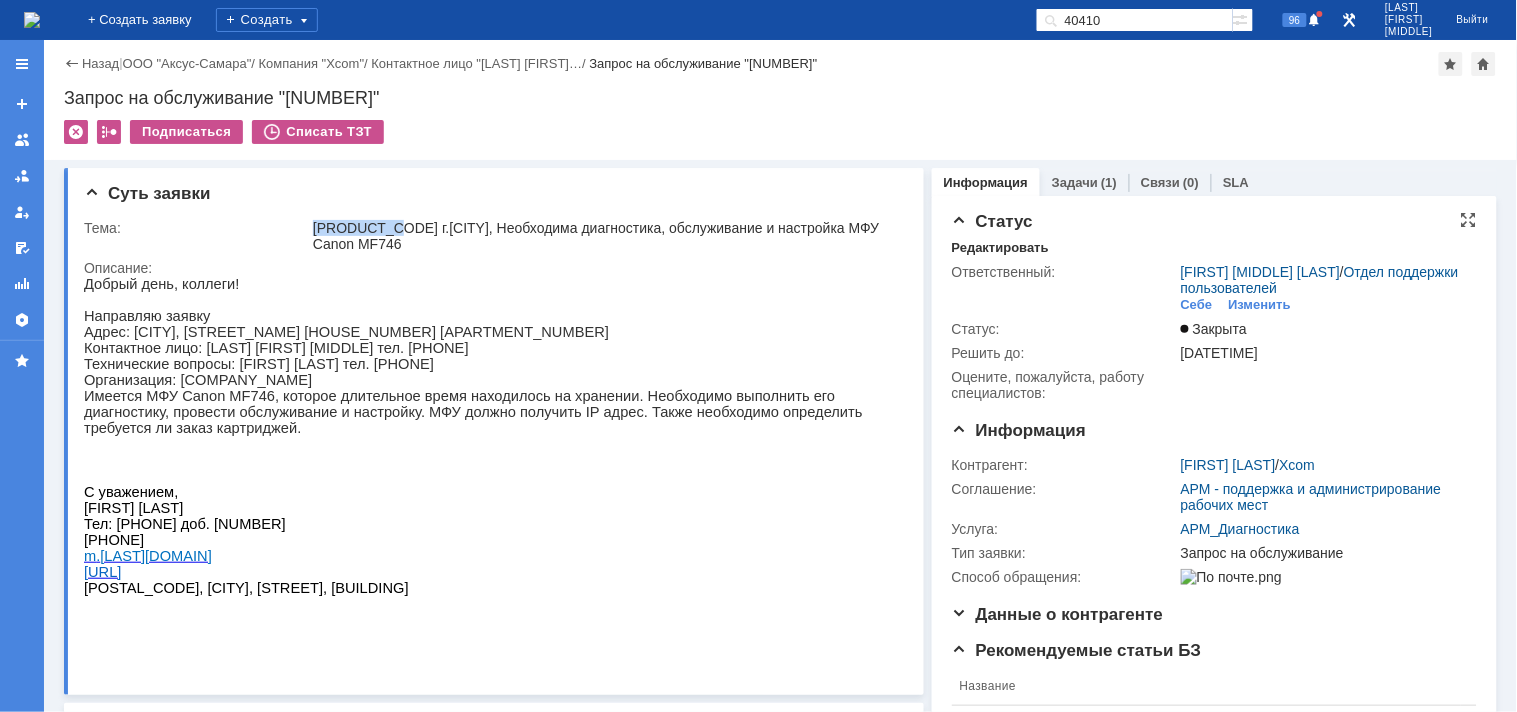 scroll, scrollTop: 0, scrollLeft: 0, axis: both 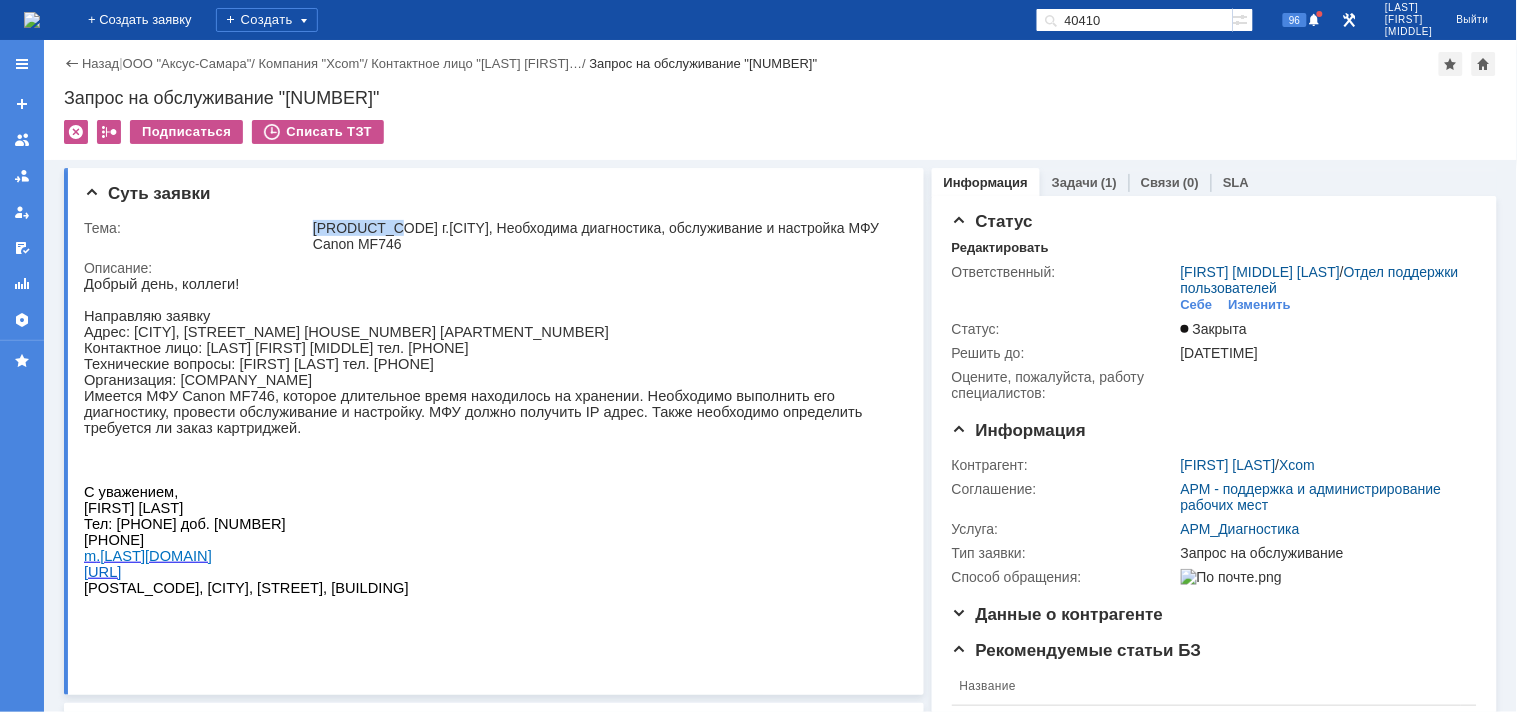 click at bounding box center [32, 20] 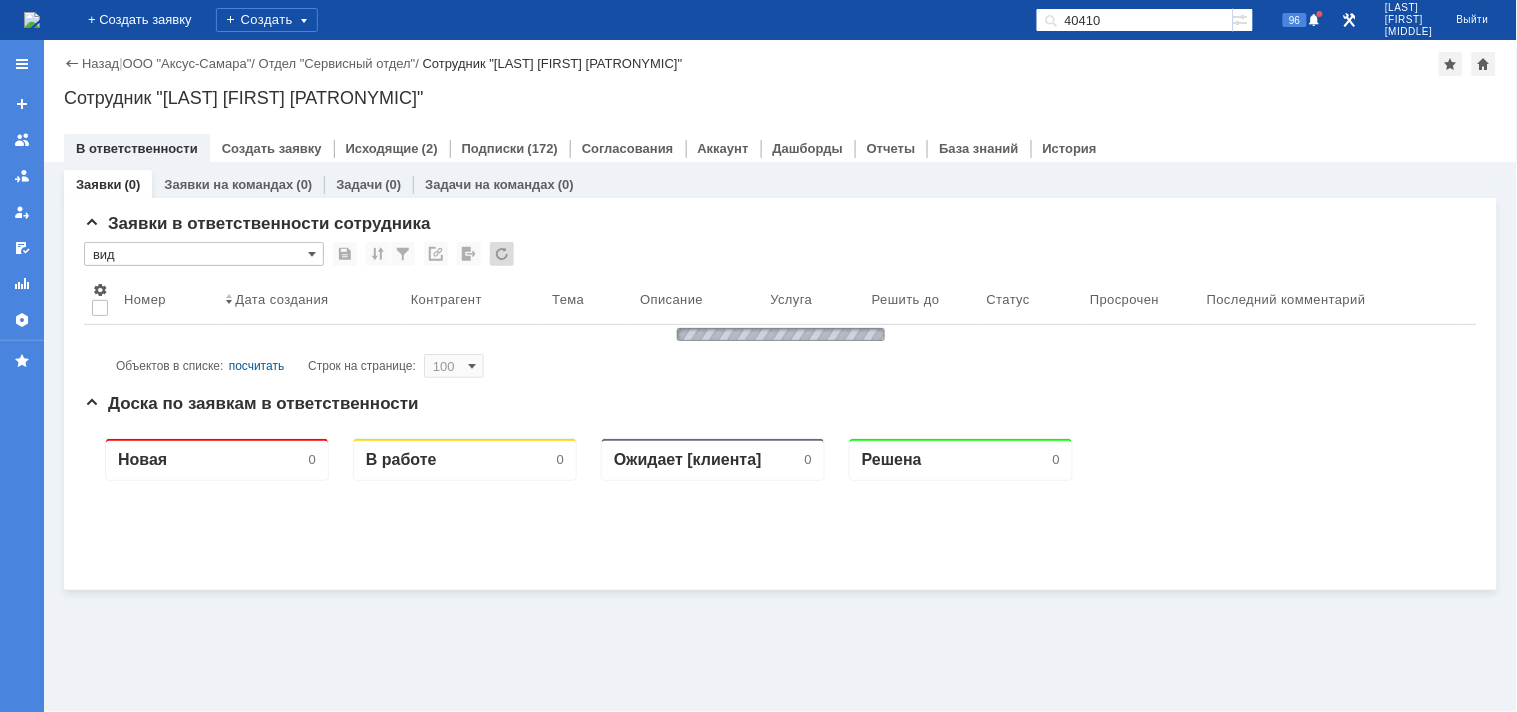 scroll, scrollTop: 0, scrollLeft: 0, axis: both 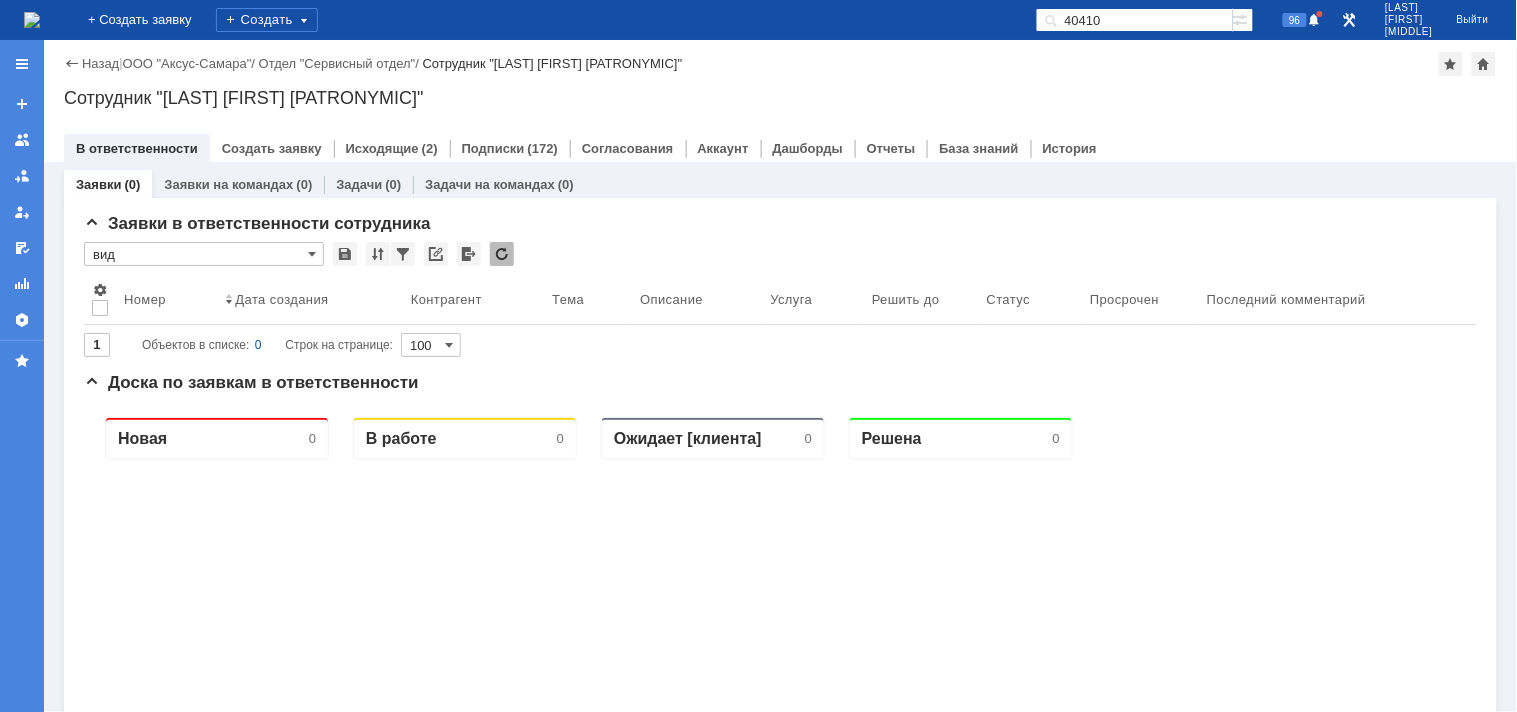 click on "40410" at bounding box center (1134, 20) 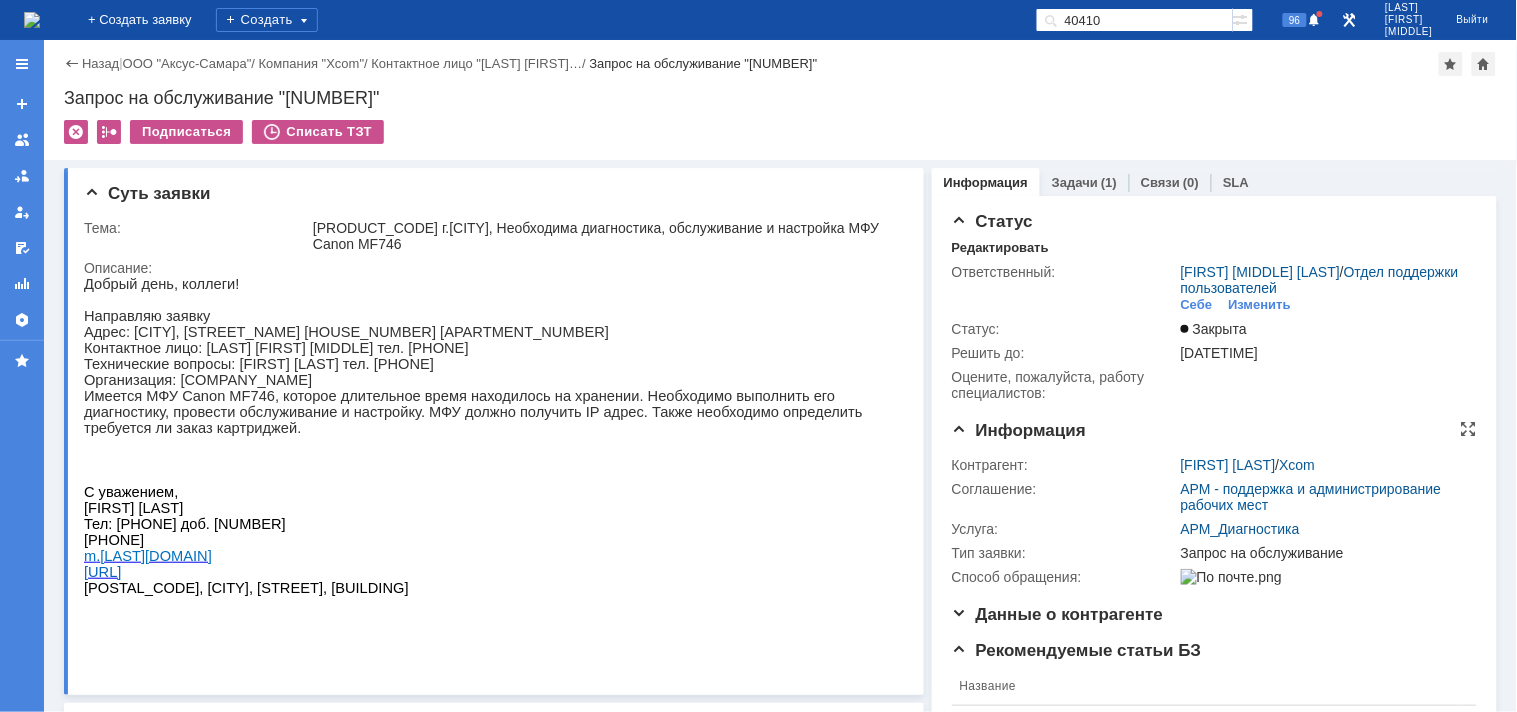 scroll, scrollTop: 0, scrollLeft: 0, axis: both 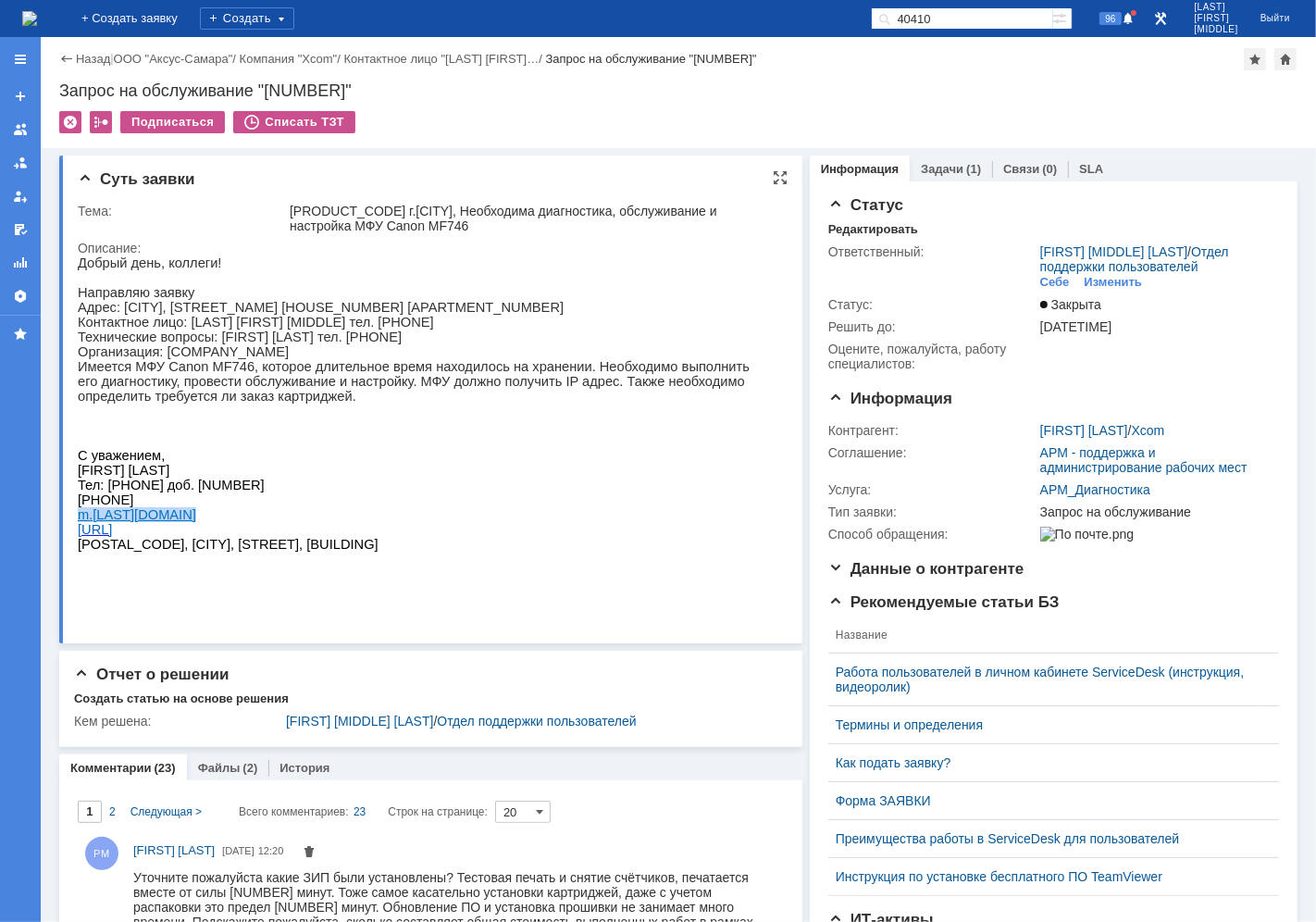 drag, startPoint x: 205, startPoint y: 564, endPoint x: 74, endPoint y: 562, distance: 131.01527 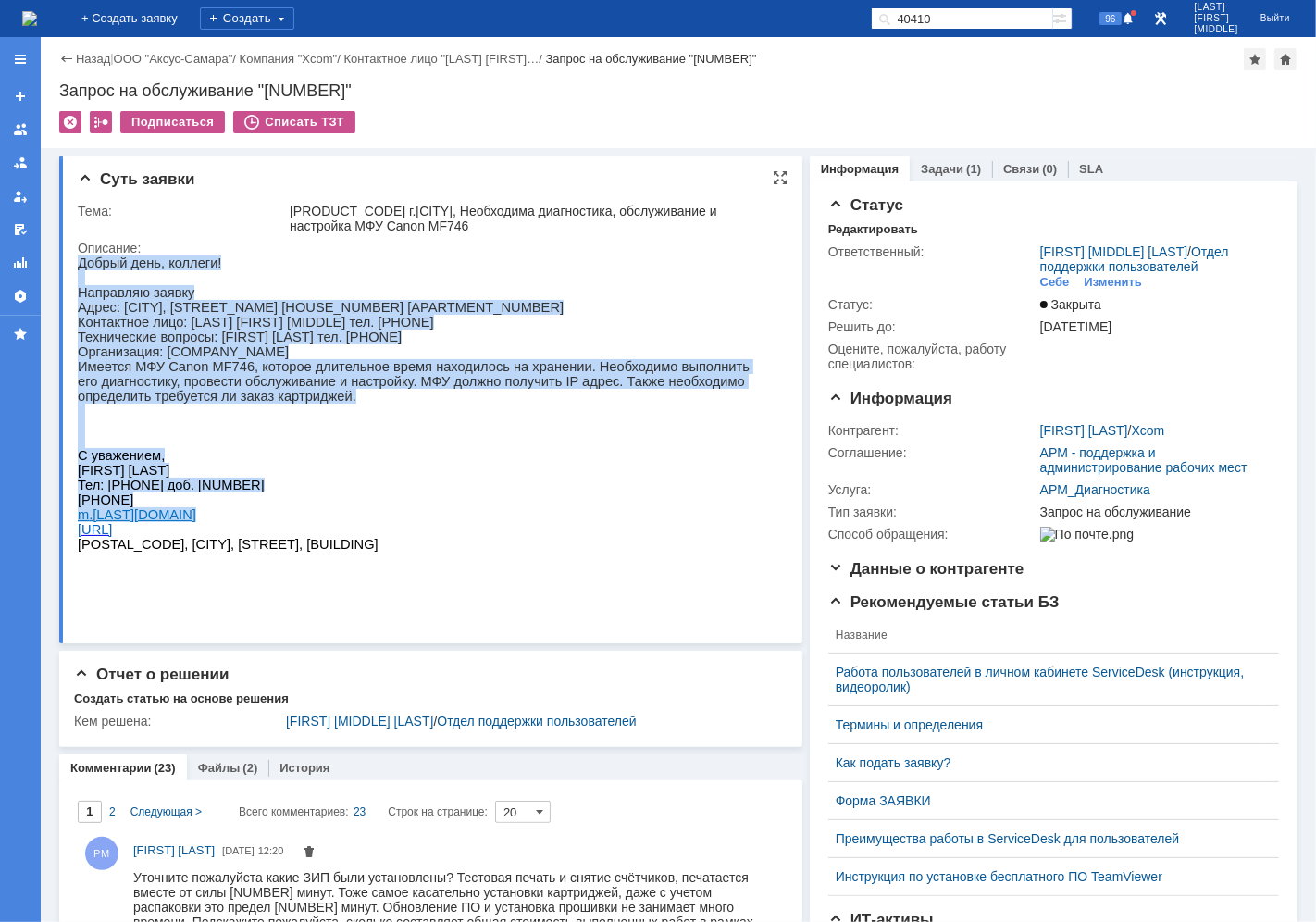 copy on "Добрый день, коллеги!
Направляю заявку
Адрес: г.Тюмень, ул.Профсоюзная д.61 пом 7
Контактное лицо: Козлова Марина Николаевна тел. 8 919 950 12 54
Технические вопросы: Васюра Сергей тел. +79895123547
Организация: ООО "Юнит Сервис Урал"
Имеется МФУ Canon MF746, которое длительное время находилось на хранении. Необходимо выполнить его диагностику, провести обслуживание и настройку. МФУ должно получить IP адрес. Также необходимо определить требуется ли заказ картриджей.
С уважением,
Романов Михаил
Тел: 8 (495) 7-999-600 доб. 4513
+79640345983
m . romanov @xcom.ru" 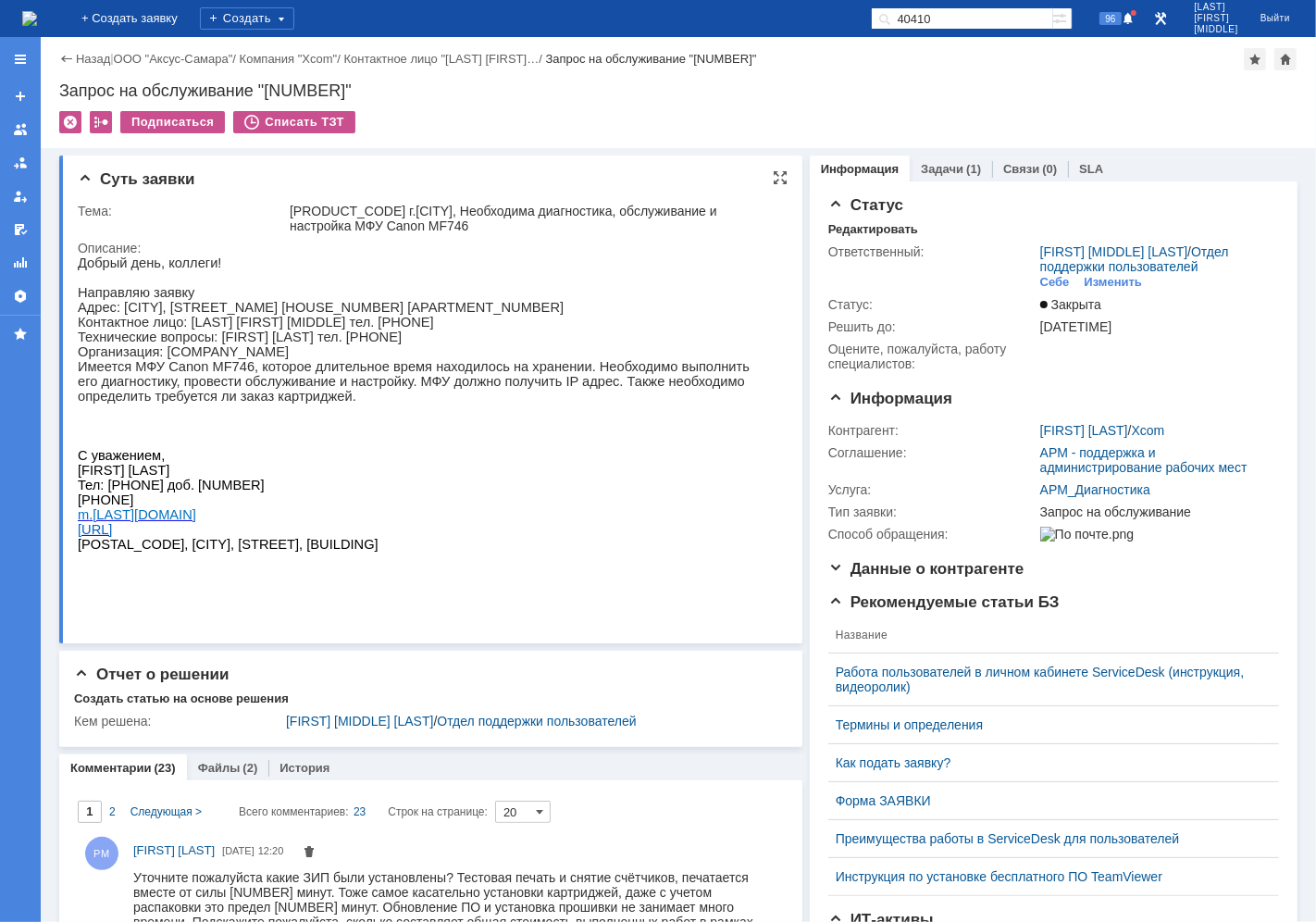 click on "214020, г. Смоленск, ул. Шевченко, д.71Б" at bounding box center (227, 543) 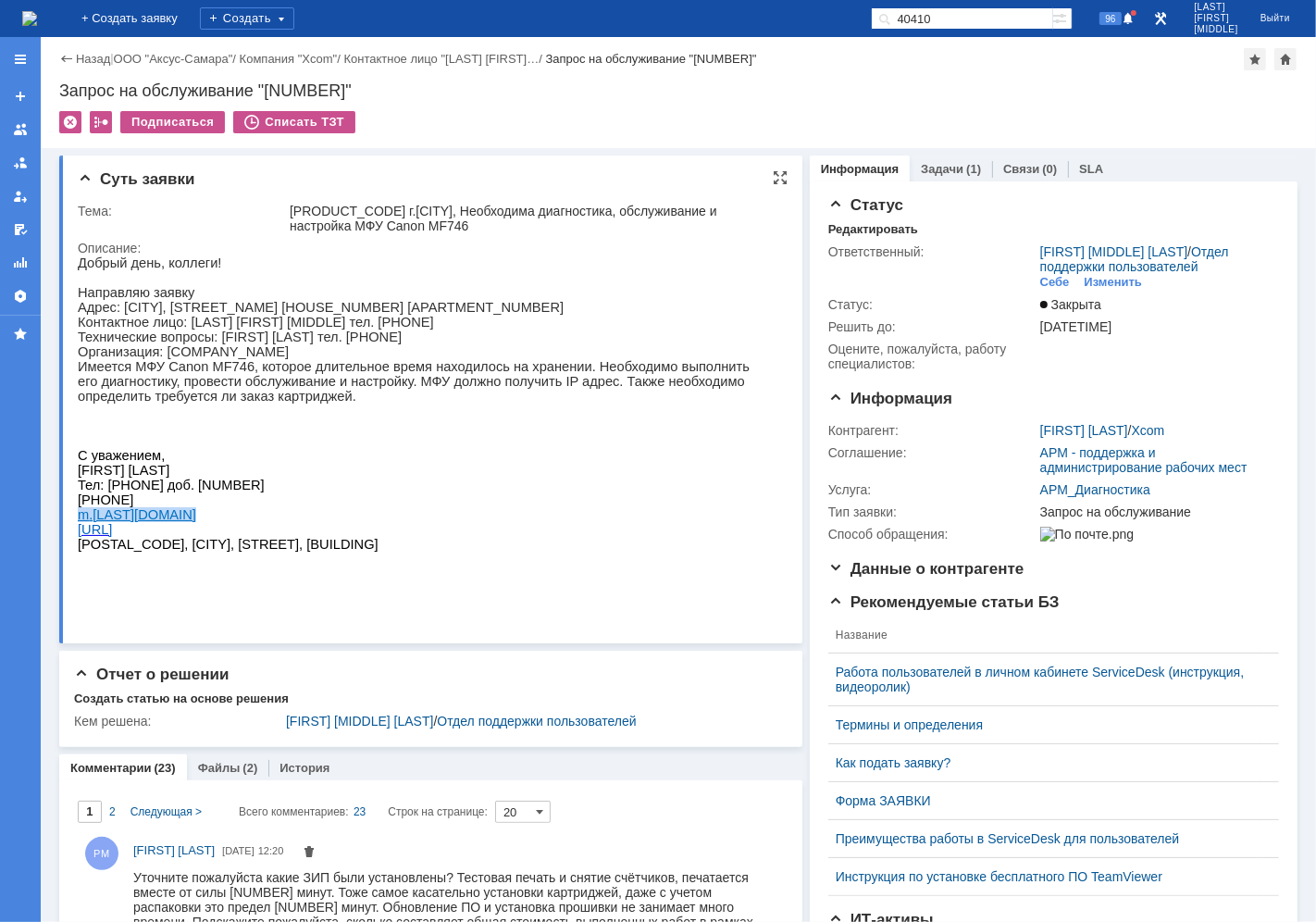 drag, startPoint x: 200, startPoint y: 562, endPoint x: 79, endPoint y: 567, distance: 121.10326 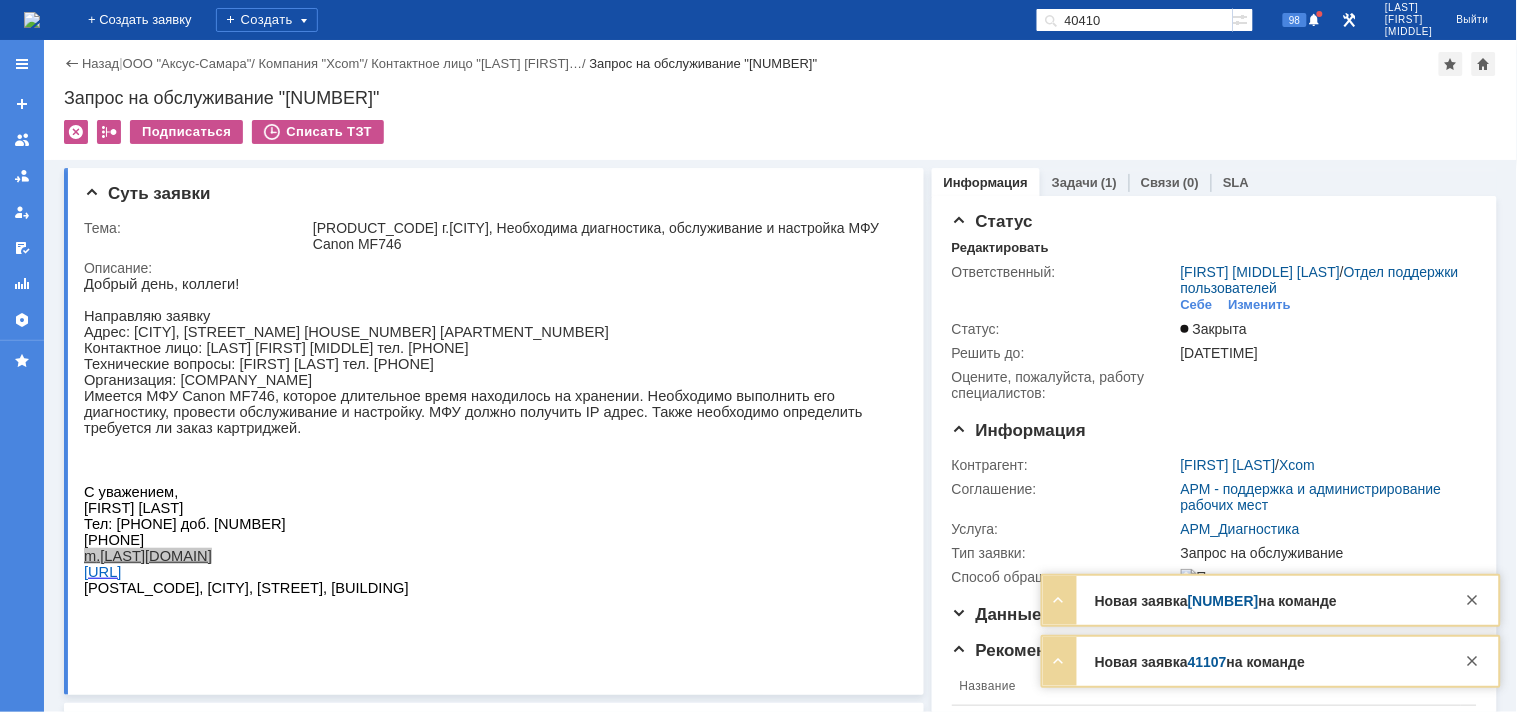 click at bounding box center (32, 20) 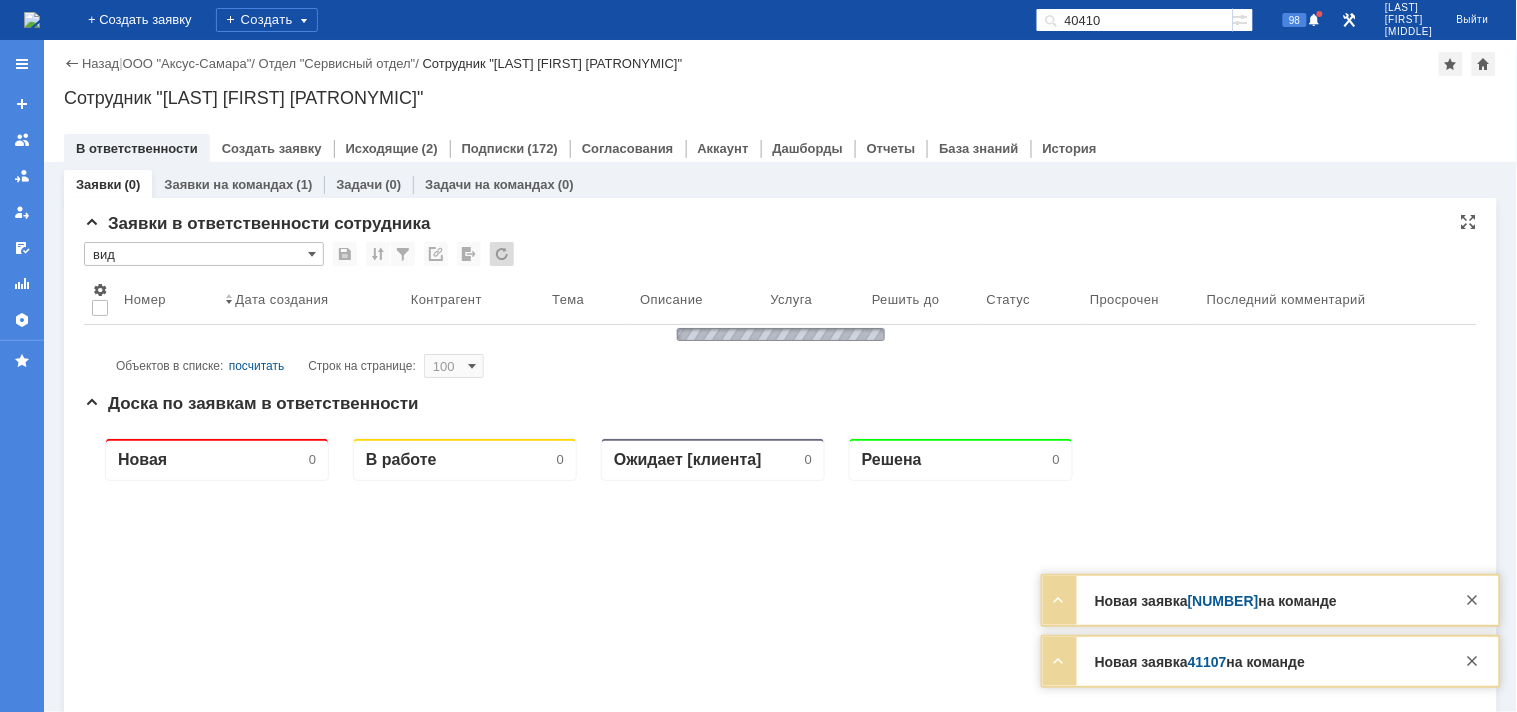 scroll, scrollTop: 0, scrollLeft: 0, axis: both 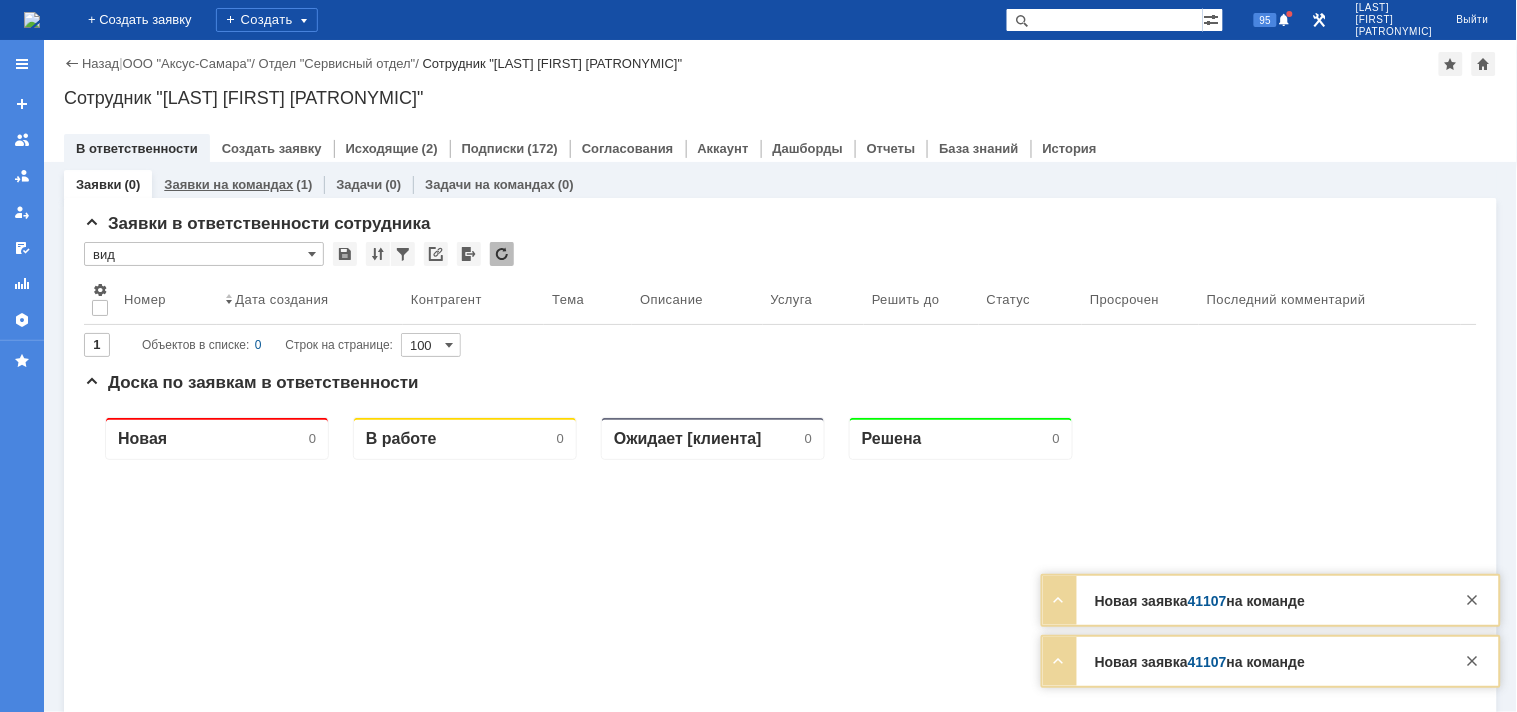 click on "Заявки на командах" at bounding box center (228, 184) 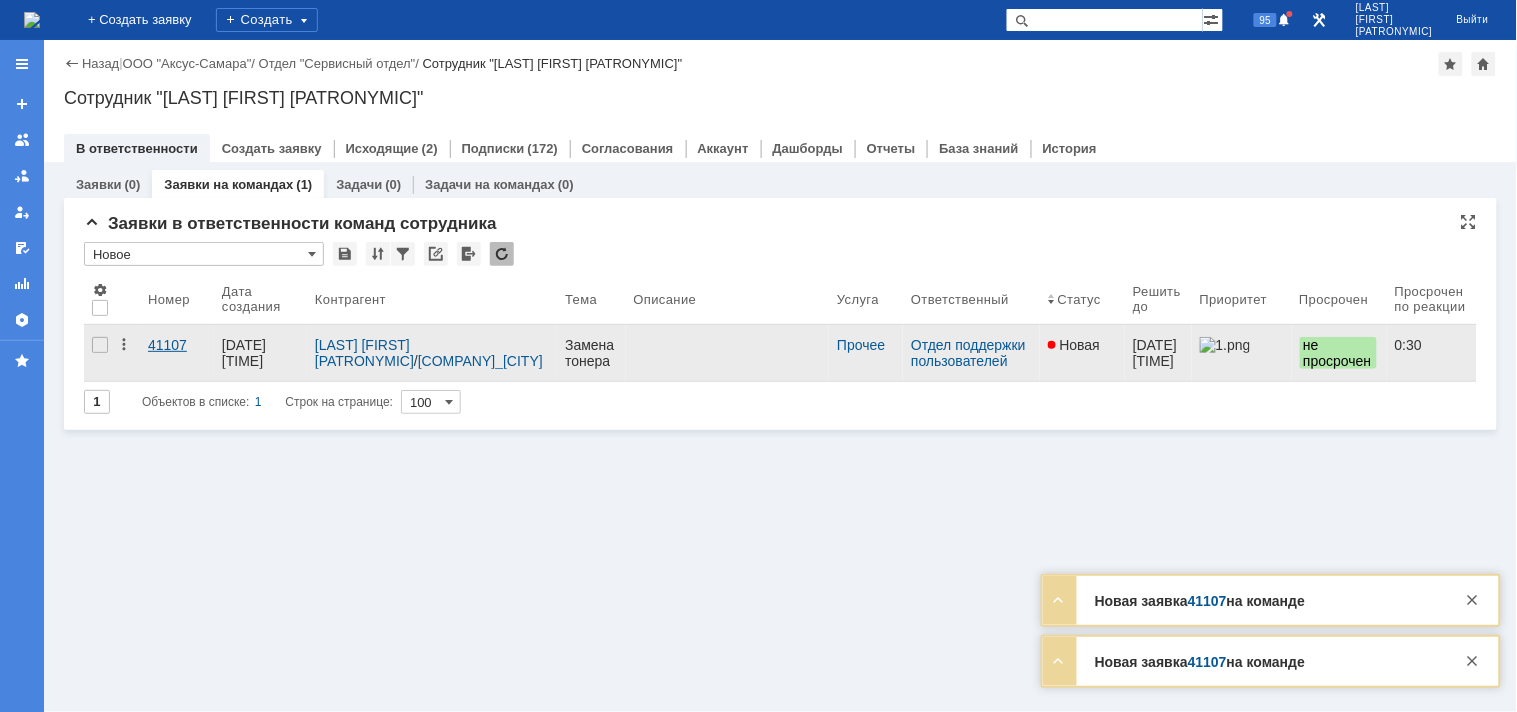 scroll, scrollTop: 0, scrollLeft: 0, axis: both 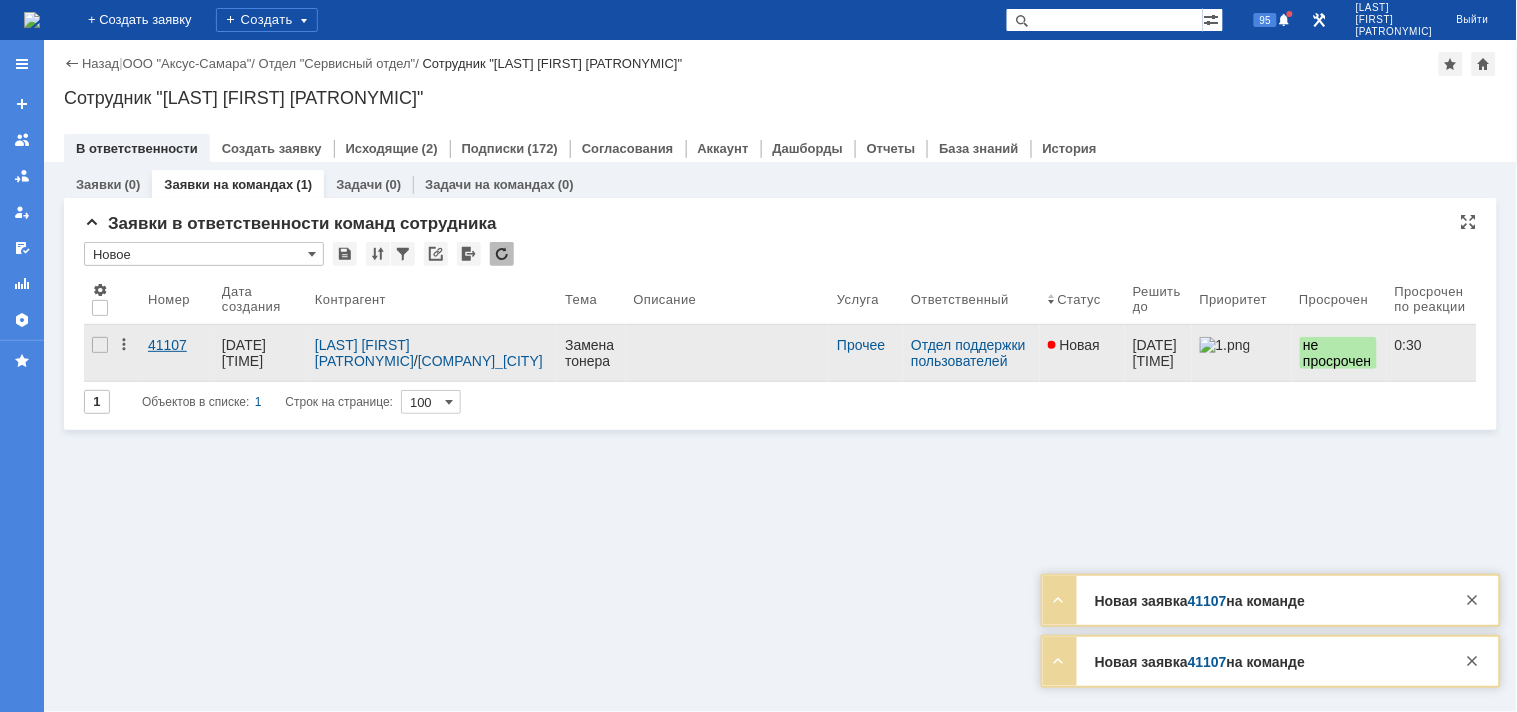 click on "41107" at bounding box center [177, 345] 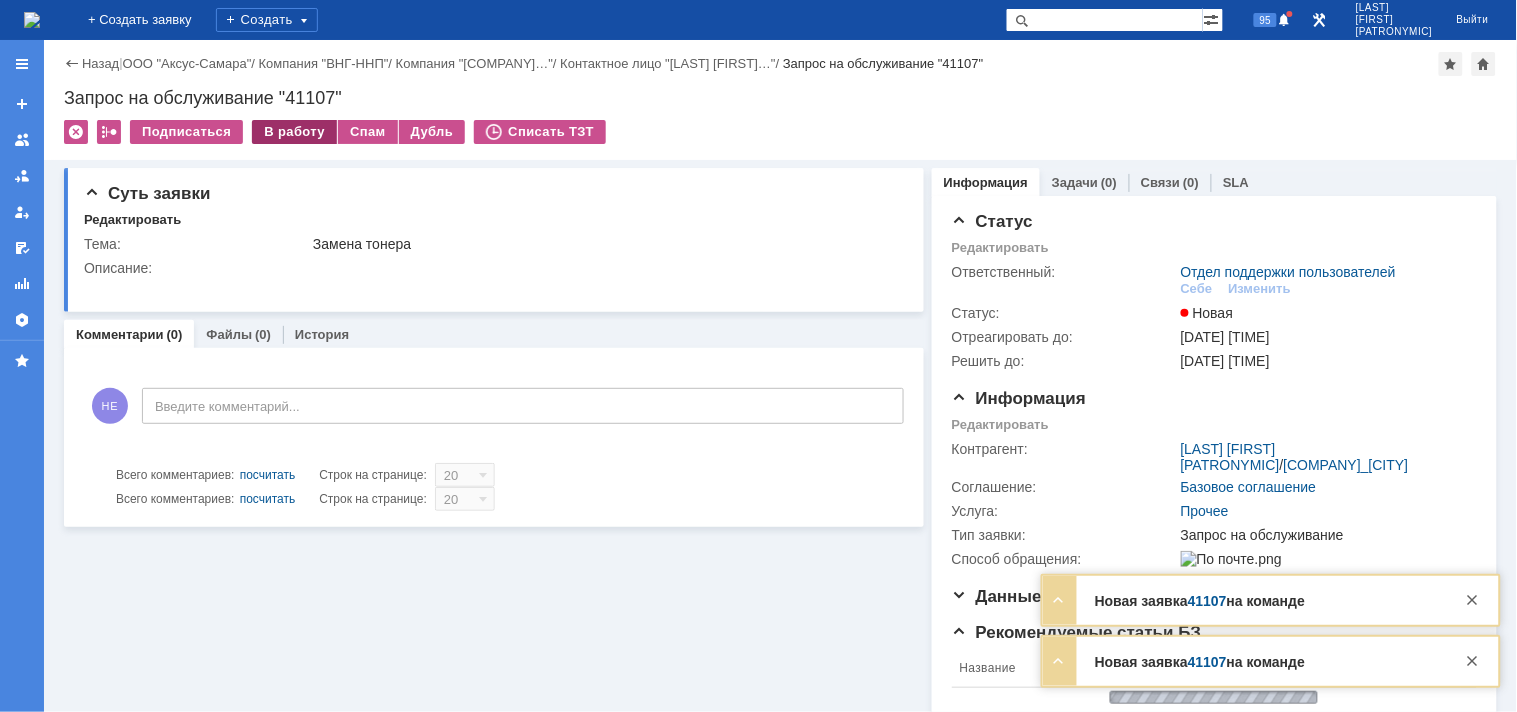 scroll, scrollTop: 0, scrollLeft: 0, axis: both 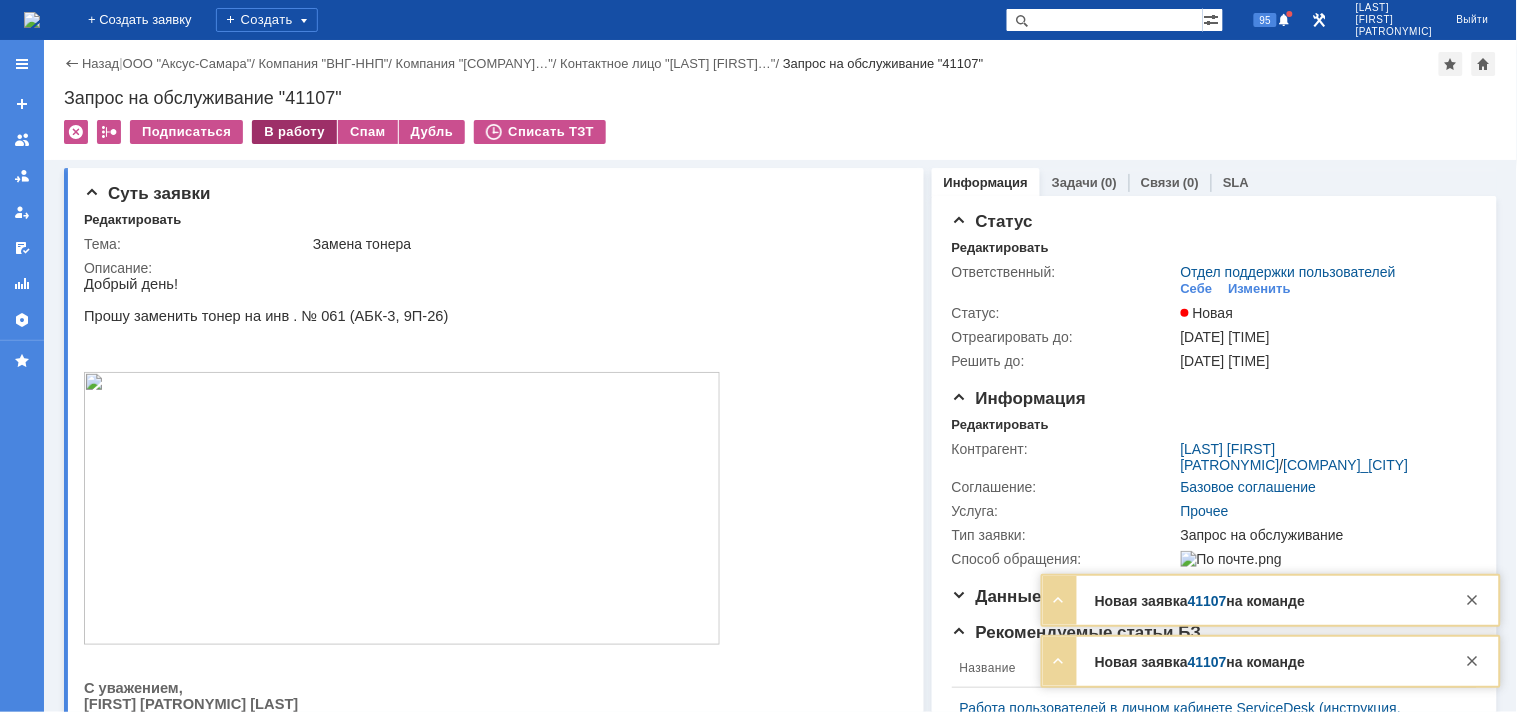 click on "В работу" at bounding box center [294, 132] 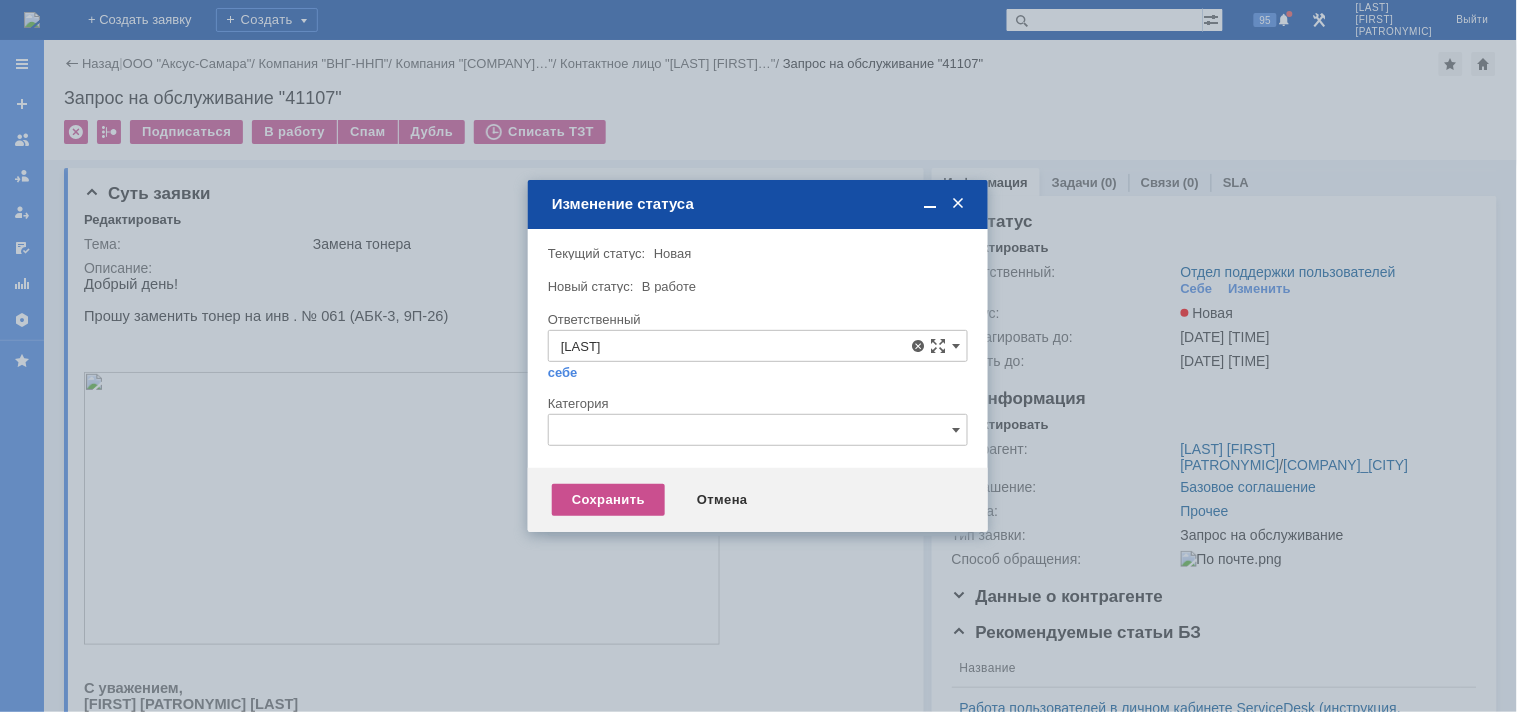 click on "[LAST] [FIRST] [MIDDLE]" at bounding box center (758, 491) 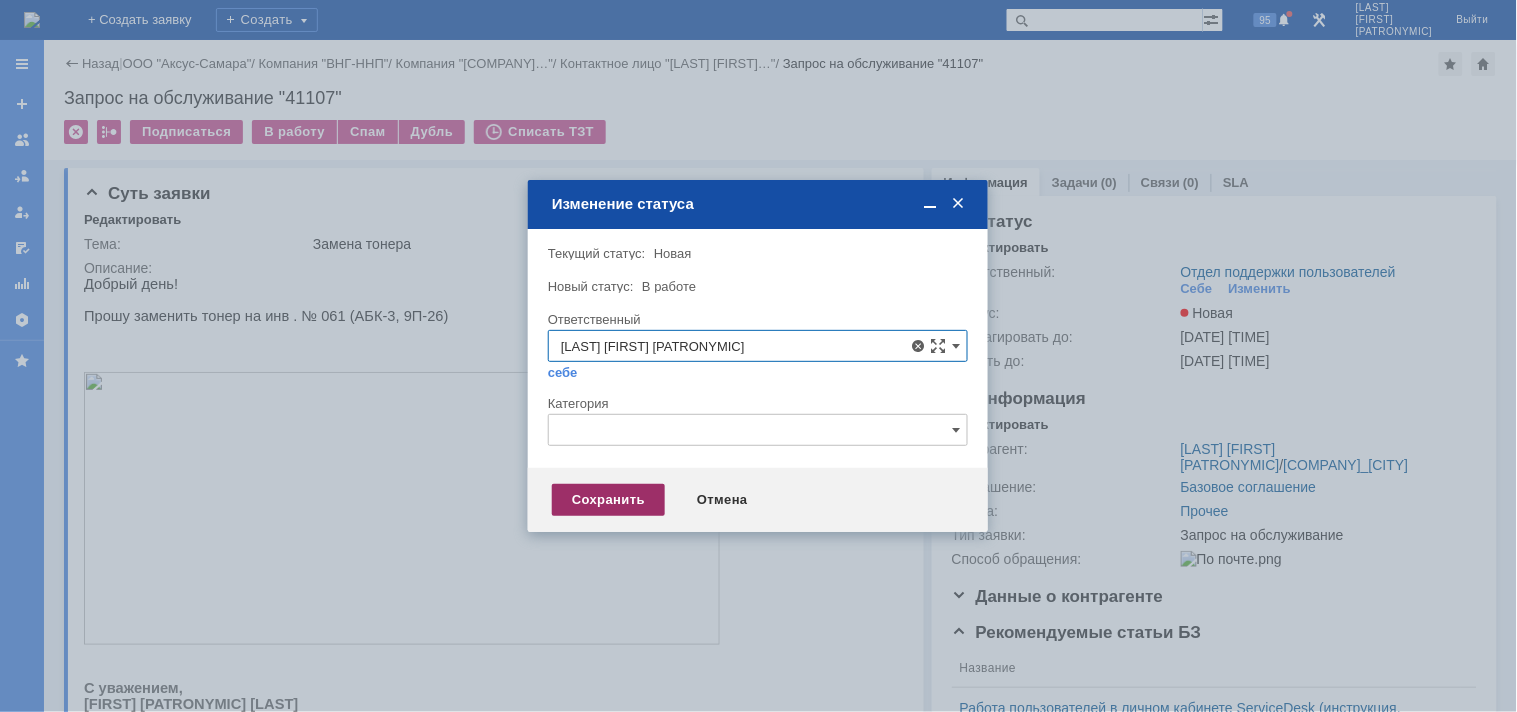 type on "[LAST] [FIRST] [MIDDLE]" 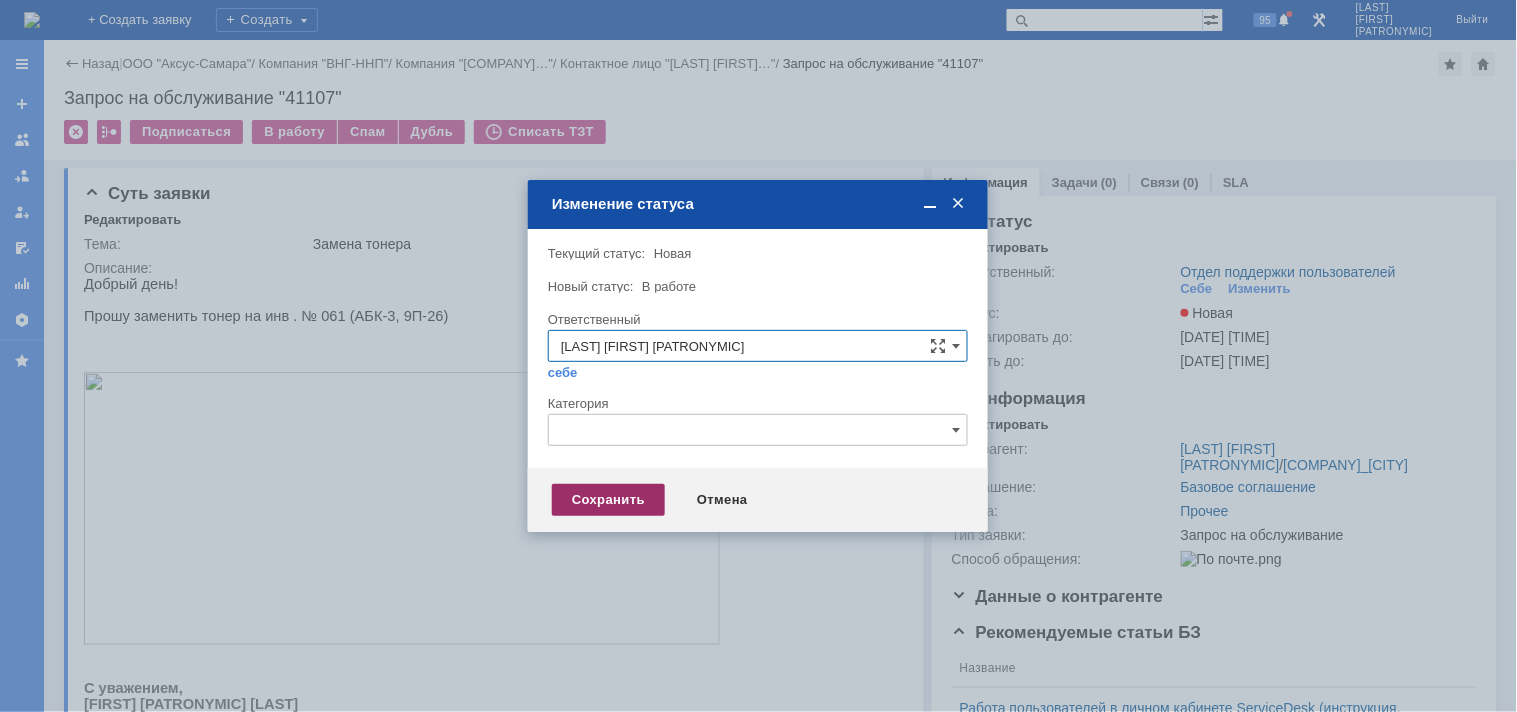 click on "Сохранить" at bounding box center (608, 500) 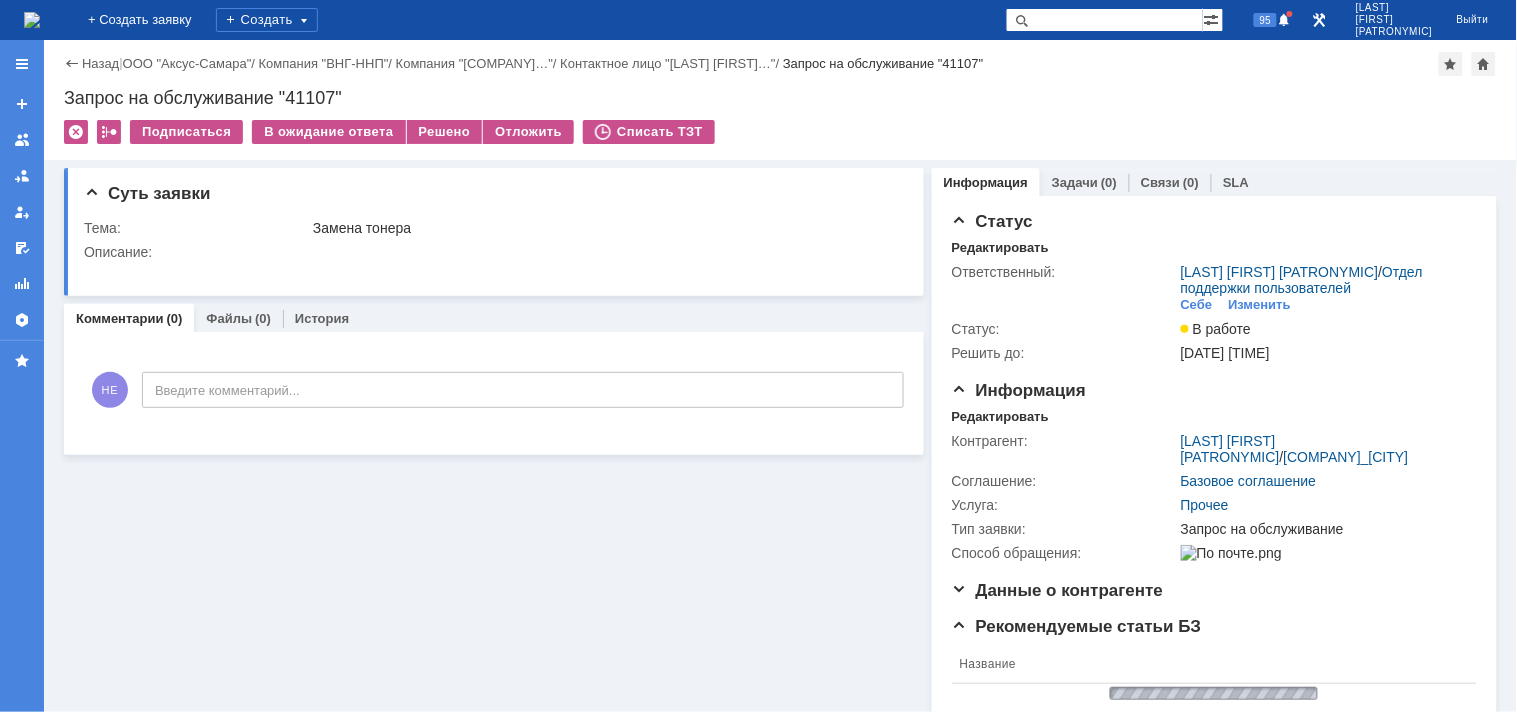 scroll, scrollTop: 0, scrollLeft: 0, axis: both 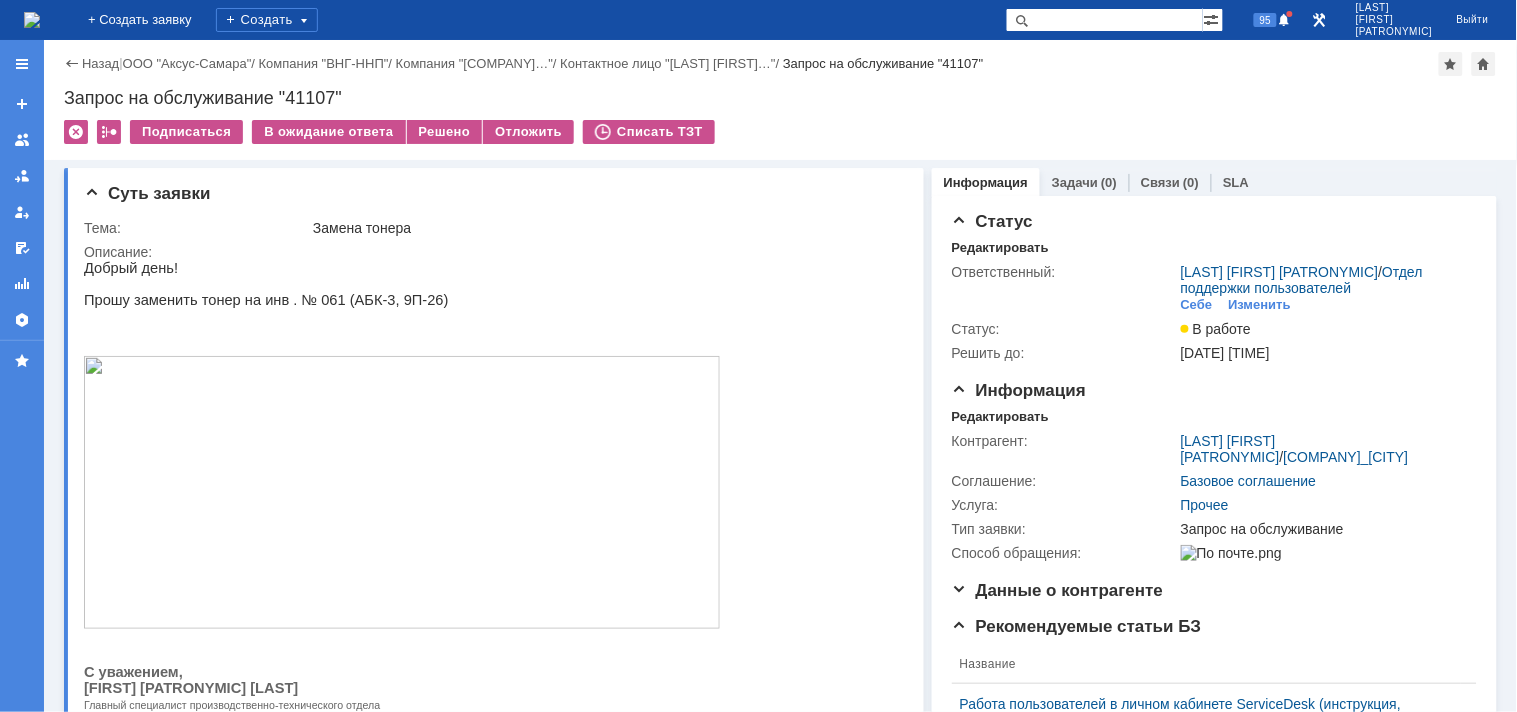 click on "Запрос на обслуживание "41107"" at bounding box center (780, 98) 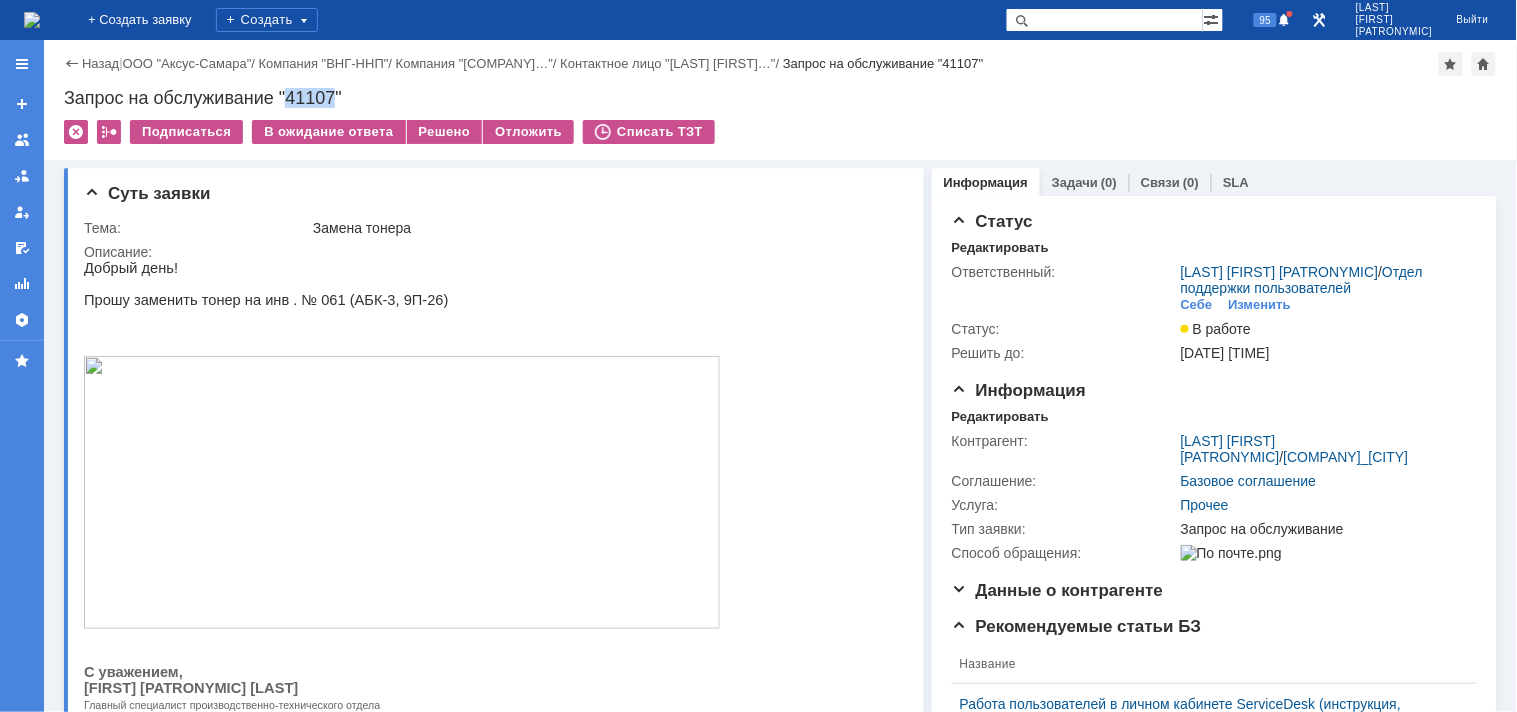 click on "Запрос на обслуживание "41107"" at bounding box center [780, 98] 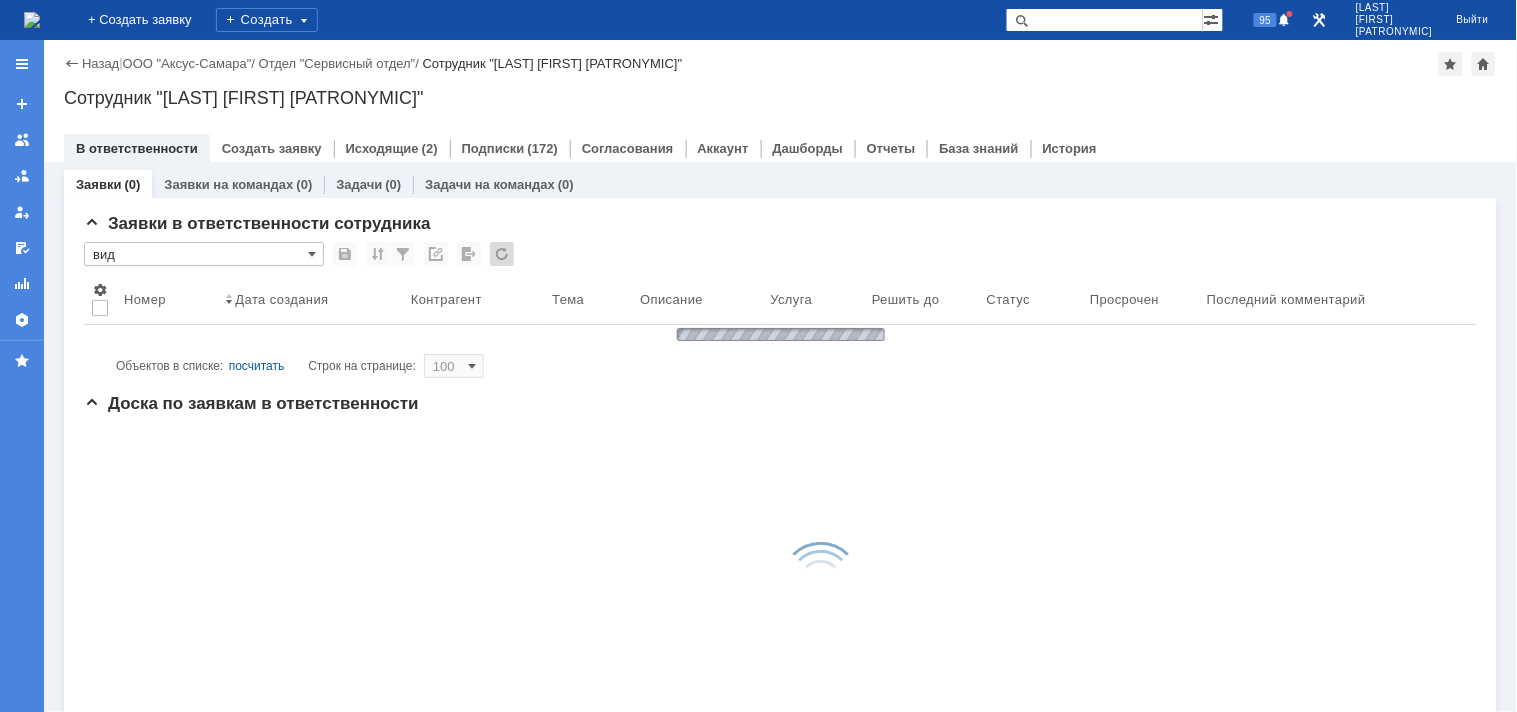 scroll, scrollTop: 0, scrollLeft: 0, axis: both 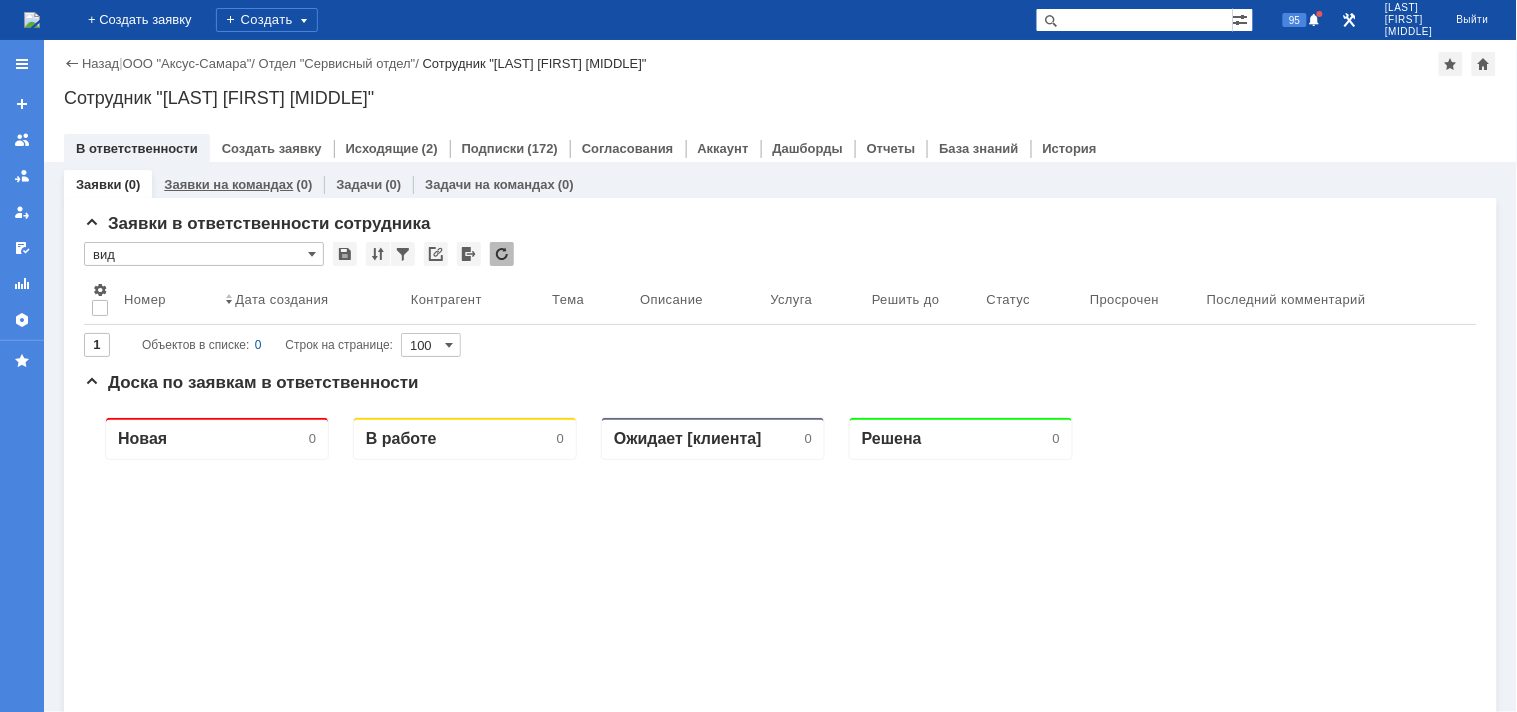 click on "Заявки на командах" at bounding box center [228, 184] 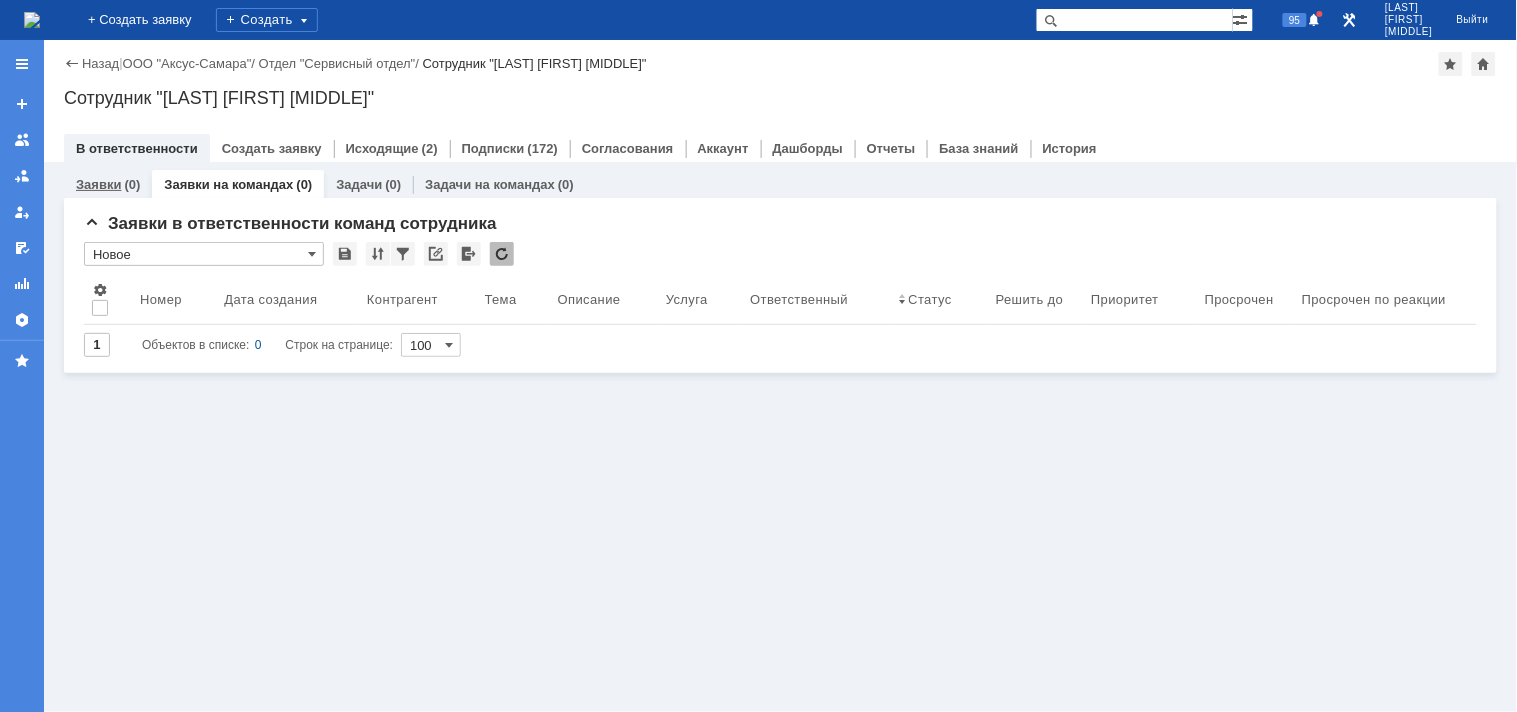 click on "Заявки" at bounding box center [98, 184] 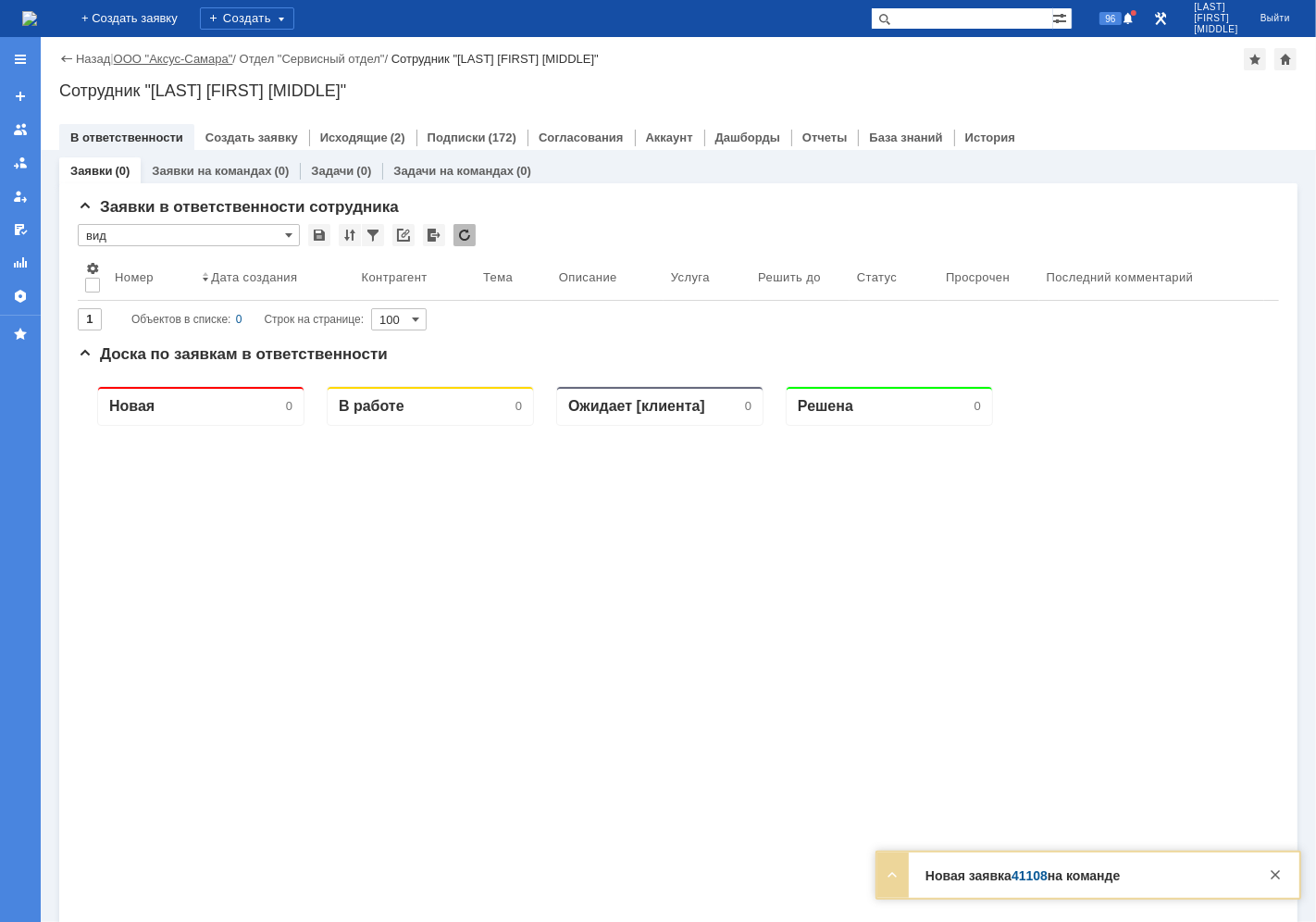 click on "ООО "Аксус-Самара"" at bounding box center [173, 58] 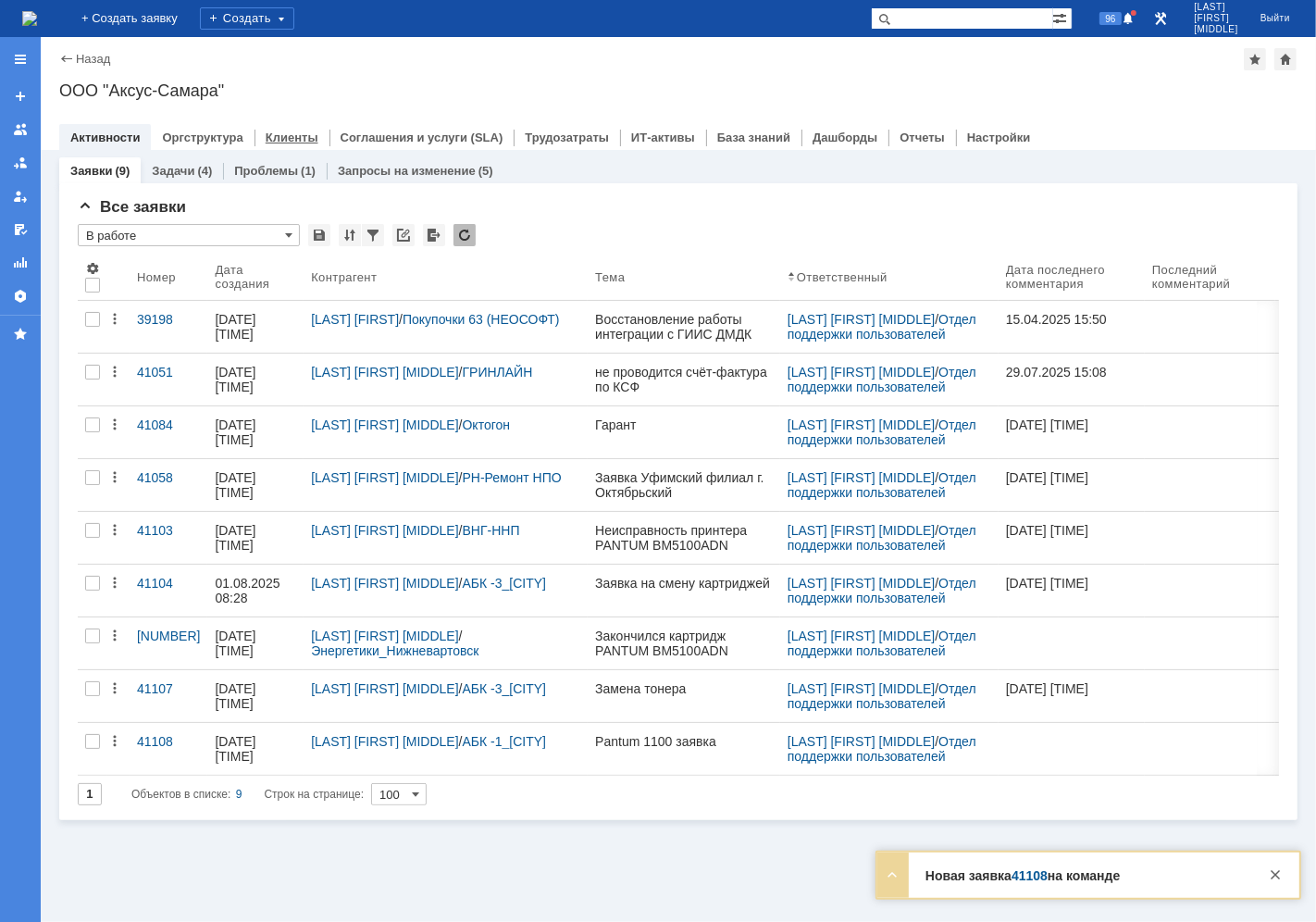 scroll, scrollTop: 0, scrollLeft: 0, axis: both 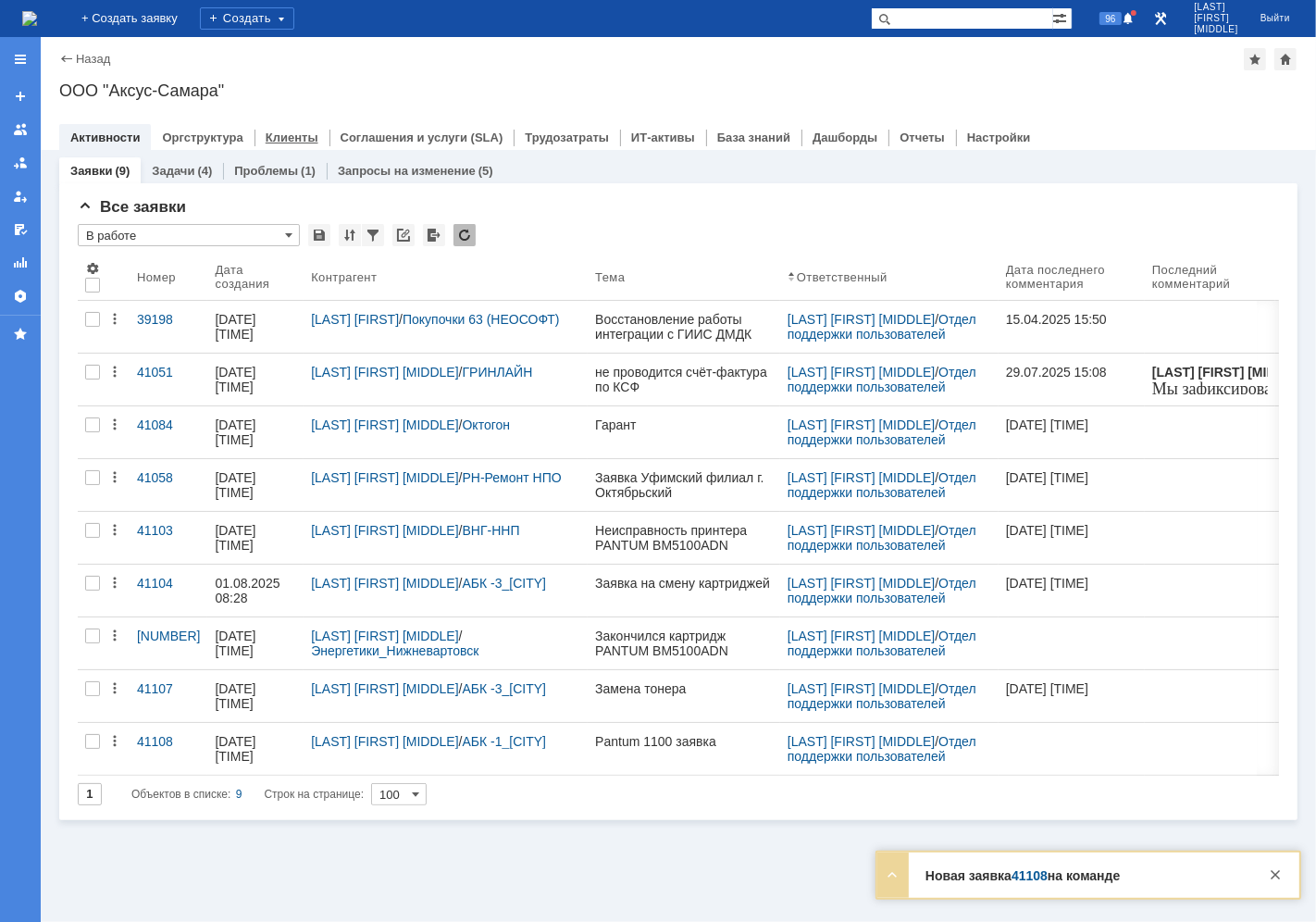 click on "Клиенты" at bounding box center (292, 137) 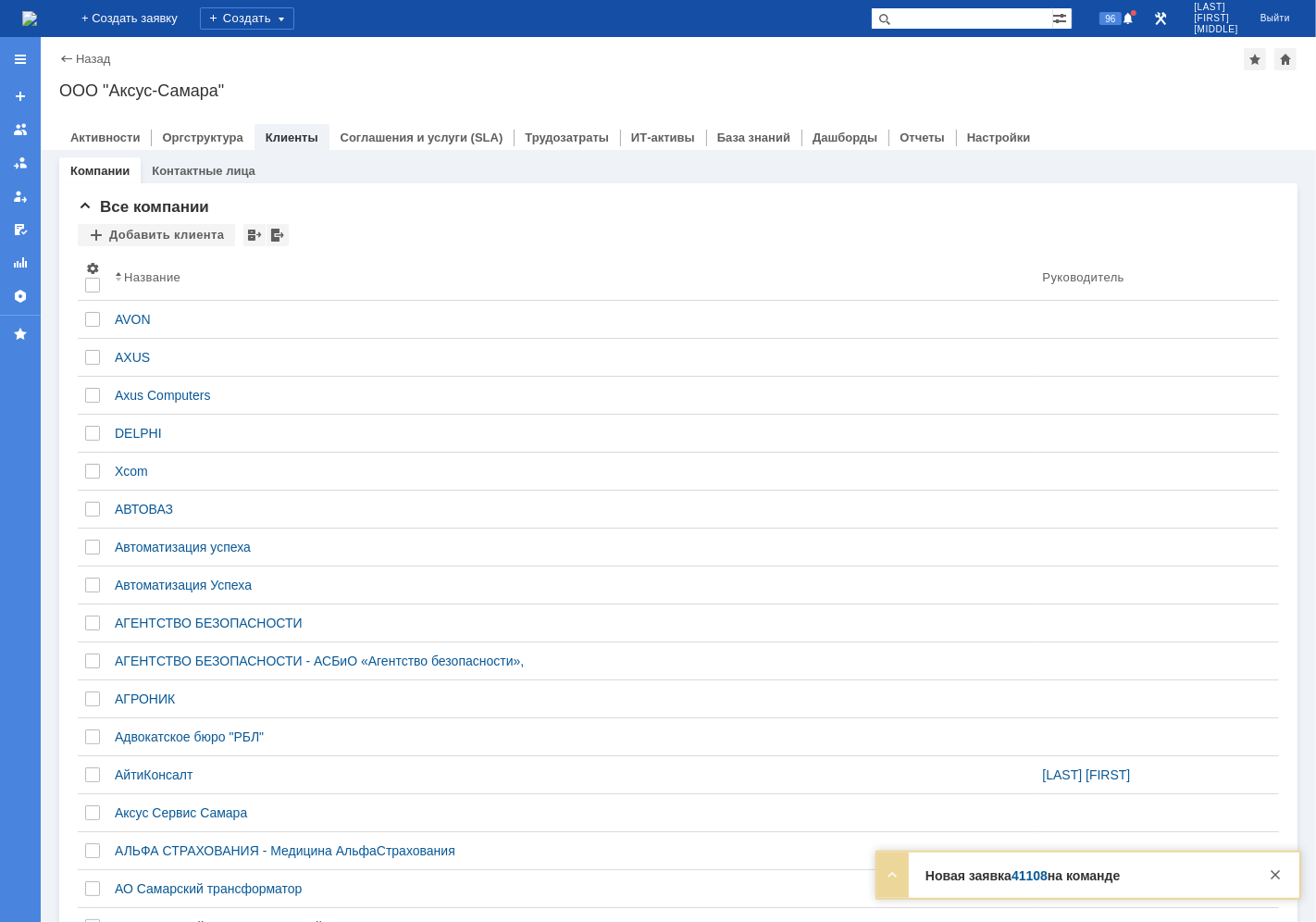 click at bounding box center [962, 19] 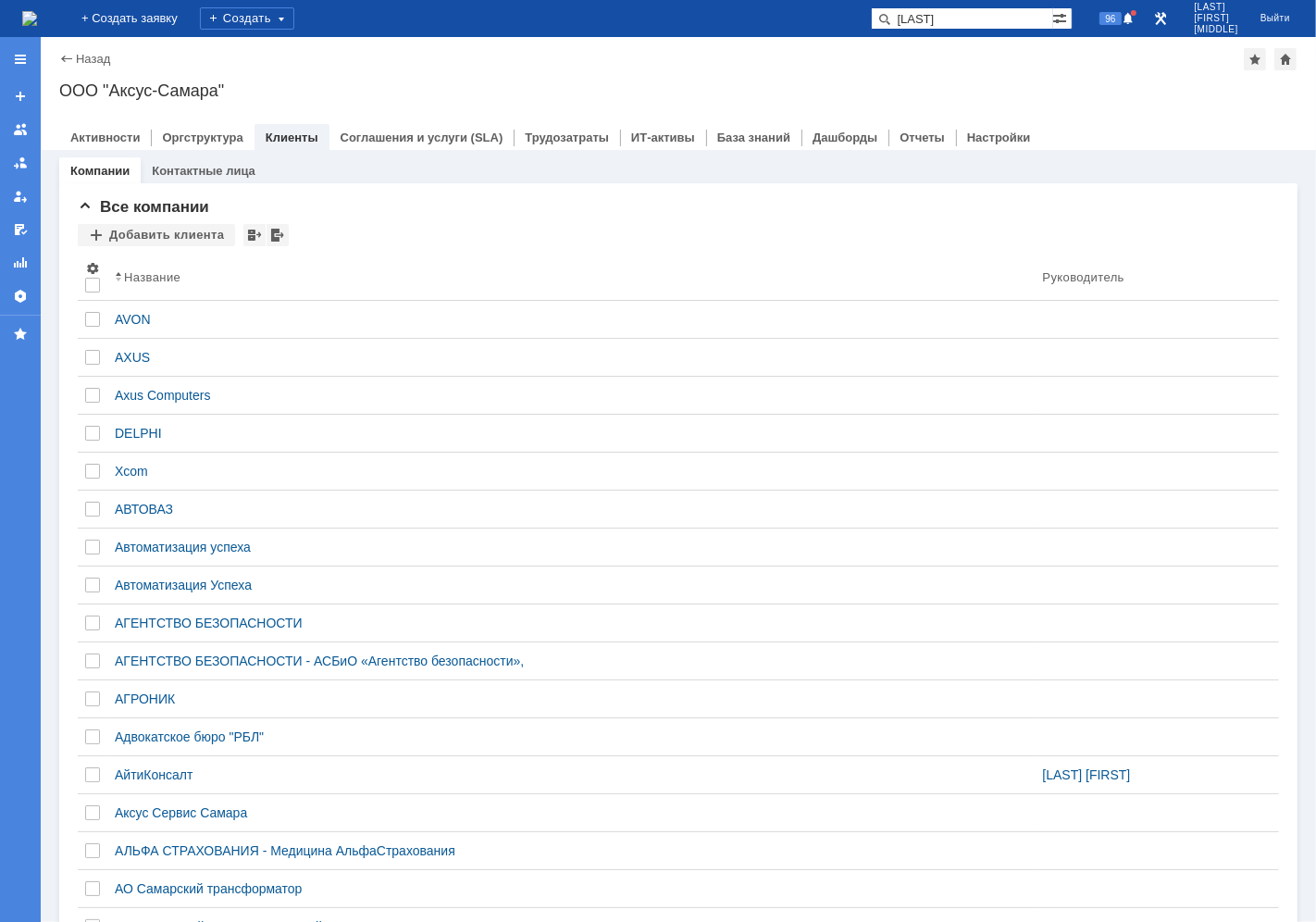 type on "фадеева" 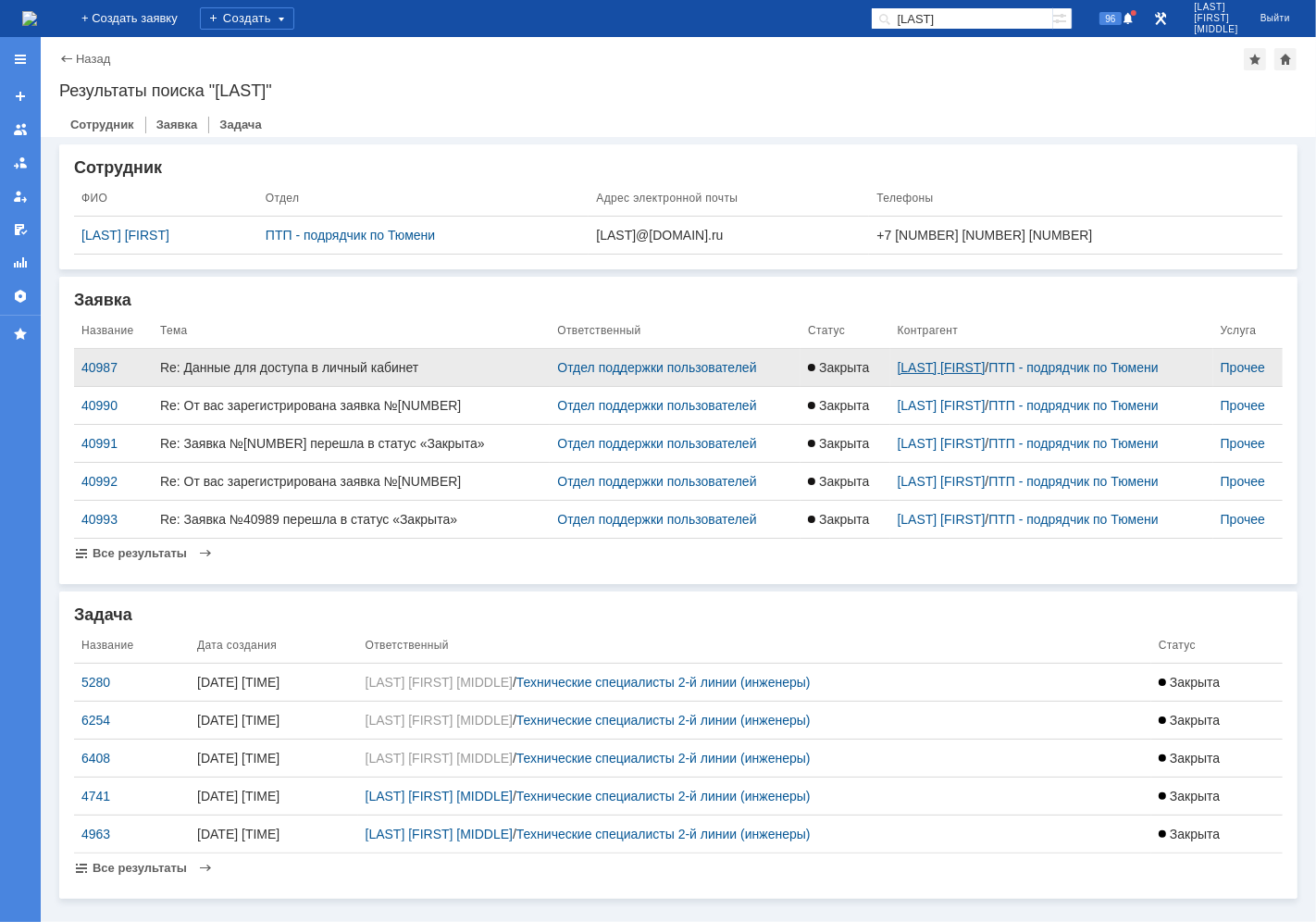 click on "Фадеева Марина" at bounding box center (941, 368) 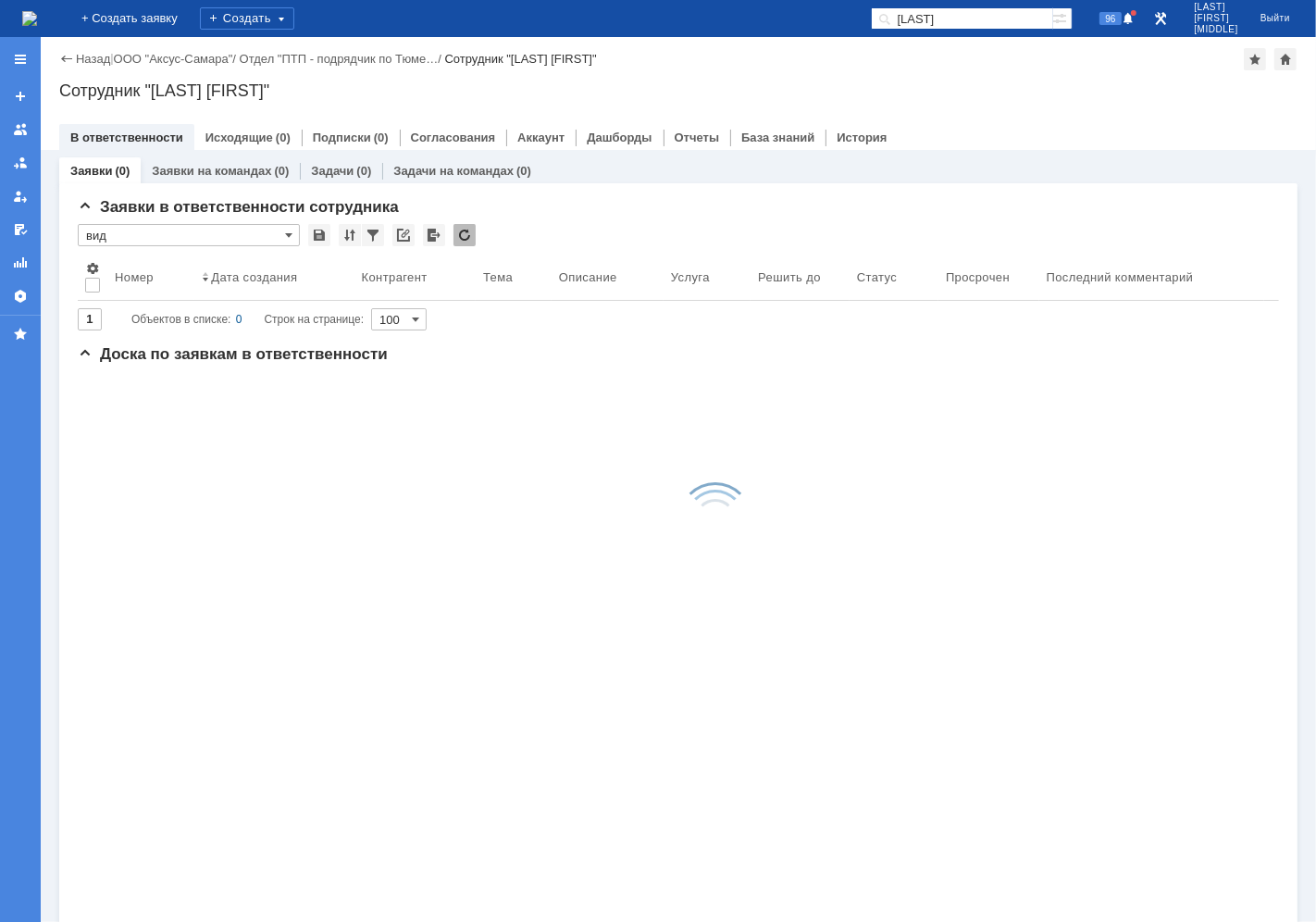 scroll, scrollTop: 0, scrollLeft: 0, axis: both 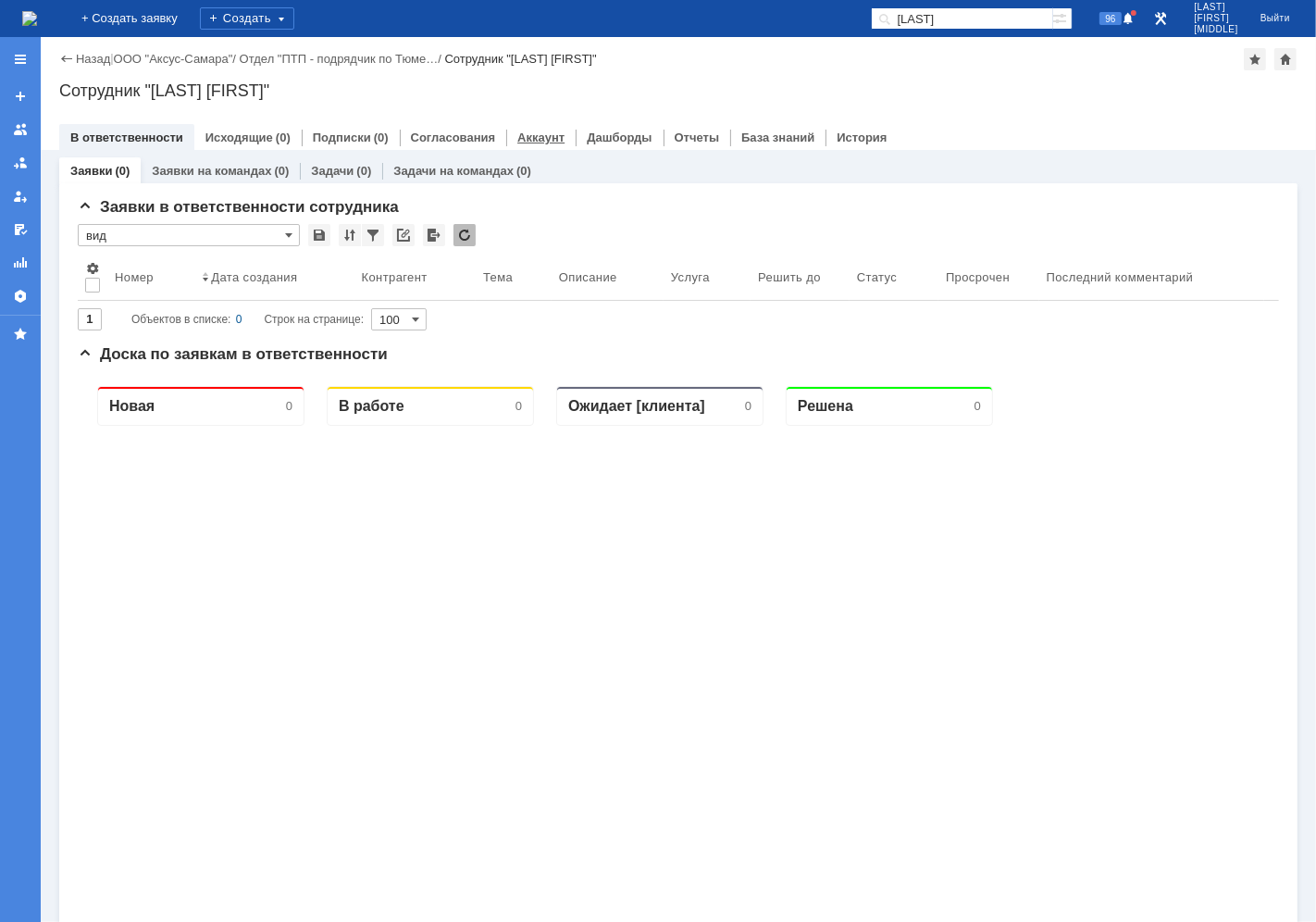 click on "Аккаунт" at bounding box center [540, 137] 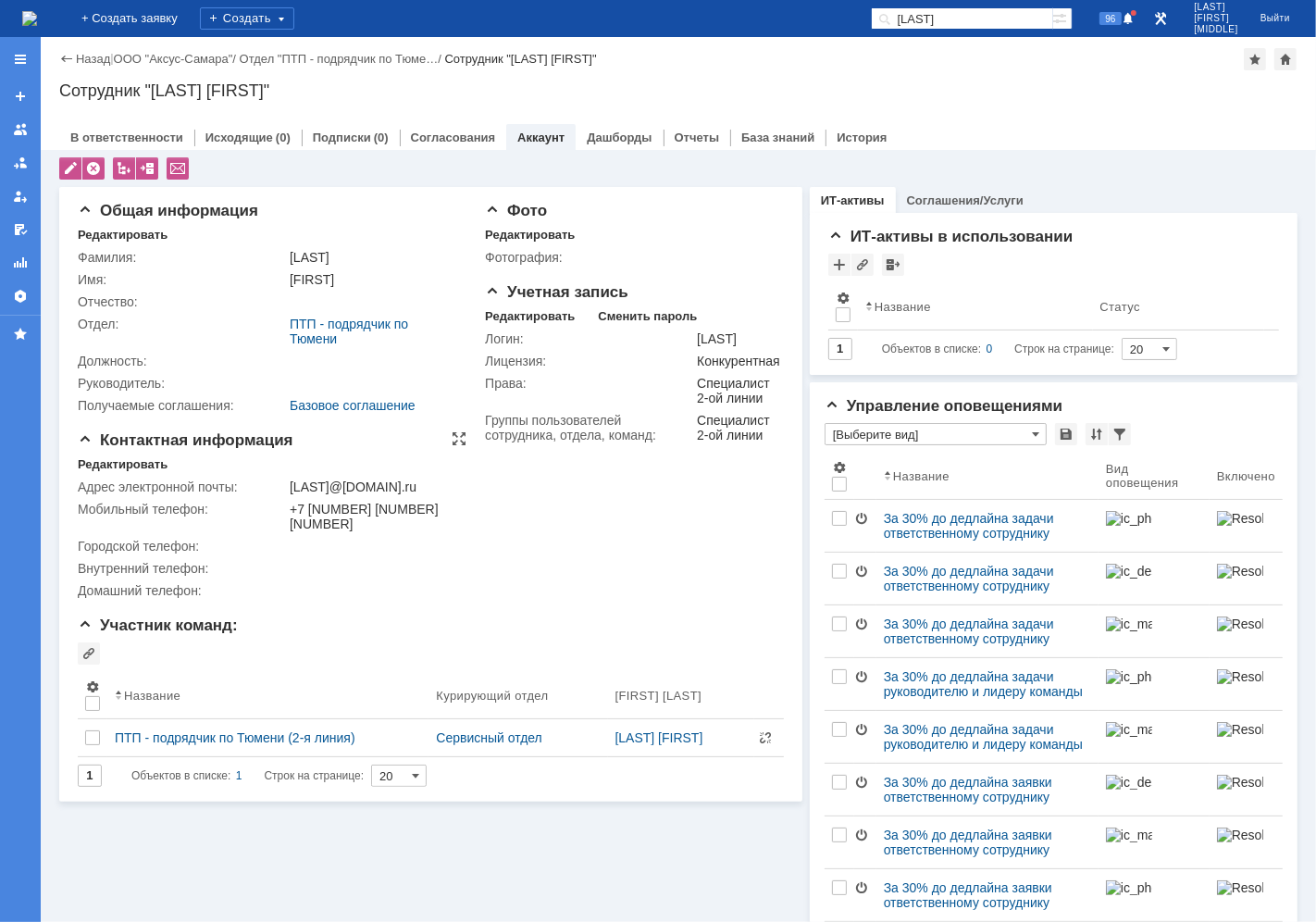 drag, startPoint x: 432, startPoint y: 481, endPoint x: 432, endPoint y: 492, distance: 11 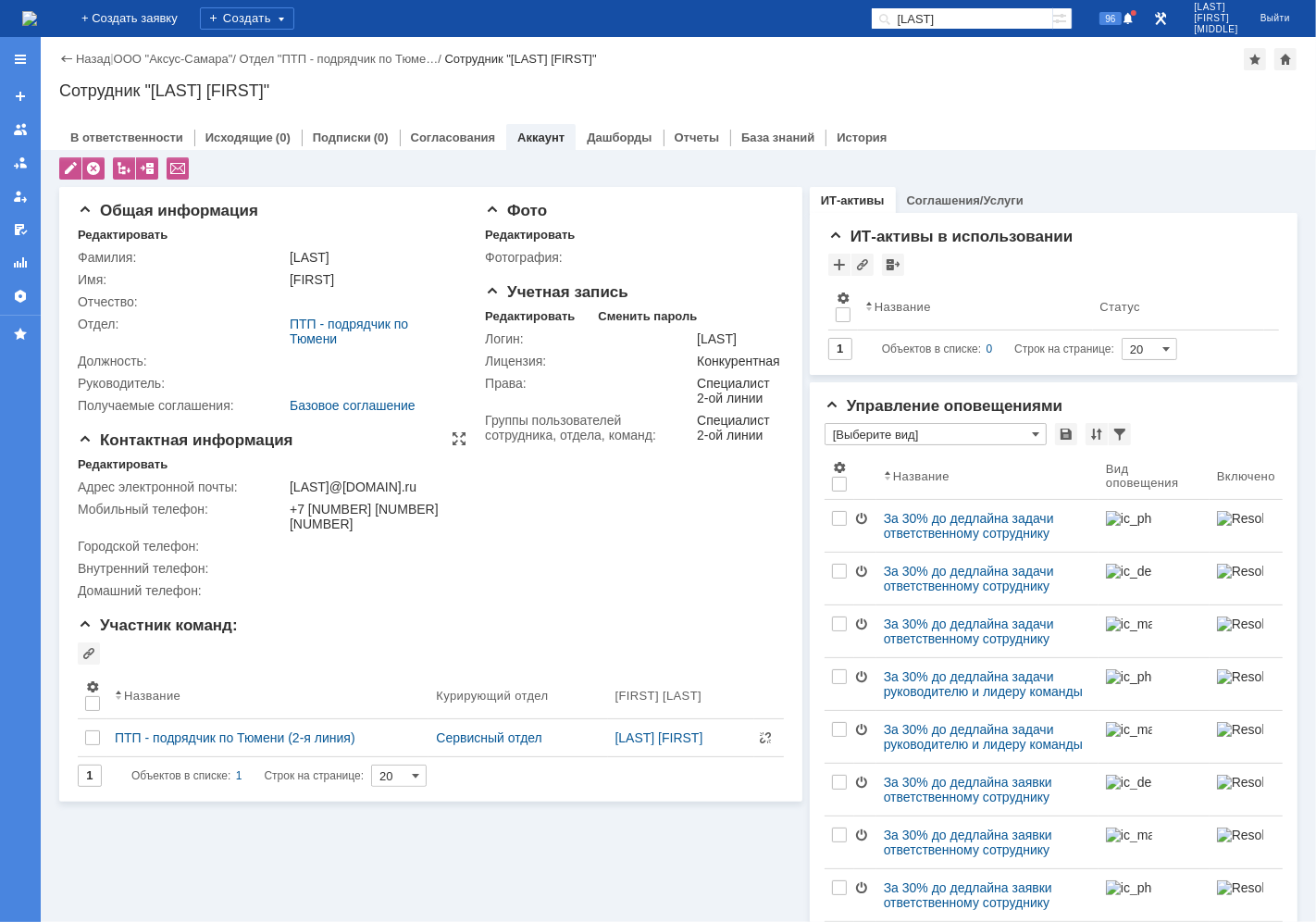click on "fadeeva@ptp-service.ru" at bounding box center (374, 487) 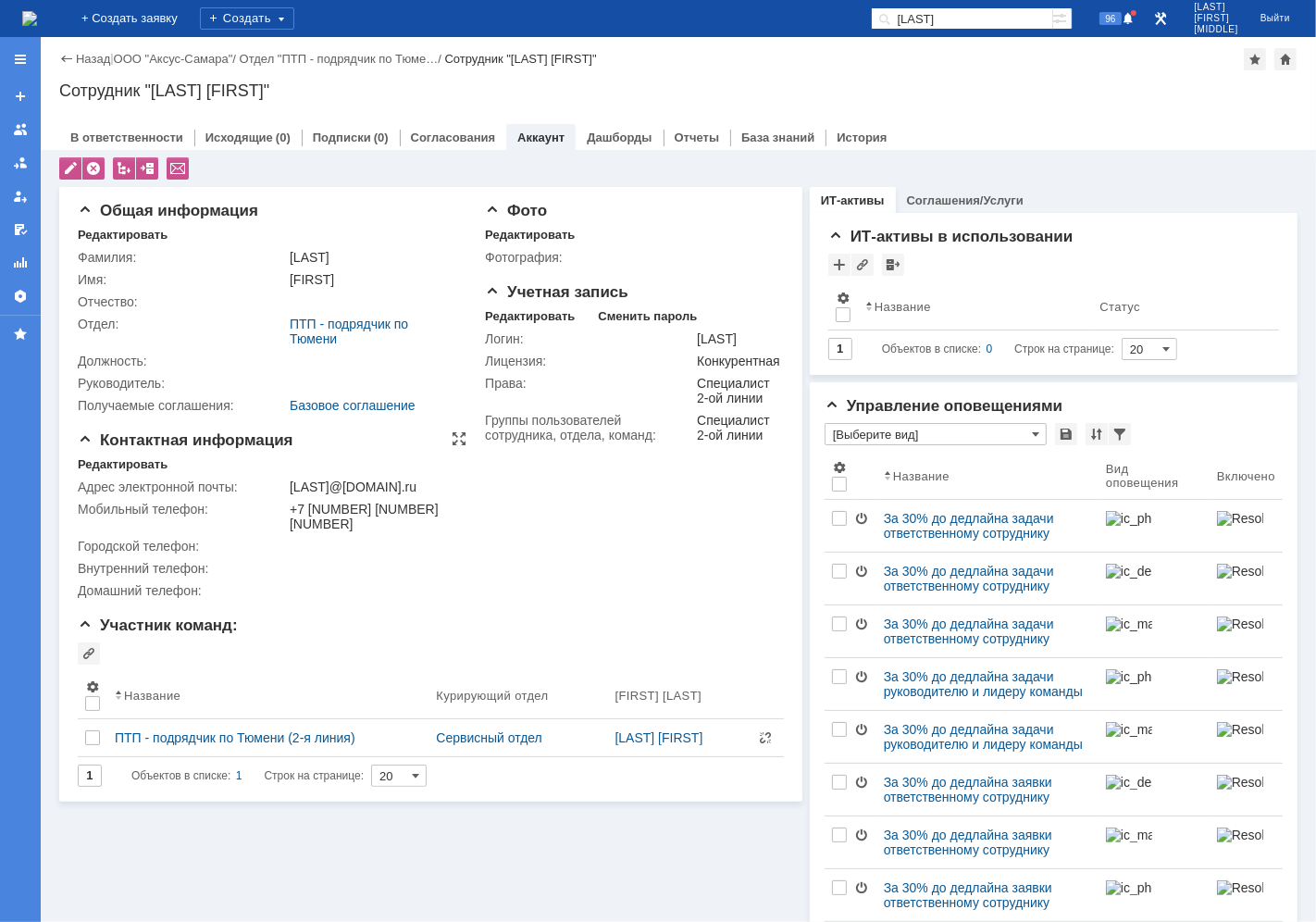 drag, startPoint x: 444, startPoint y: 486, endPoint x: 290, endPoint y: 489, distance: 154.02922 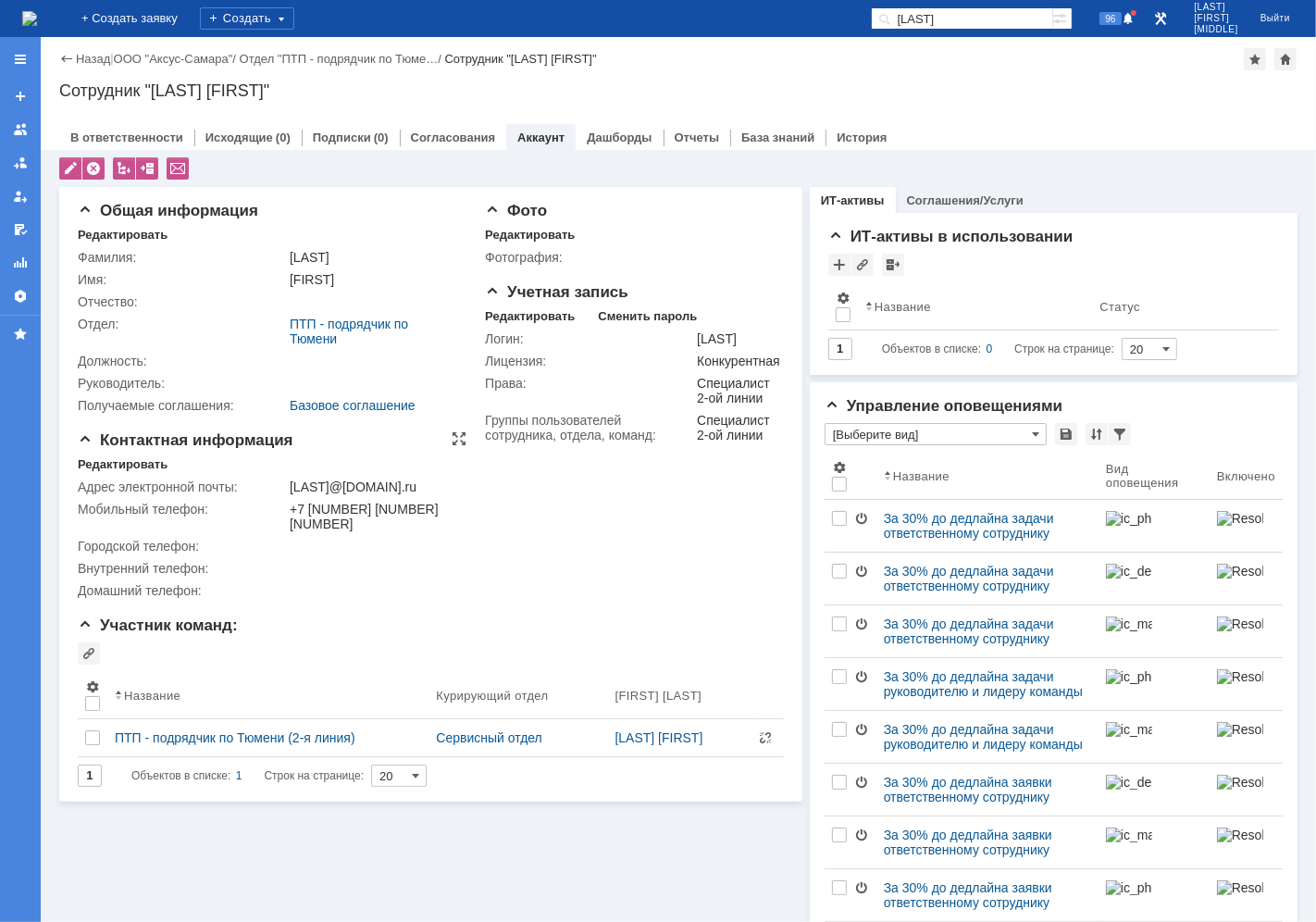 click on "fadeeva@ptp-service.ru" at bounding box center [374, 487] 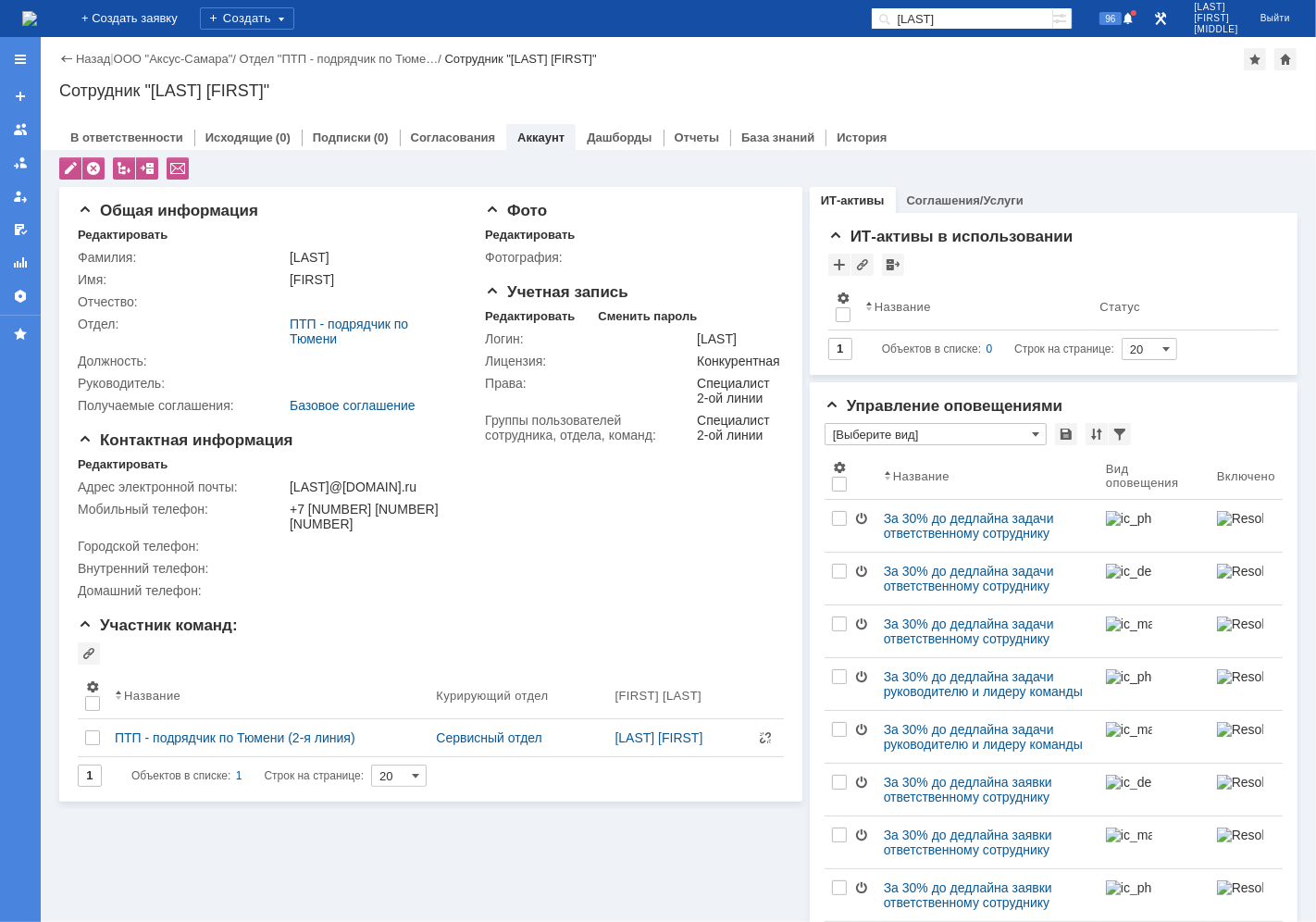 click at bounding box center [30, 19] 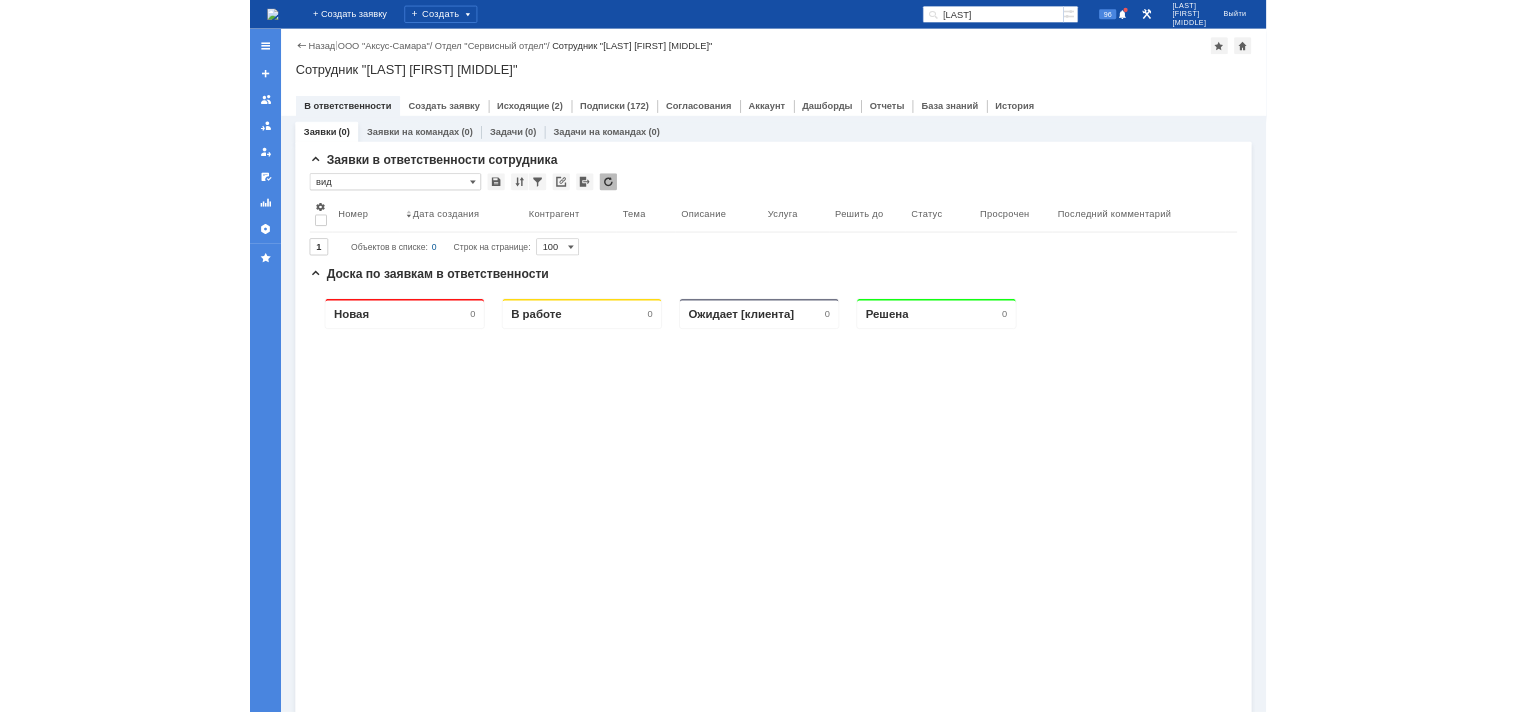 scroll, scrollTop: 0, scrollLeft: 0, axis: both 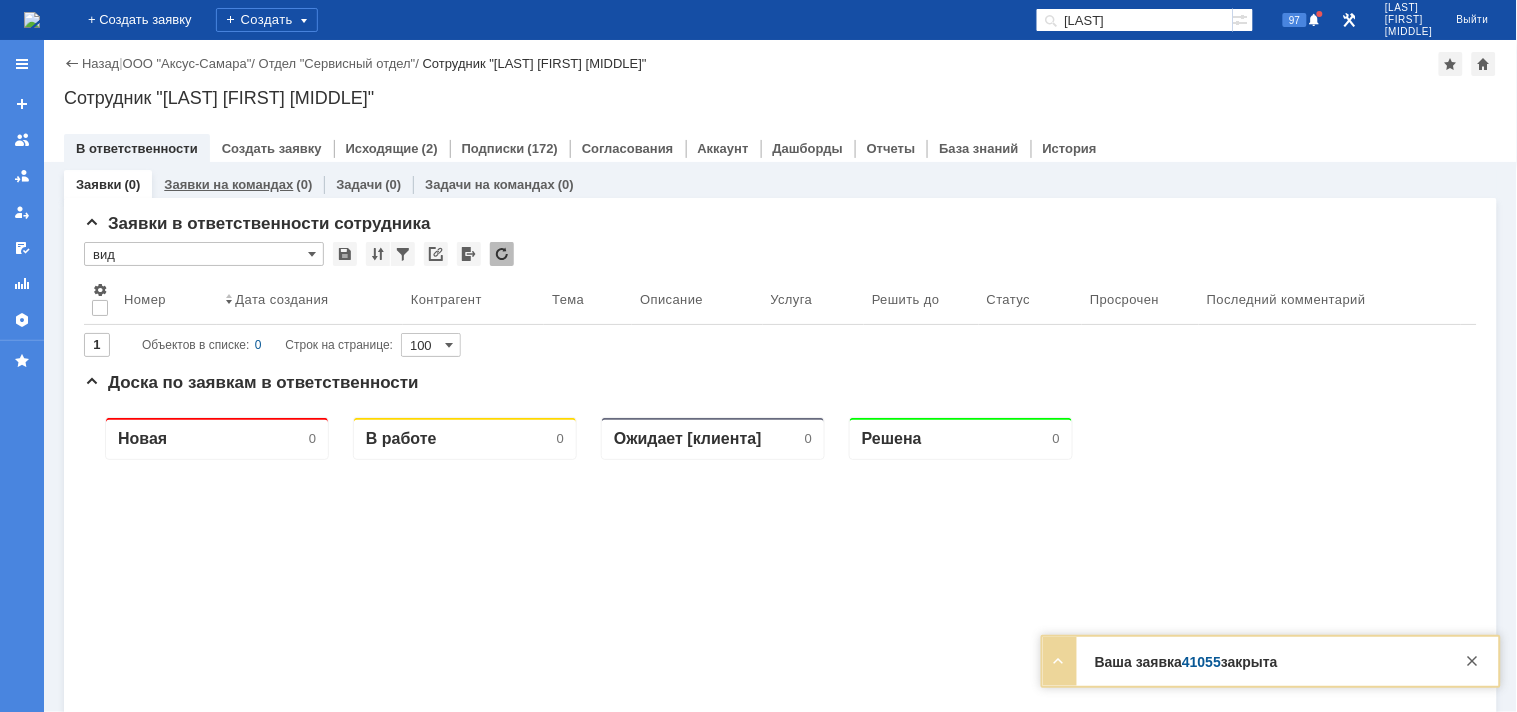 click on "Заявки на командах" at bounding box center [228, 184] 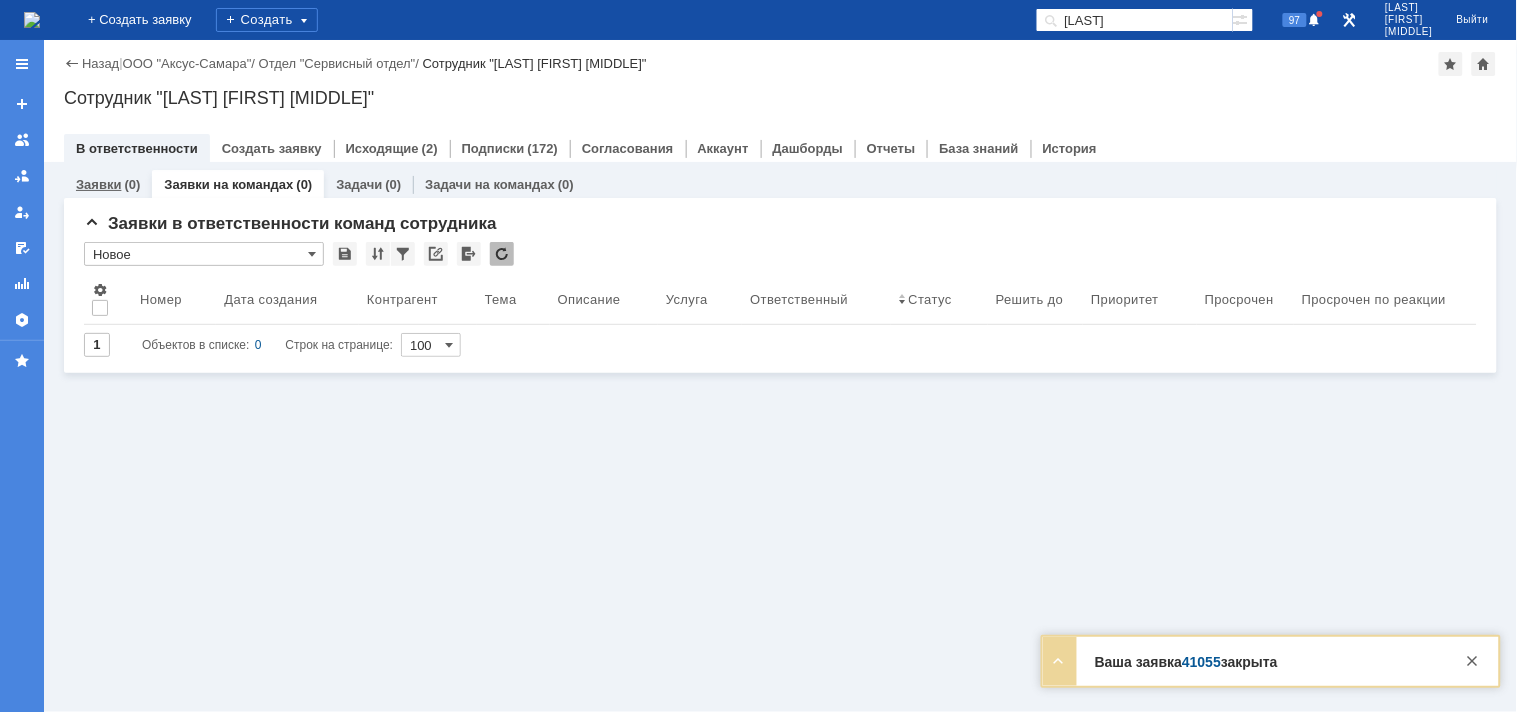 click on "Заявки" at bounding box center [98, 184] 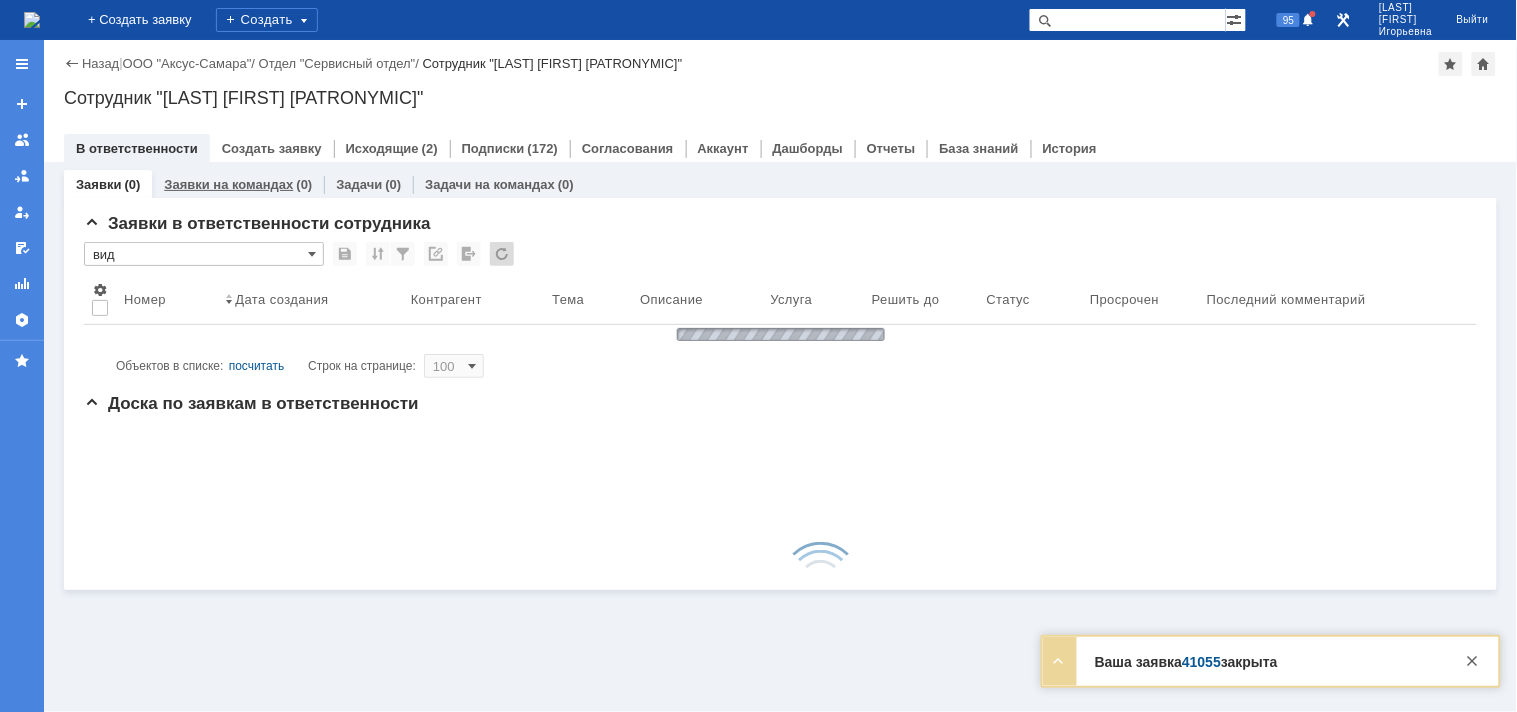 scroll, scrollTop: 0, scrollLeft: 0, axis: both 